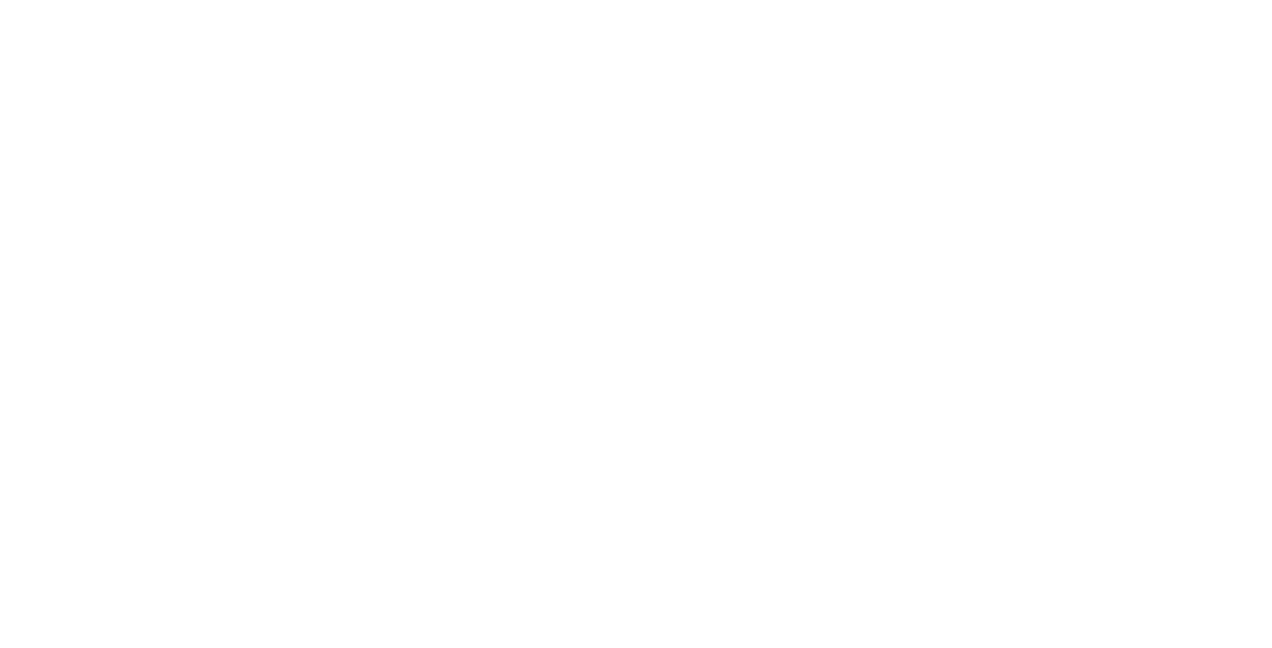 scroll, scrollTop: 0, scrollLeft: 0, axis: both 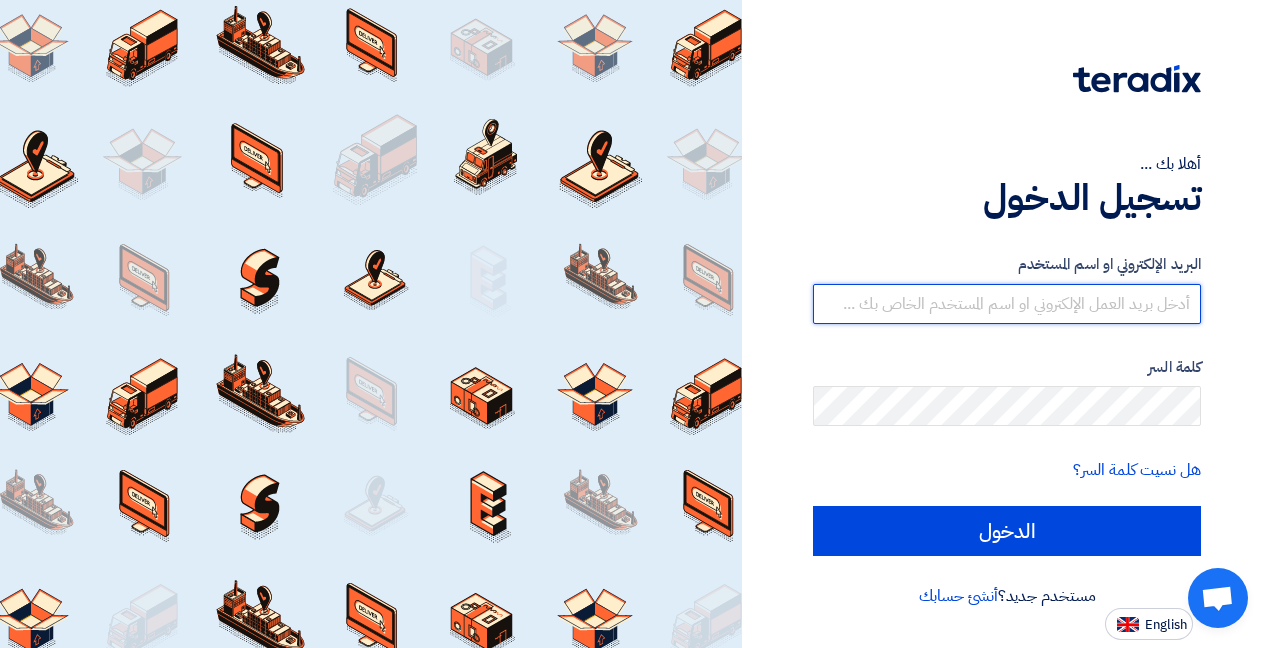 click at bounding box center (1007, 304) 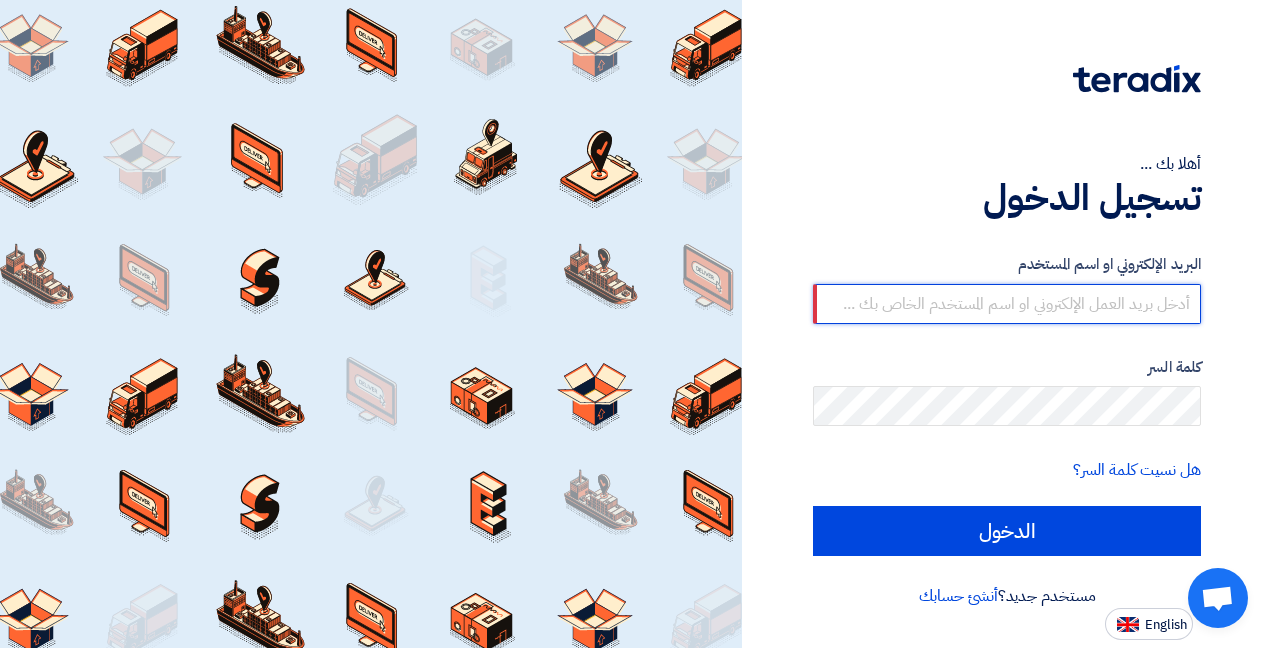 click at bounding box center [1007, 304] 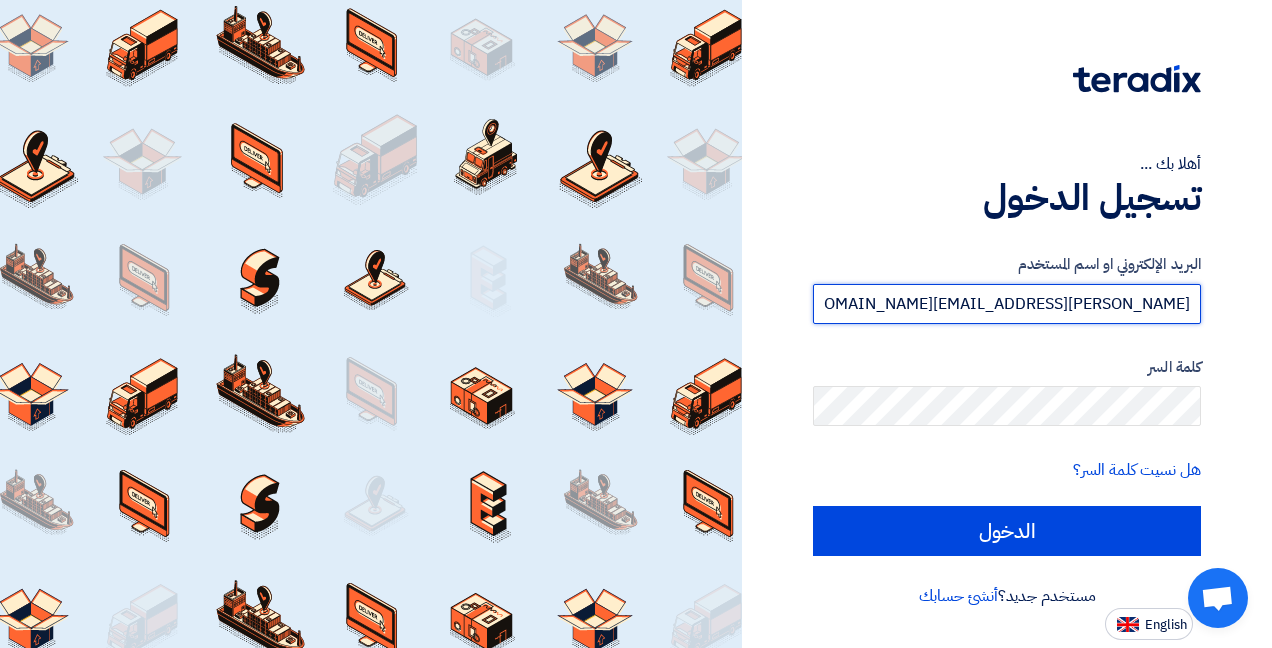 type on "[PERSON_NAME][EMAIL_ADDRESS][DOMAIN_NAME]" 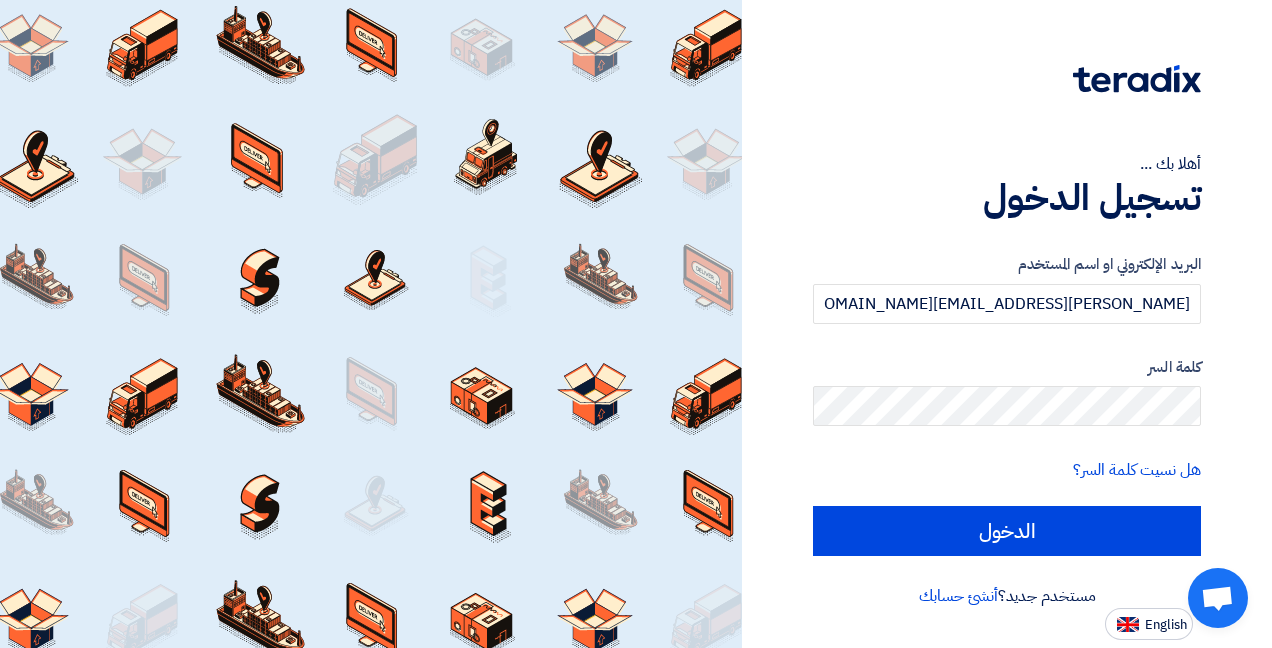 click on "كلمة السر" 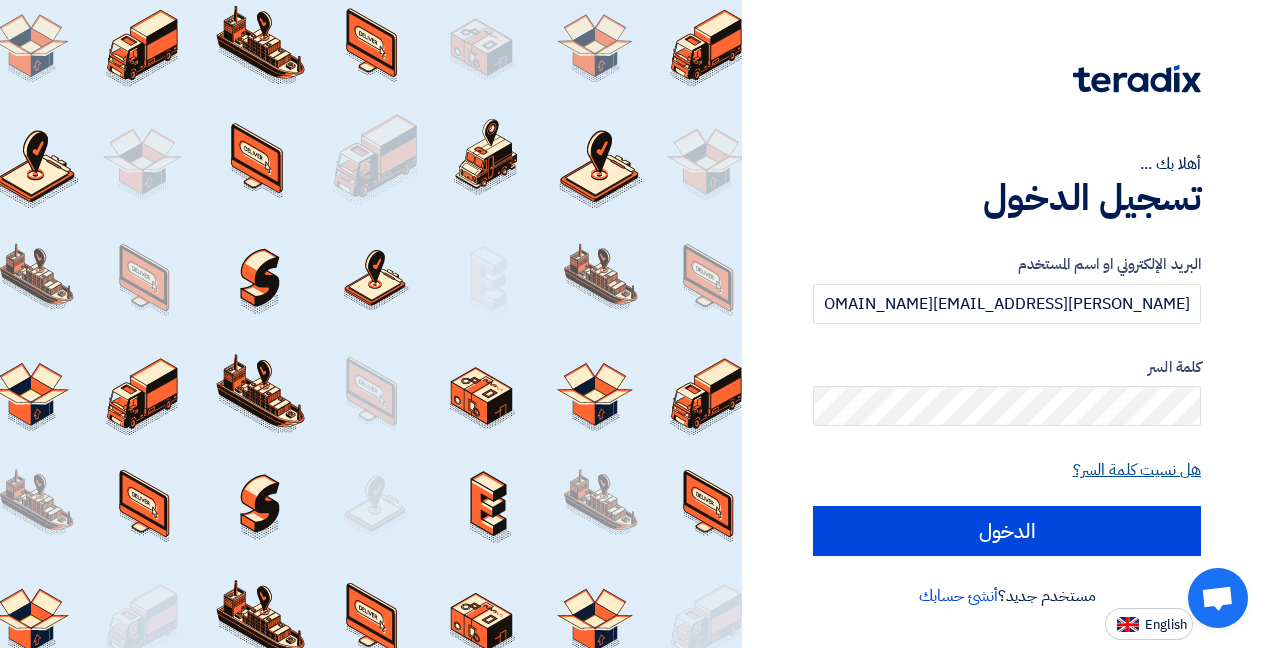click on "هل نسيت كلمة السر؟" 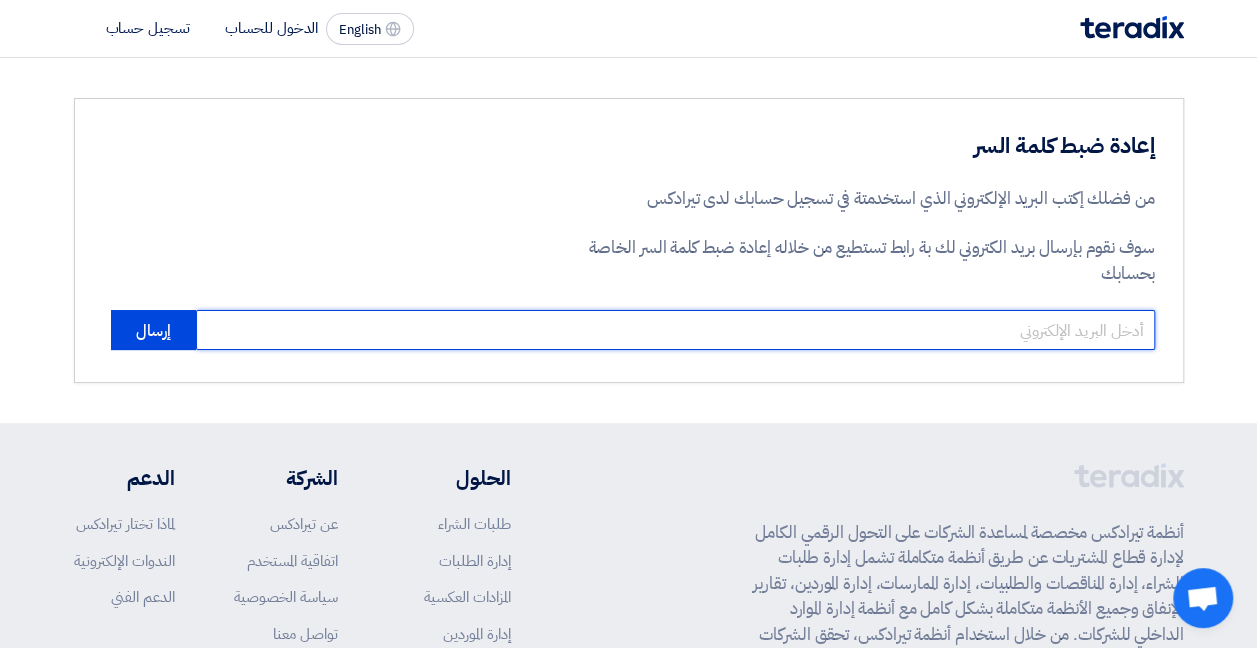 click at bounding box center (675, 330) 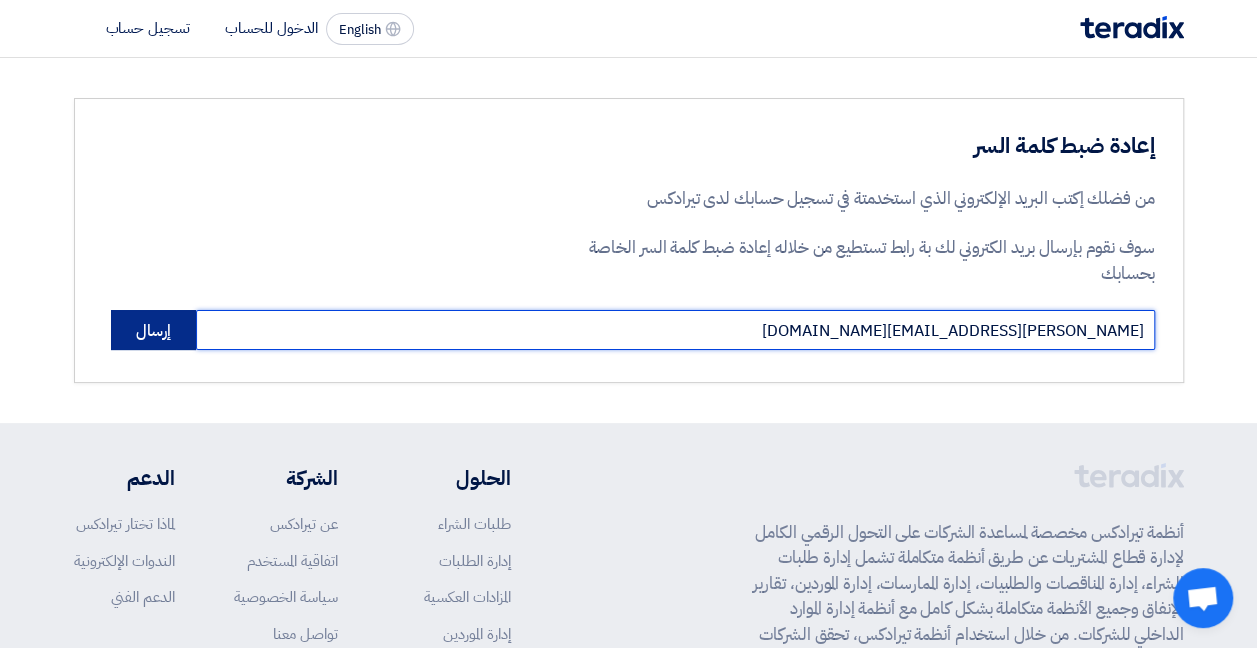 type on "[PERSON_NAME][EMAIL_ADDRESS][DOMAIN_NAME]" 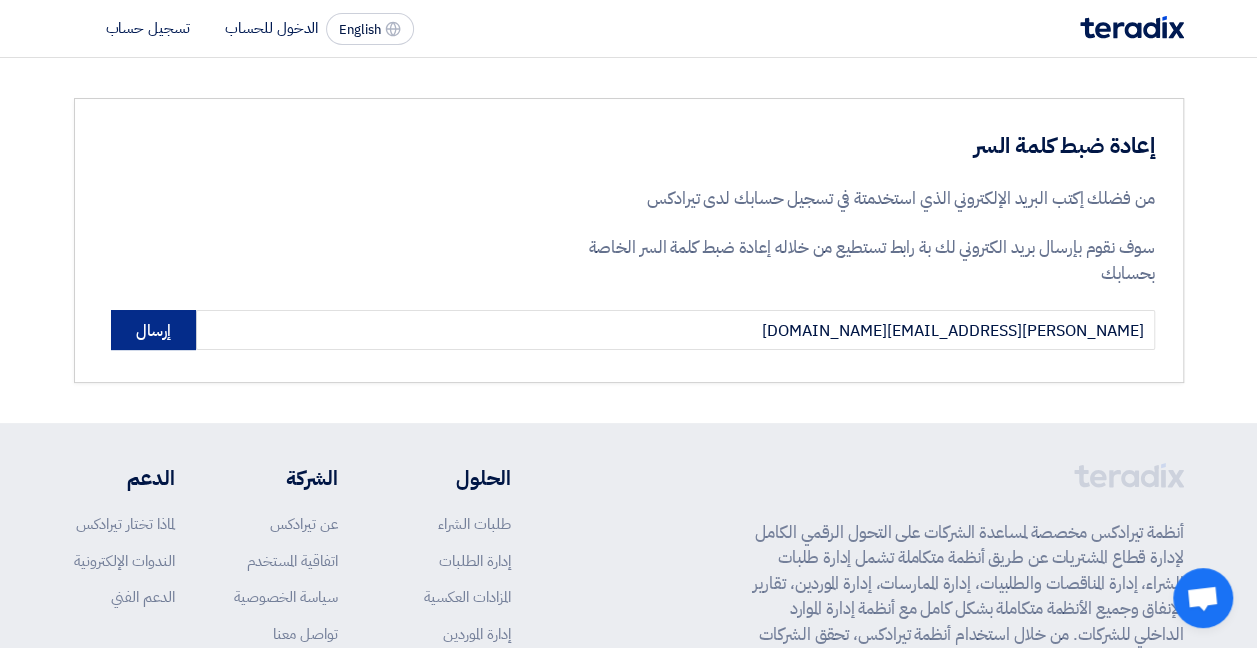 click on "إرسال" 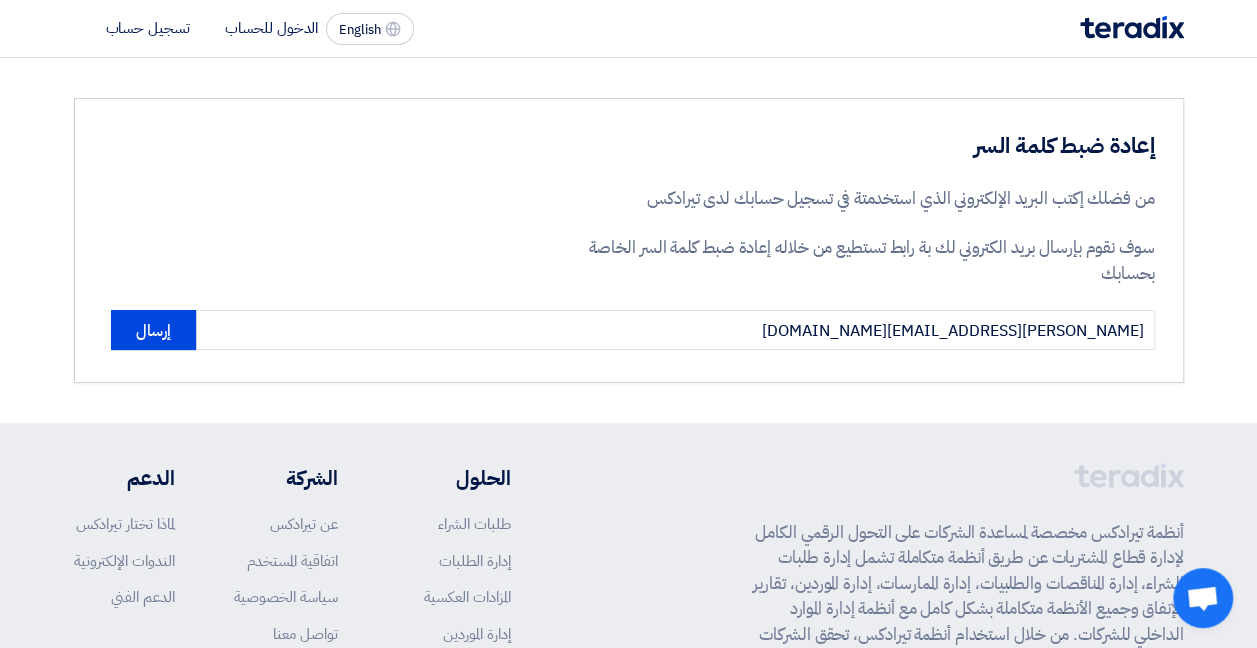click on "تسجيل حساب" 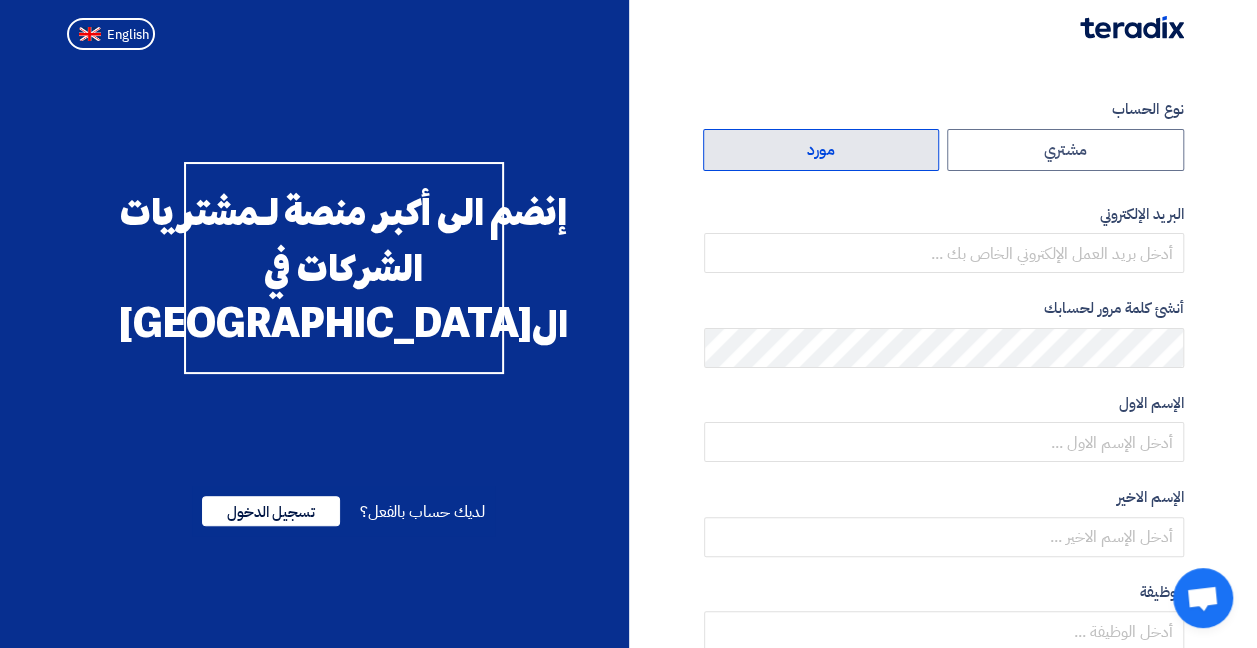 click on "مورد" 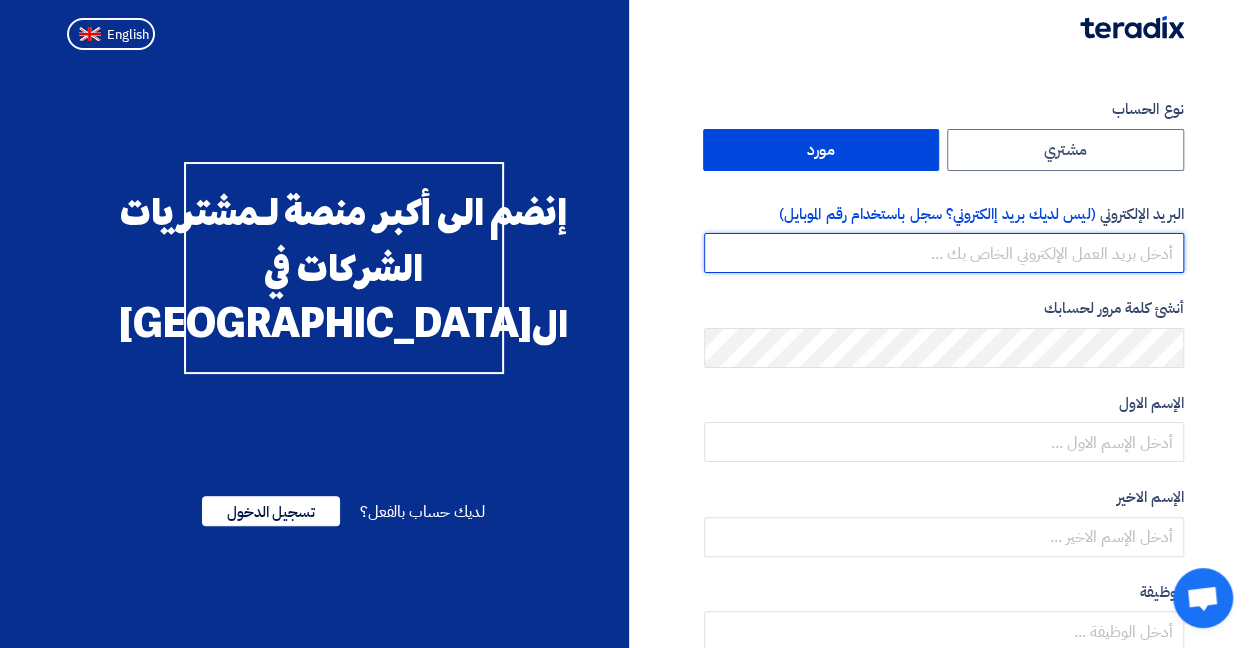 click at bounding box center [944, 253] 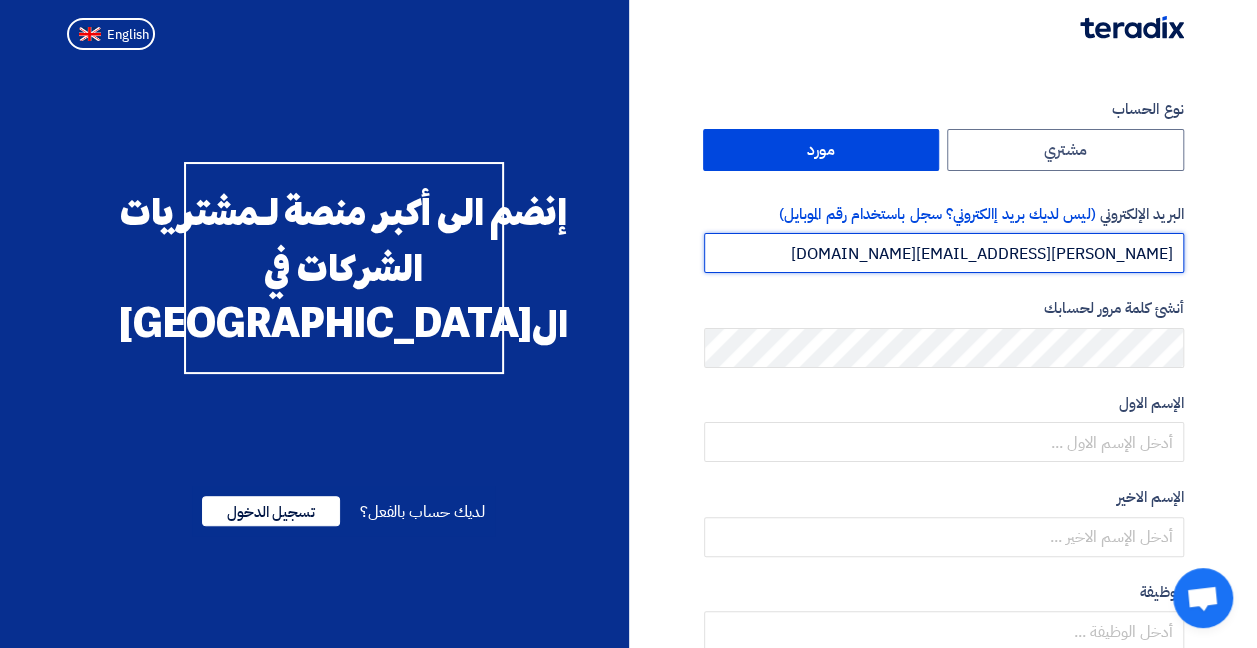 type on "[PERSON_NAME][EMAIL_ADDRESS][DOMAIN_NAME]" 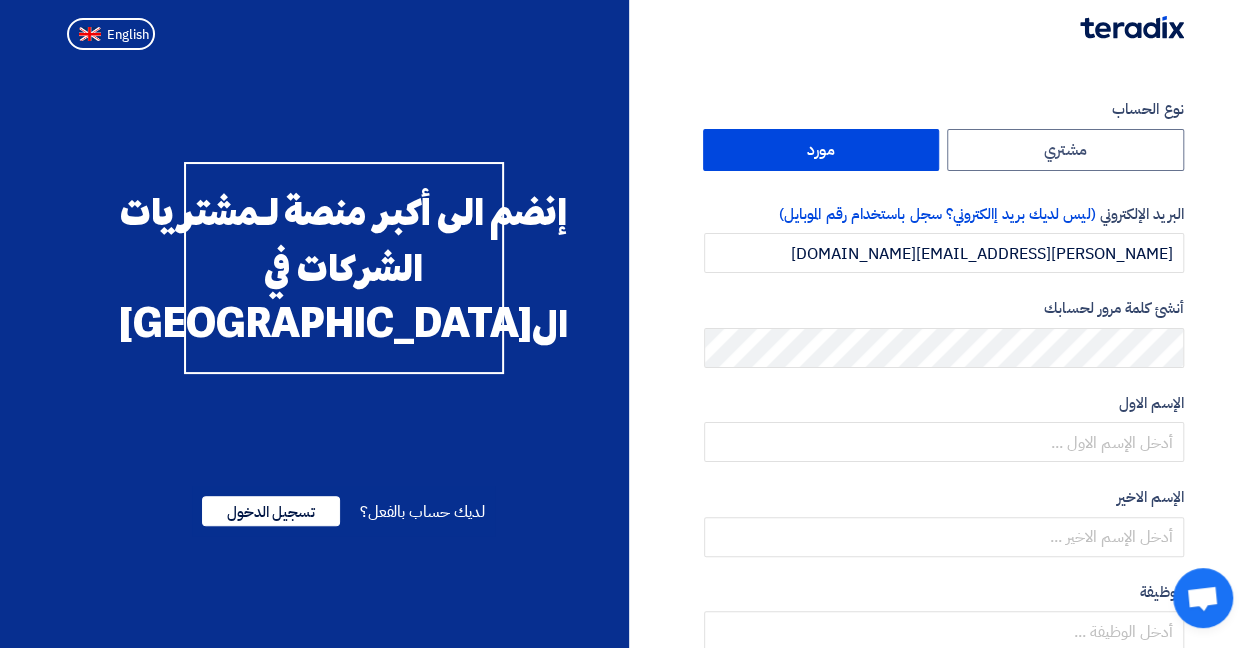click on "نوع الحساب
مشتري
مورد
البريد الإلكتروني
(ليس لديك بريد إالكتروني؟ سجل باستخدام رقم الموبايل)
[PERSON_NAME][EMAIL_ADDRESS][DOMAIN_NAME]
أنشئ كلمة مرور لحسابك
الإسم الاول
الإسم الاخير
الوظيفة
أختياري" 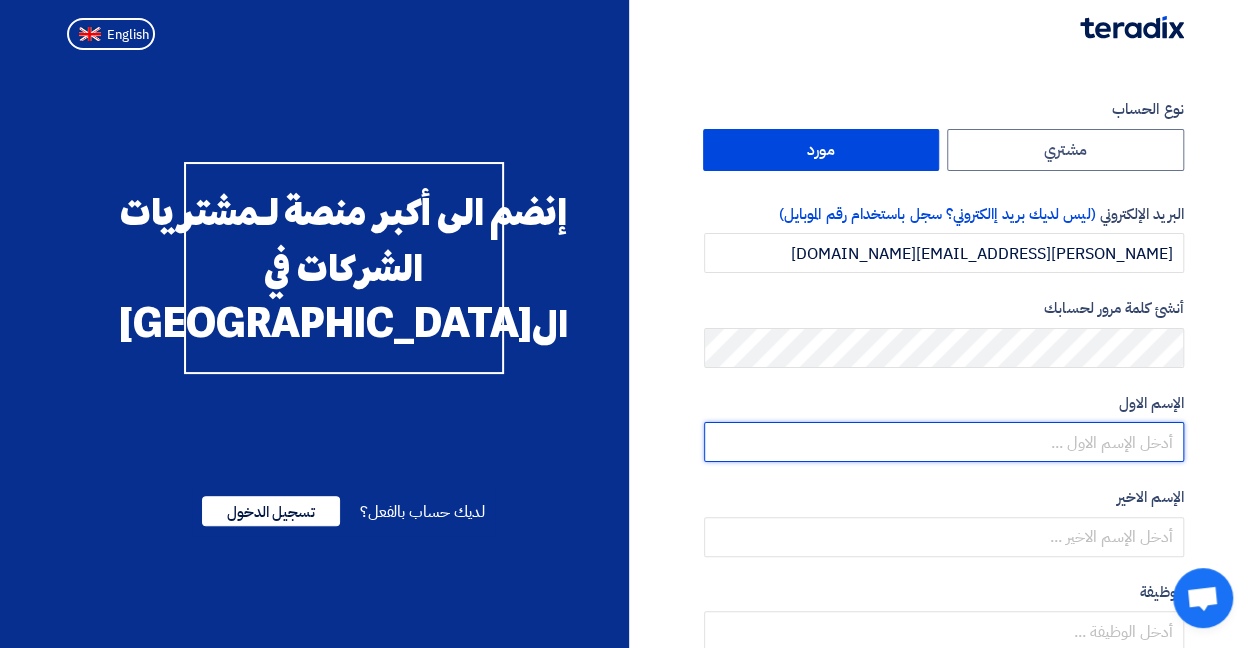 click at bounding box center [944, 442] 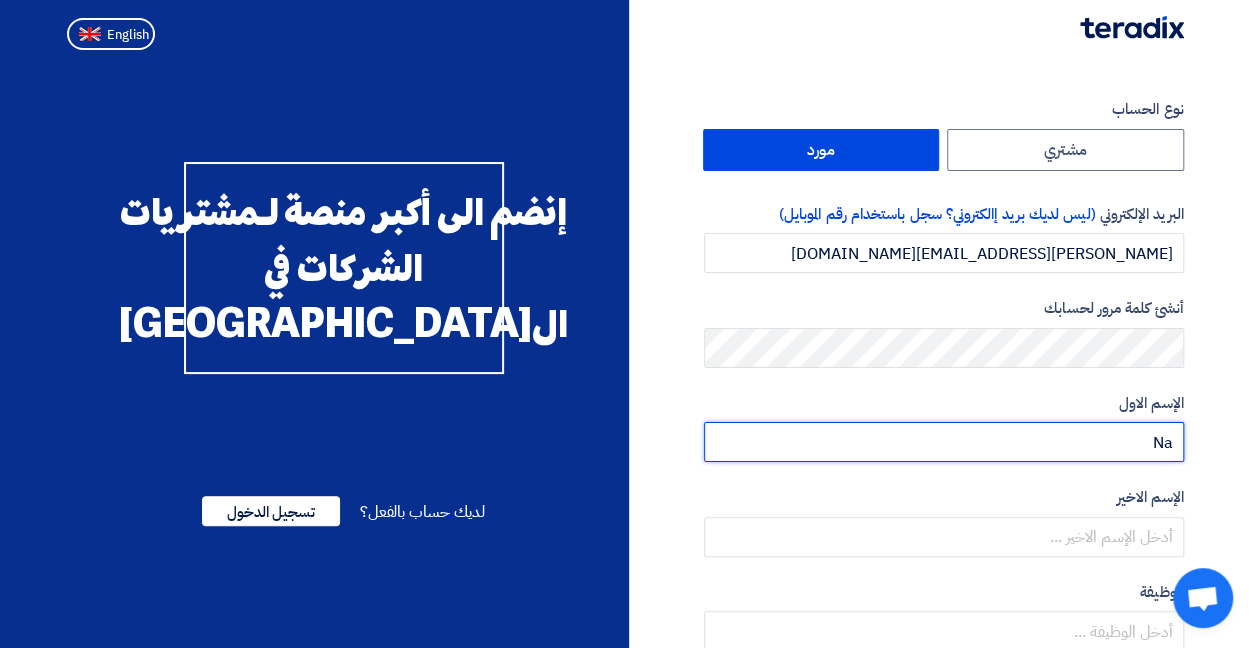 type on "[PERSON_NAME]" 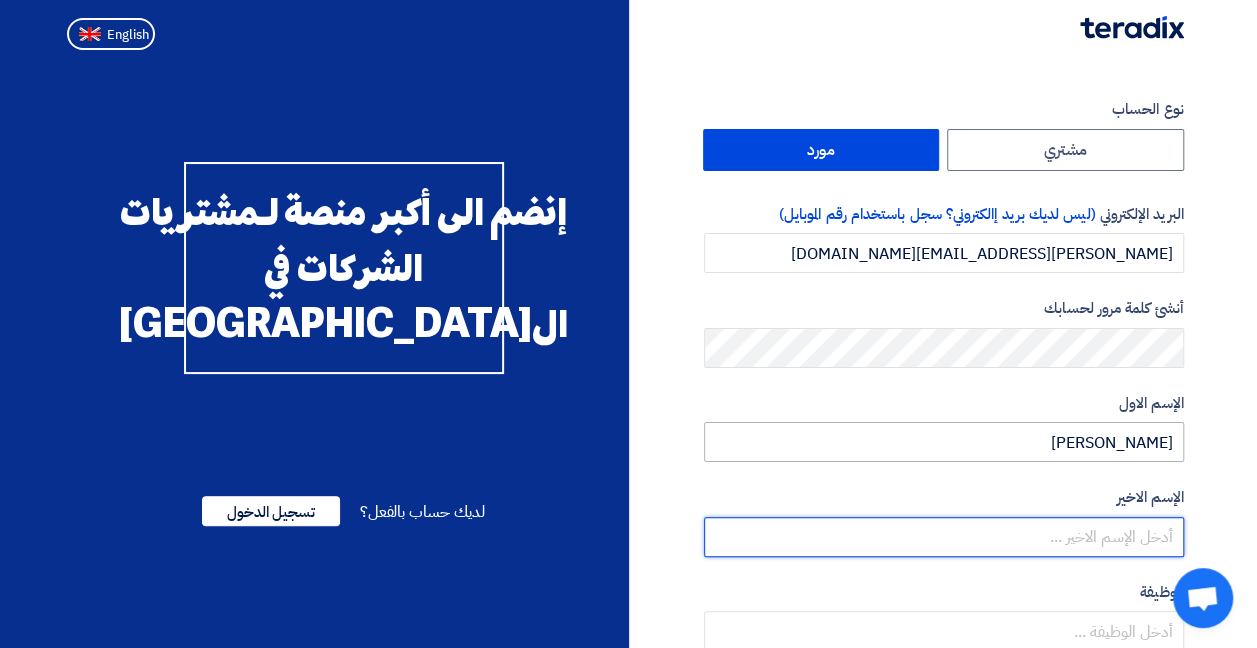 type on "Al-Mishal" 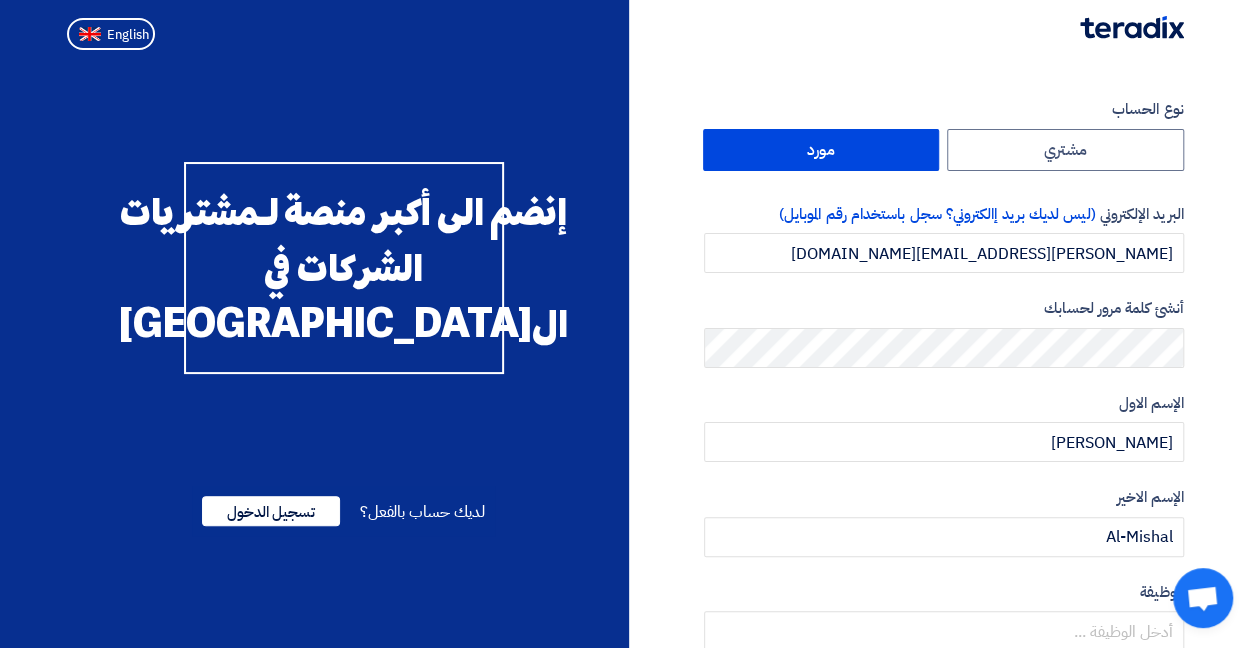 click on "نوع الحساب
مشتري
مورد
البريد الإلكتروني
(ليس لديك بريد إالكتروني؟ سجل باستخدام رقم الموبايل)
[PERSON_NAME][EMAIL_ADDRESS][DOMAIN_NAME]
أنشئ كلمة مرور لحسابك
الإسم الاول
[PERSON_NAME]
الإسم الاخير
[GEOGRAPHIC_DATA]
الوظيفة
أختياري" 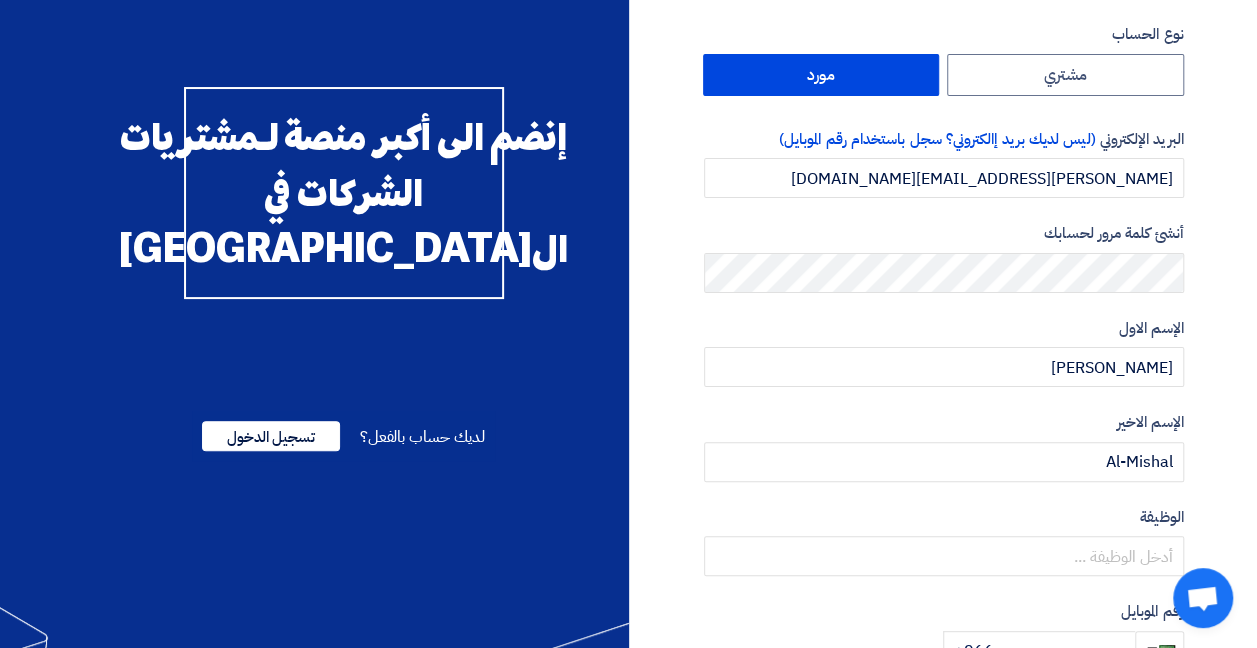 scroll, scrollTop: 200, scrollLeft: 0, axis: vertical 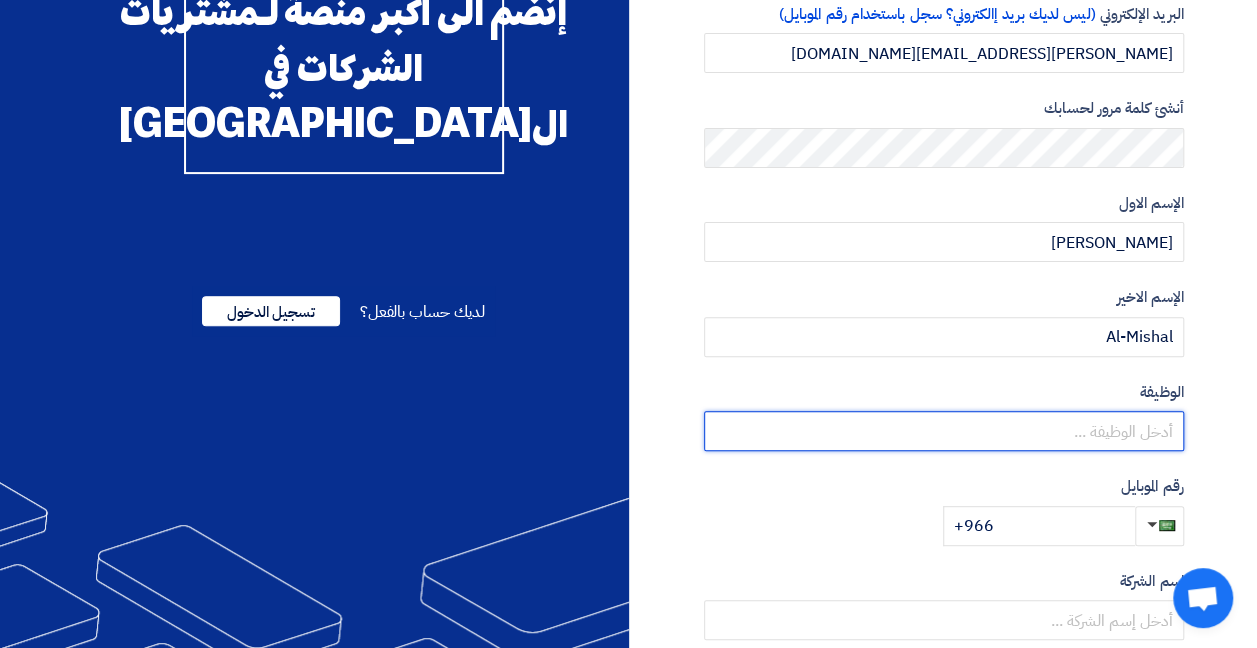 click at bounding box center [944, 431] 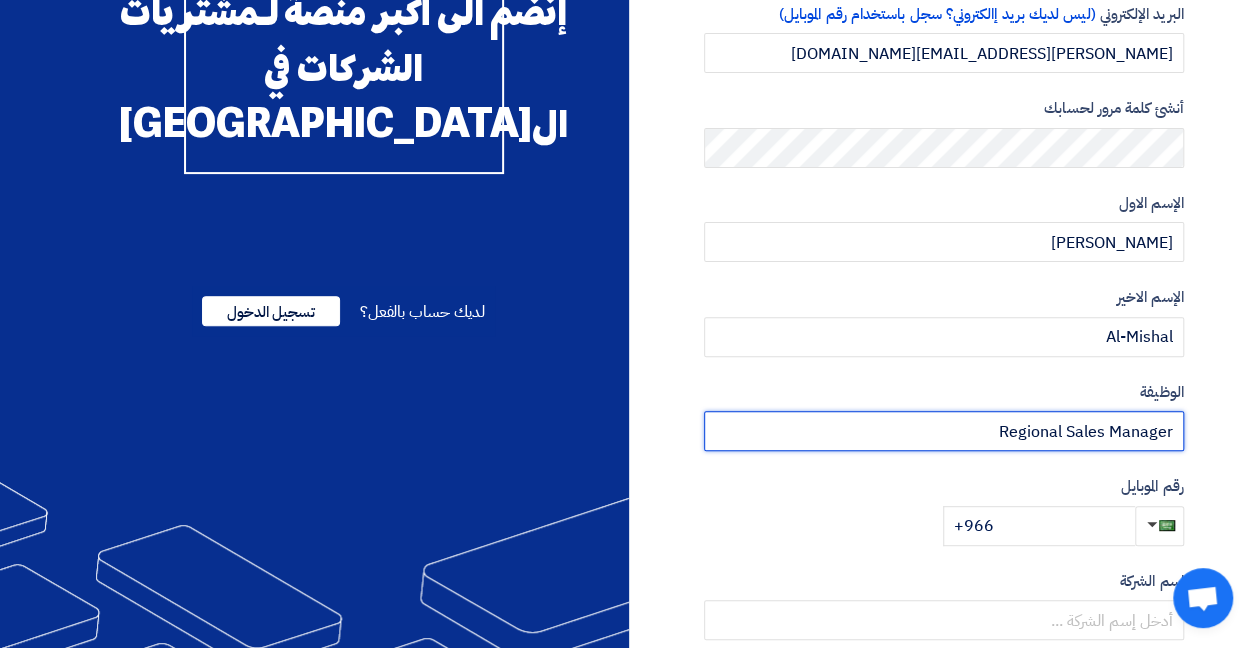 type on "Regional Sales Manager" 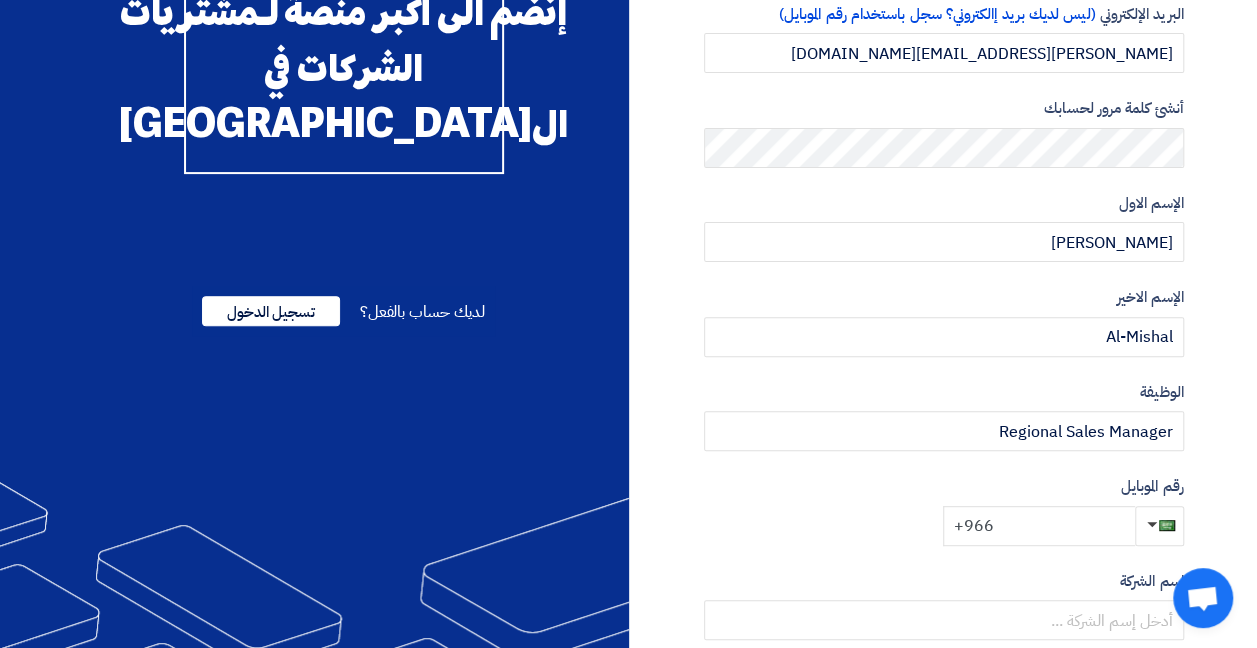 click on "+966" 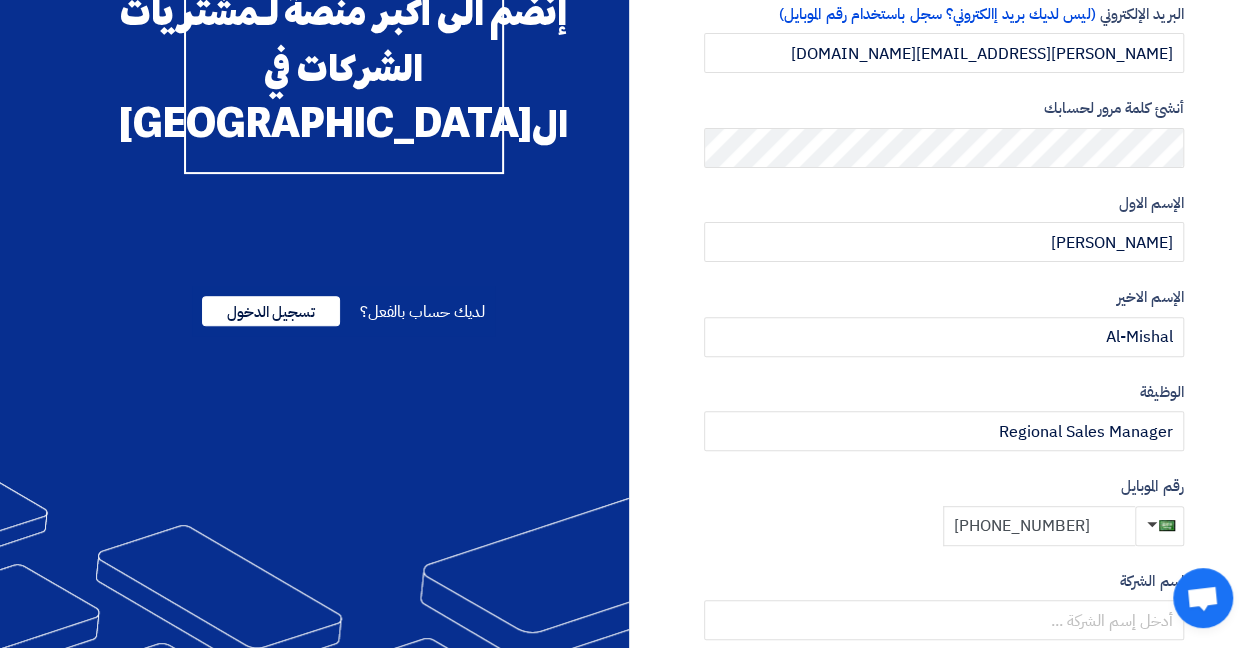 type on "[PHONE_NUMBER]" 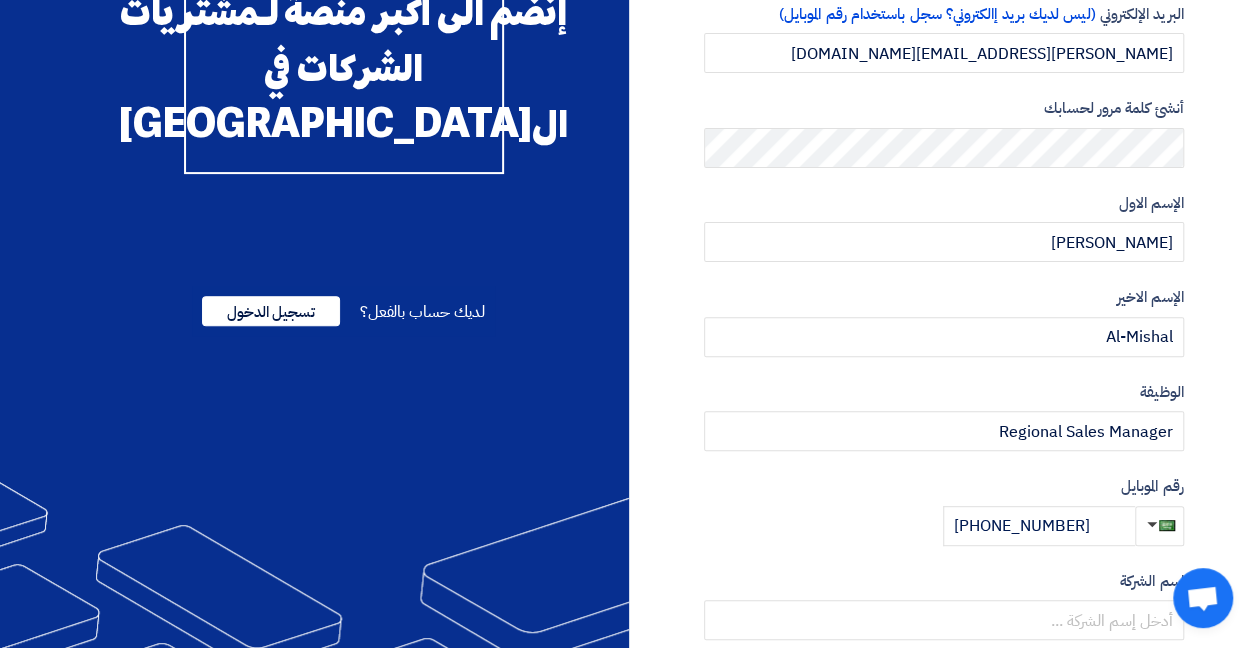 click on "نوع الحساب
مشتري
مورد
البريد الإلكتروني
(ليس لديك بريد إالكتروني؟ سجل باستخدام رقم الموبايل)
[PERSON_NAME][EMAIL_ADDRESS][DOMAIN_NAME]
أنشئ كلمة مرور لحسابك
الإسم الاول
[PERSON_NAME]
الإسم الاخير
[GEOGRAPHIC_DATA]
الوظيفة
أختياري" 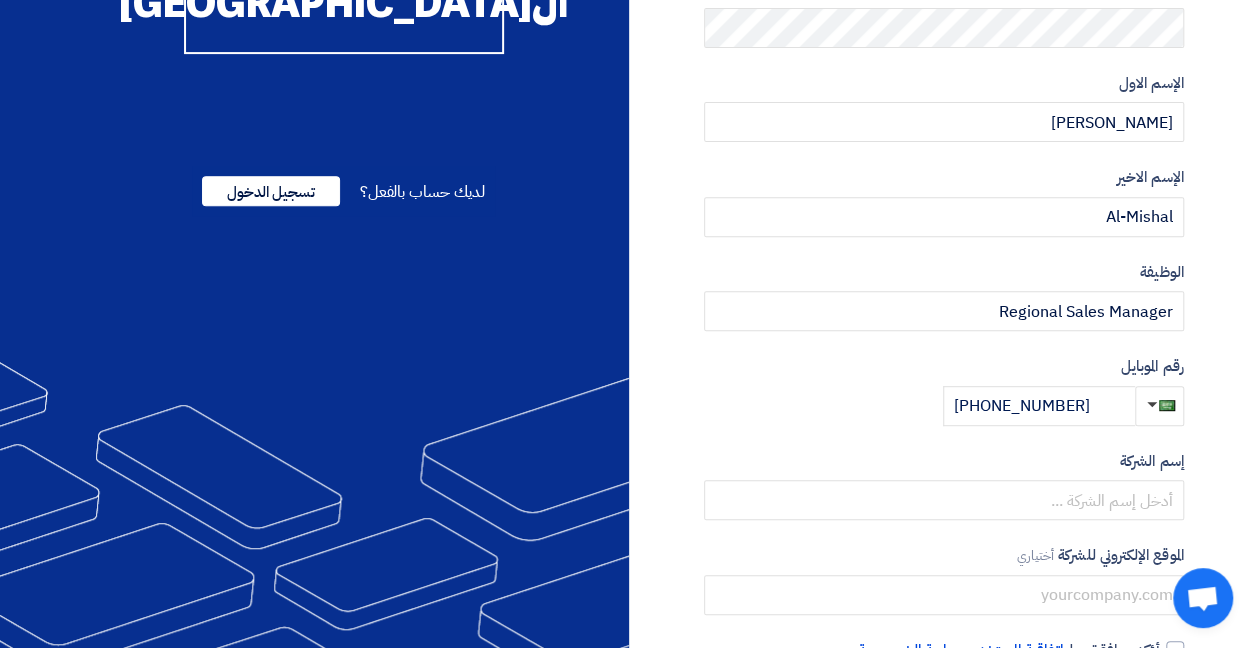 scroll, scrollTop: 448, scrollLeft: 0, axis: vertical 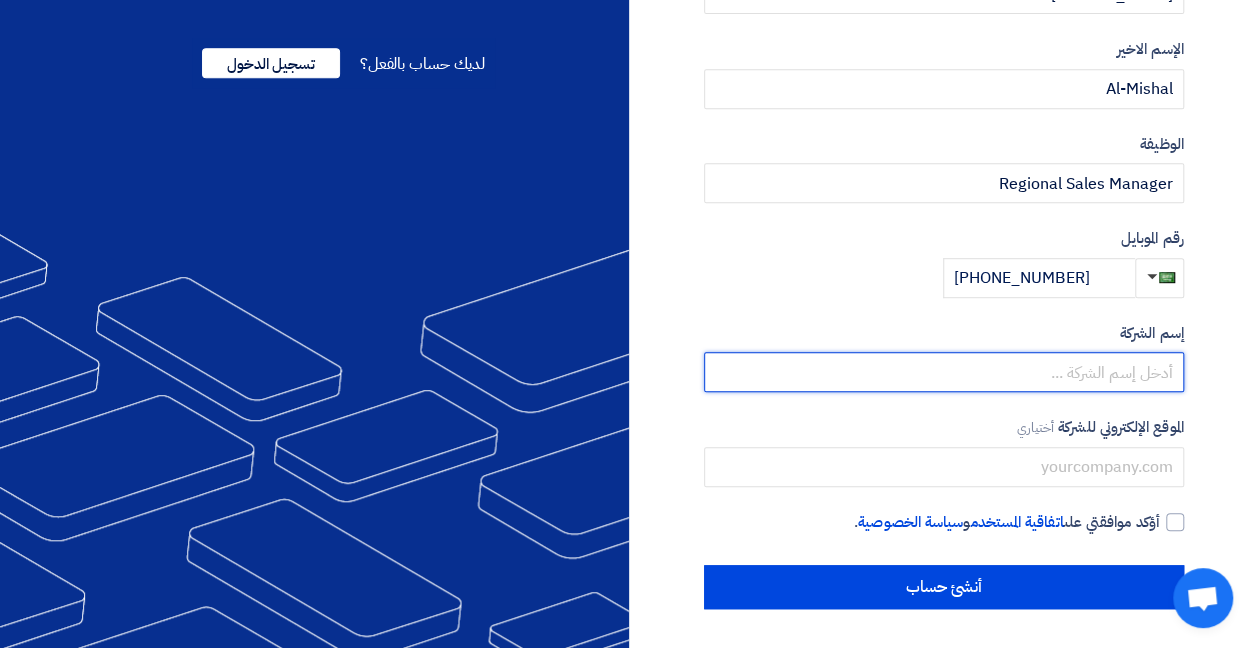 click at bounding box center (944, 372) 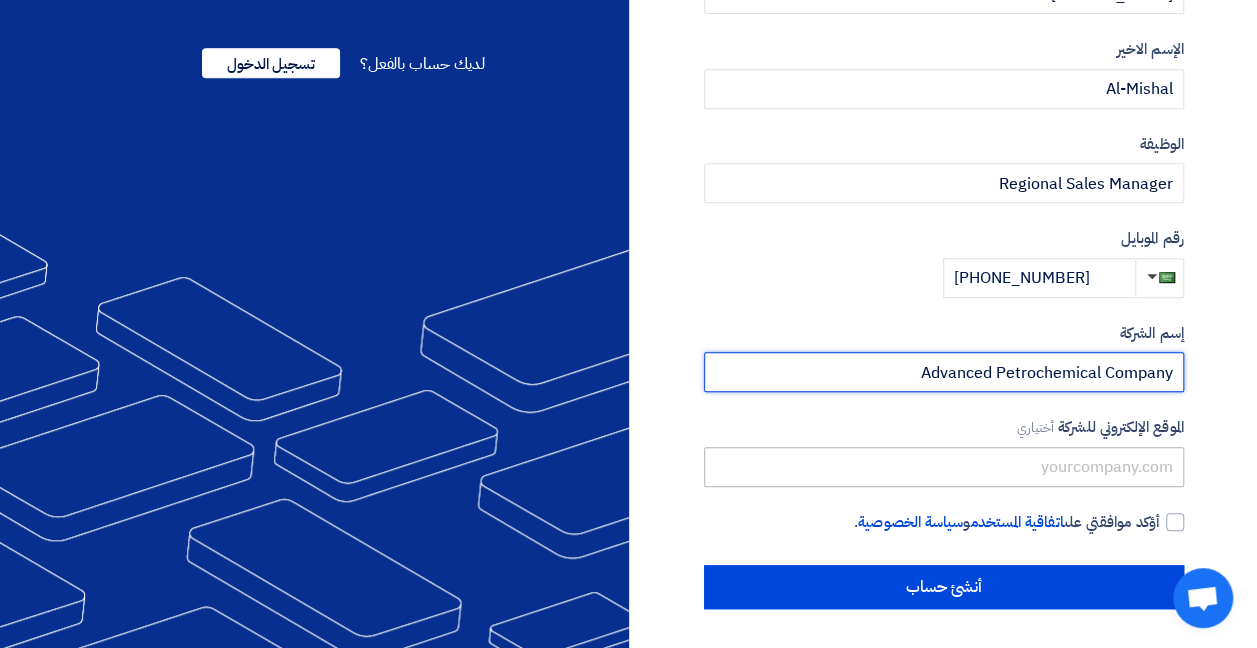 type on "Advanced Petrochemical Company" 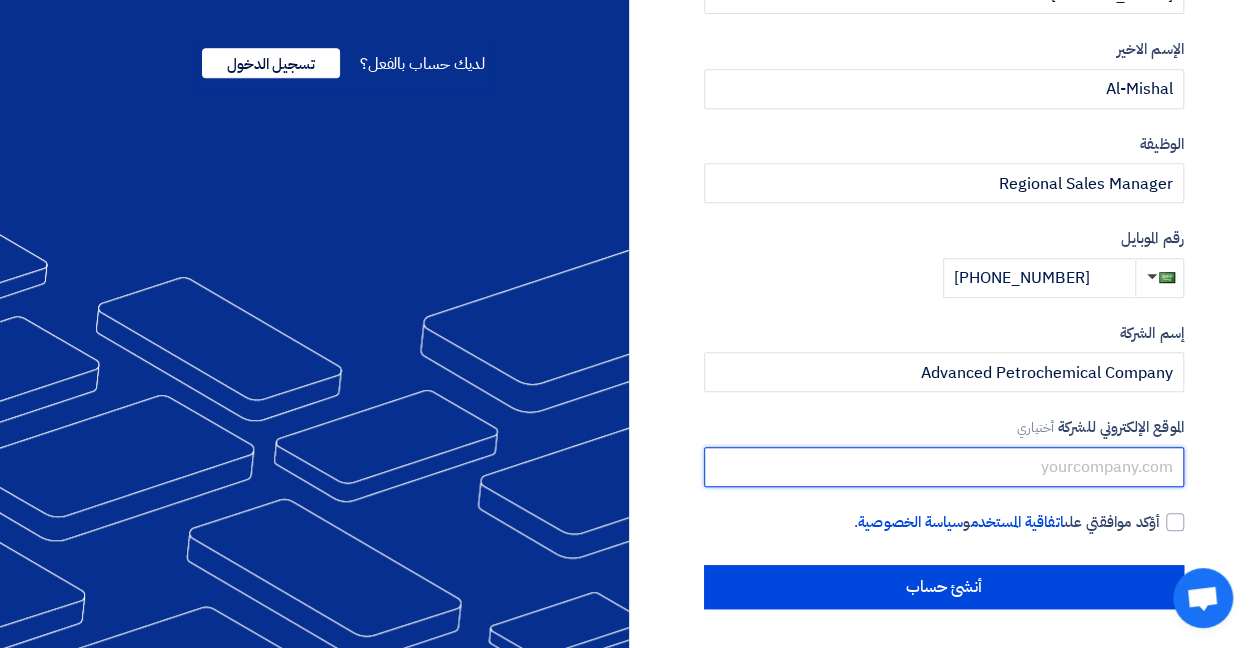 click at bounding box center [944, 467] 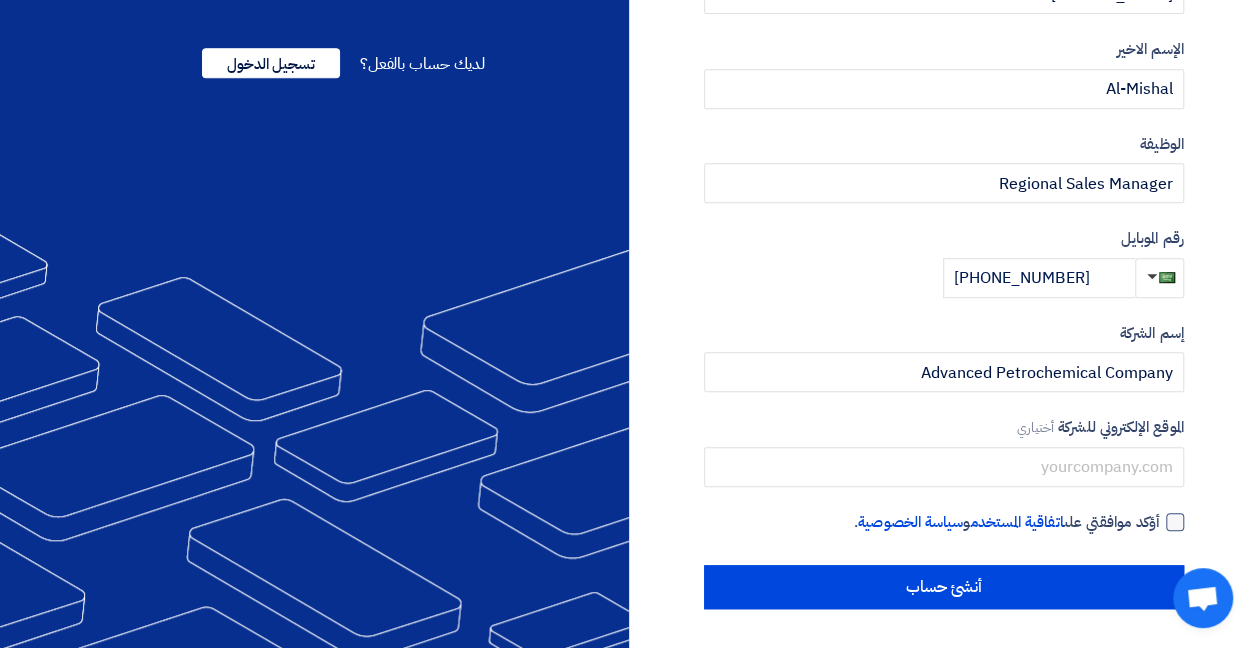 click 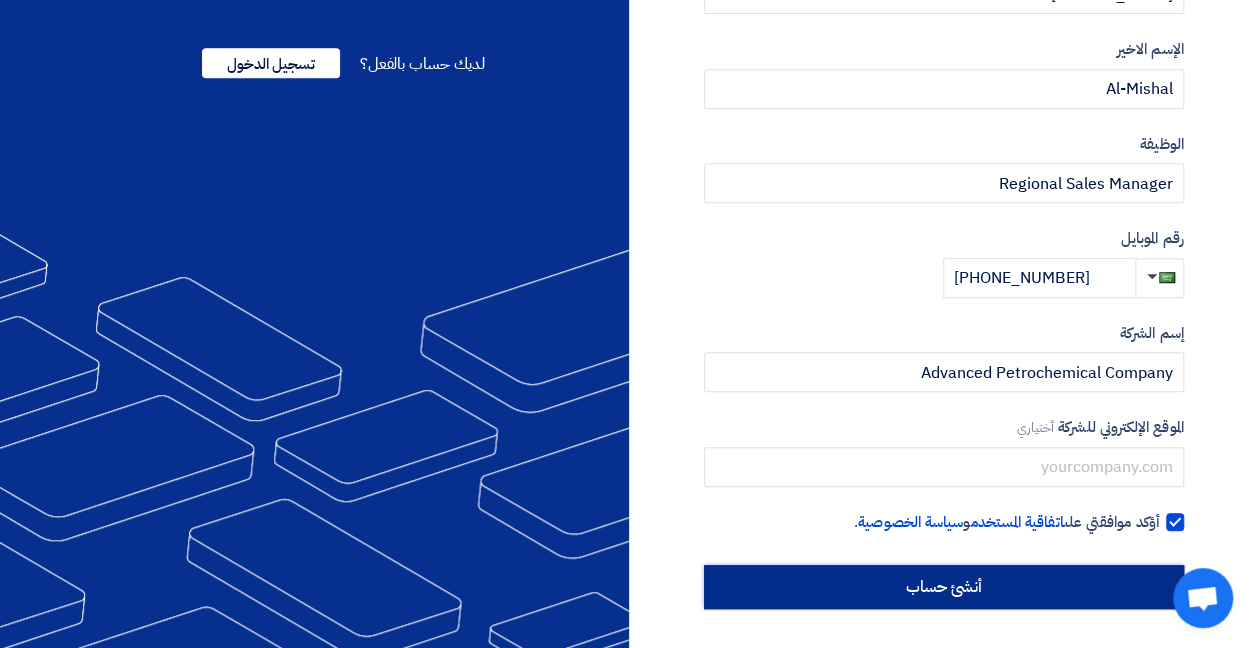 click on "أنشئ حساب" 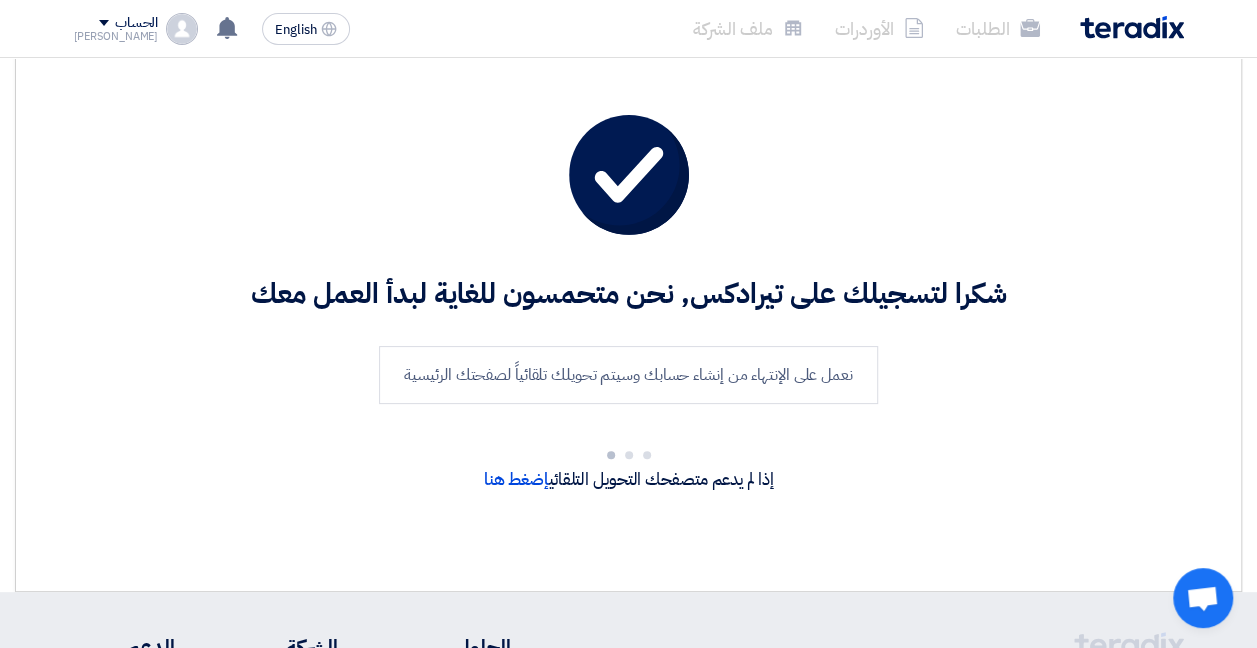 scroll, scrollTop: 0, scrollLeft: 0, axis: both 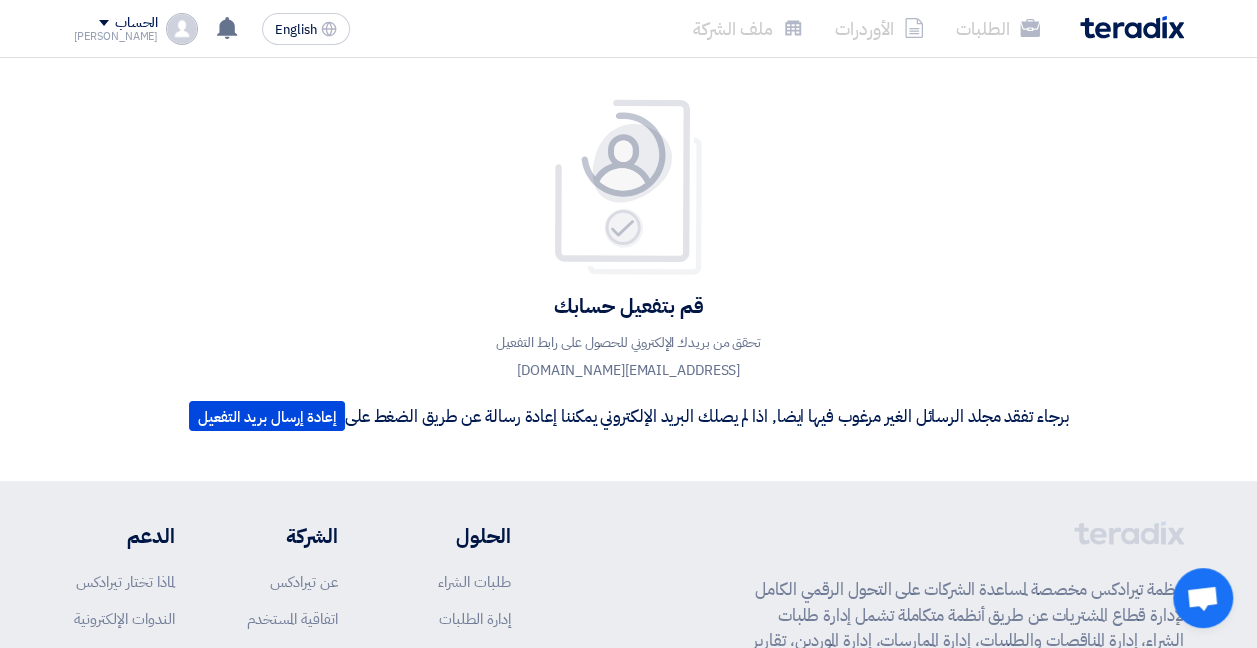 click on "قم بتفعيل حسابك
تحقق من بريدك الإلكتروني للحصول على رابط التفعيل [EMAIL_ADDRESS][DOMAIN_NAME]
برجاء تفقد مجلد الرسائل الغير مرغوب فيها ايضا, اذا لم يصلك البريد الإلكتروني يمكننا إعادة رسالة عن طريق الضغط على
إعادة إرسال بريد التفعيل" 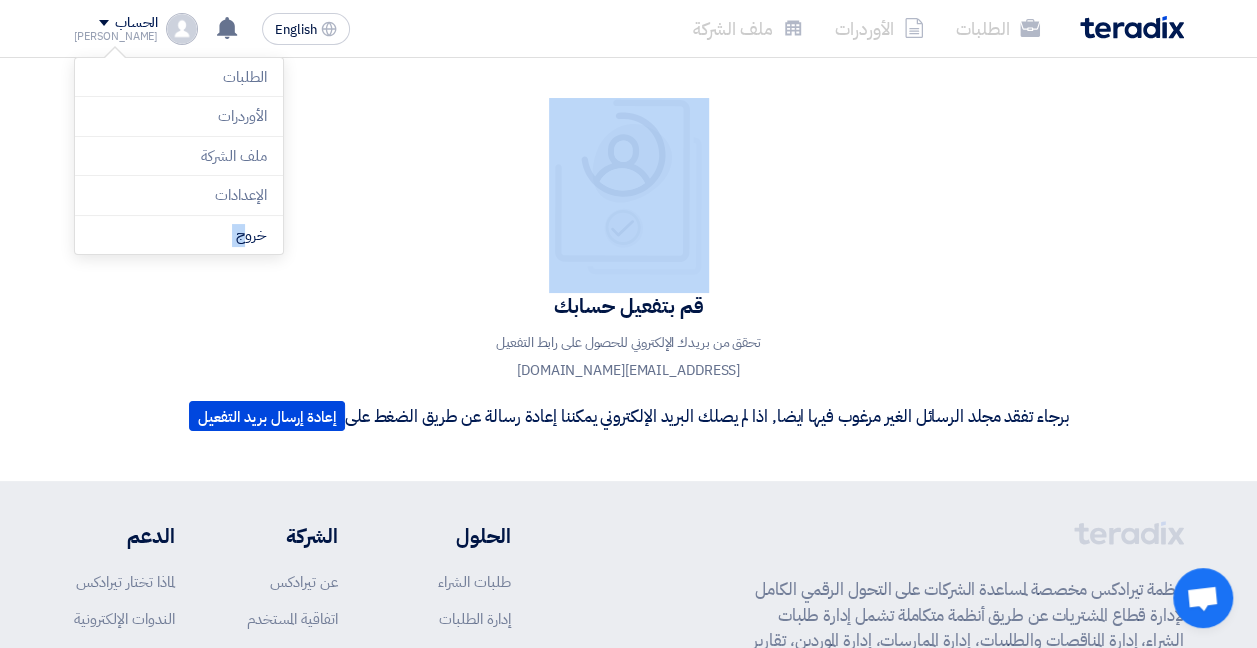 drag, startPoint x: 242, startPoint y: 237, endPoint x: 380, endPoint y: 226, distance: 138.43771 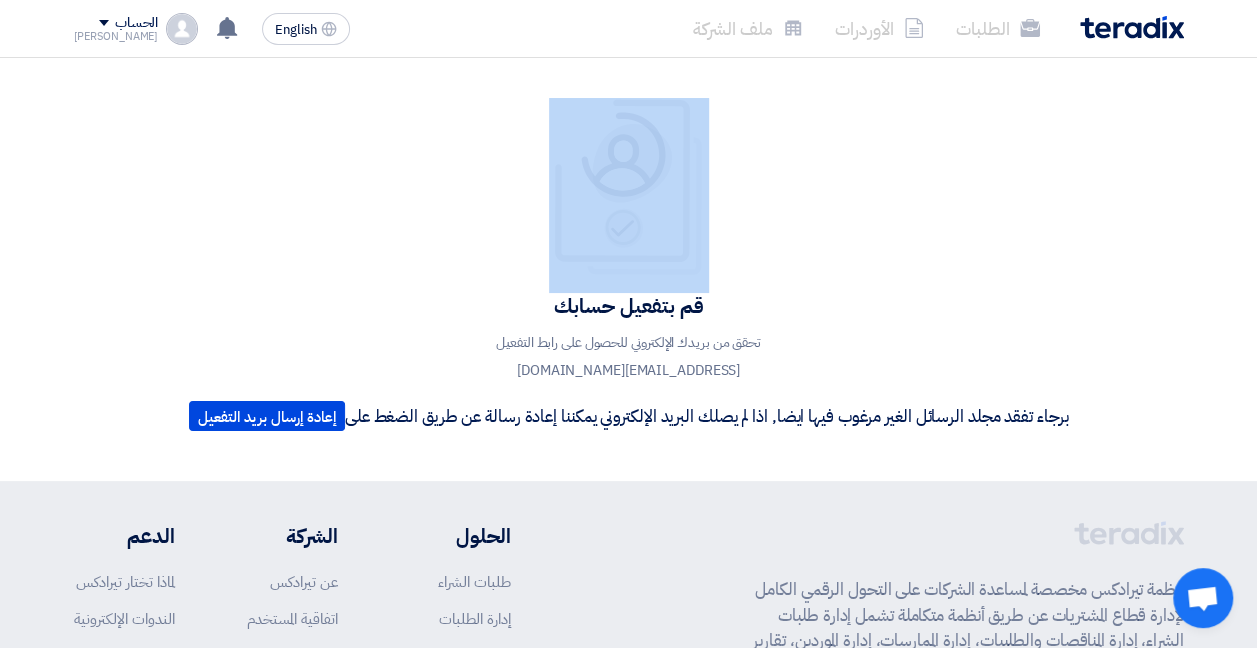 click on "قم بتفعيل حسابك
تحقق من بريدك الإلكتروني للحصول على رابط التفعيل [EMAIL_ADDRESS][DOMAIN_NAME]
برجاء تفقد مجلد الرسائل الغير مرغوب فيها ايضا, اذا لم يصلك البريد الإلكتروني يمكننا إعادة رسالة عن طريق الضغط على
إعادة إرسال بريد التفعيل" 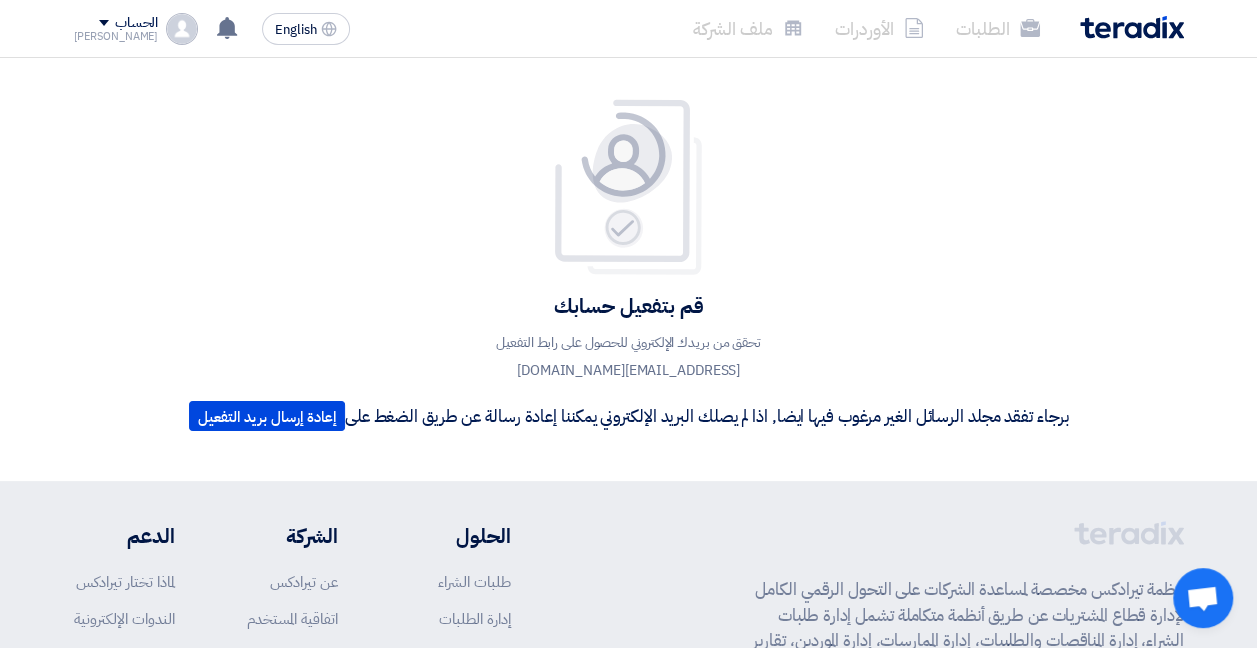 click 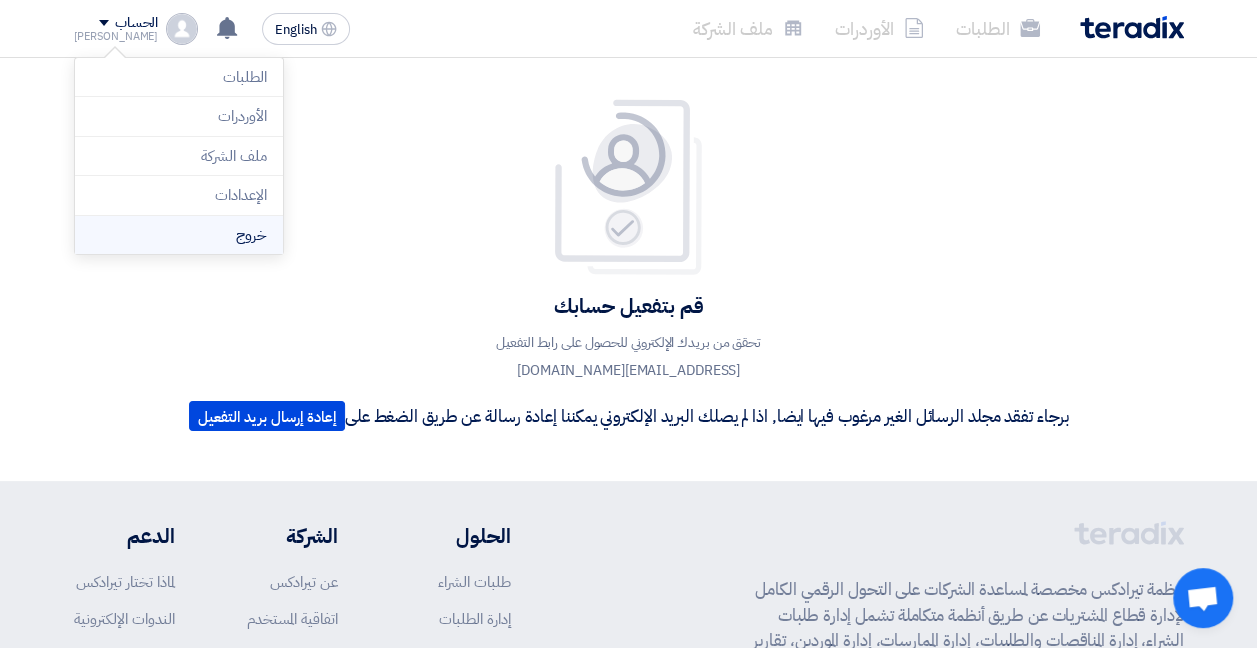 click on "خروج" 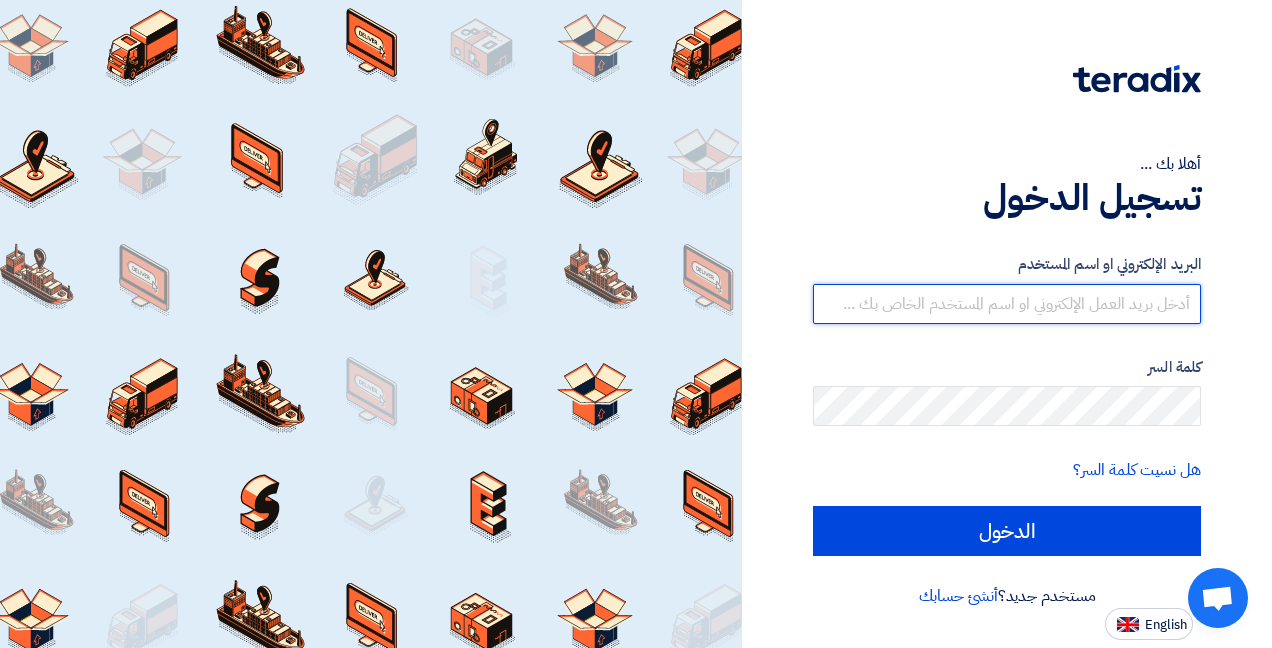 click at bounding box center [1007, 304] 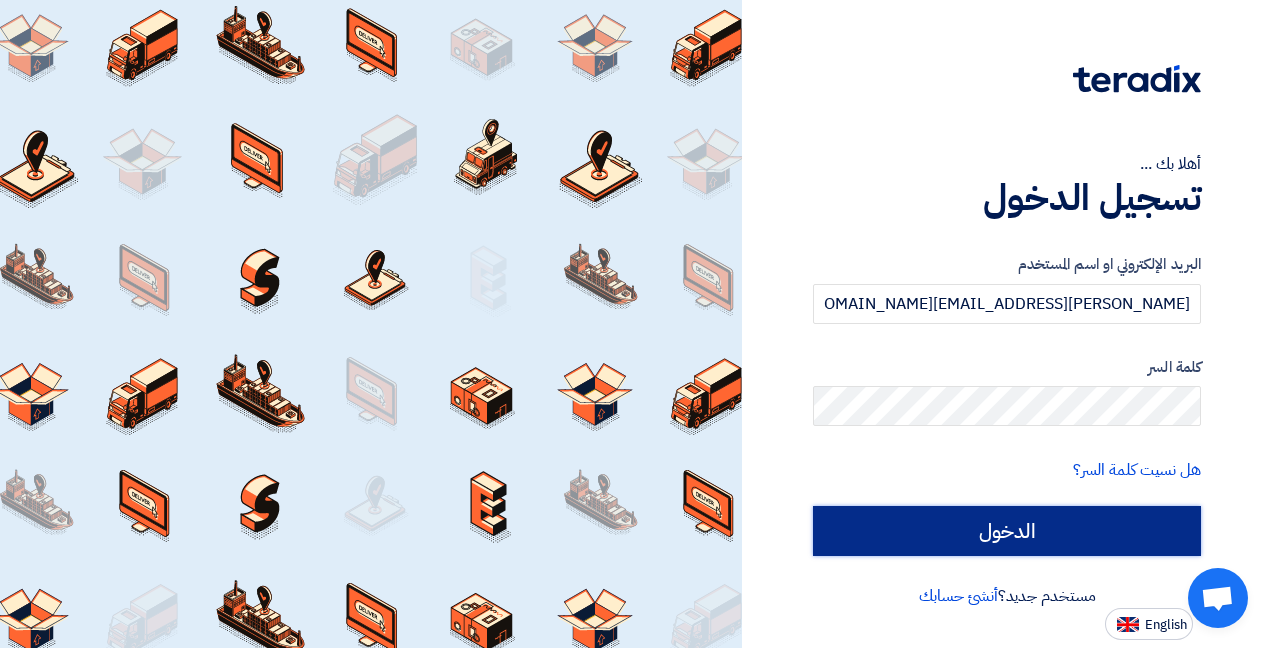 click on "الدخول" 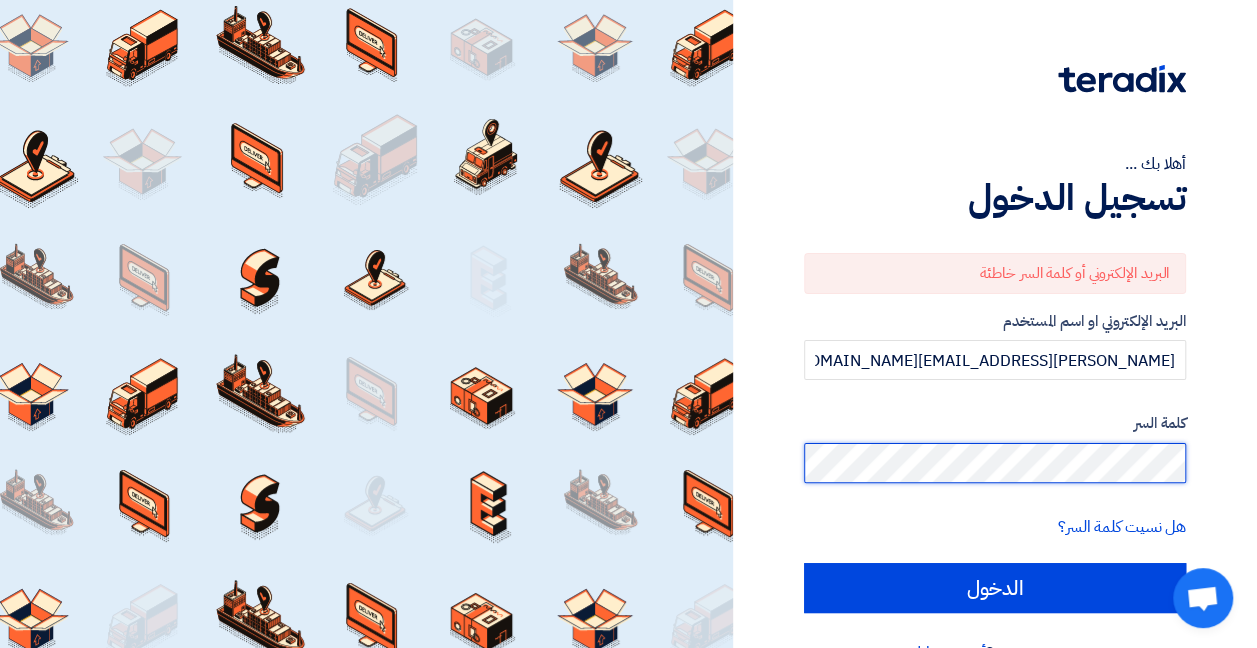click on "أهلا بك ...
تسجيل الدخول
البريد الإلكتروني أو كلمة السر خاطئة
البريد الإلكتروني او اسم المستخدم
[PERSON_NAME][EMAIL_ADDRESS][DOMAIN_NAME]
كلمة السر
هل نسيت كلمة السر؟
الدخول
مستخدم جديد؟
أنشئ حسابك
English" 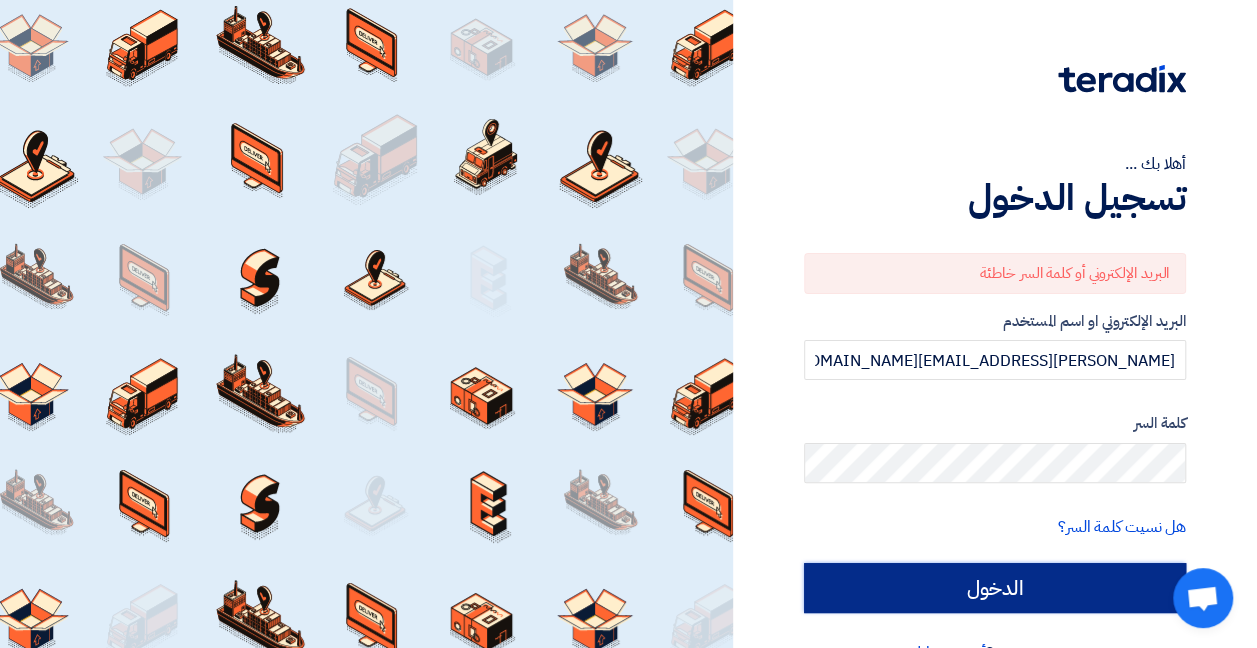 click on "الدخول" 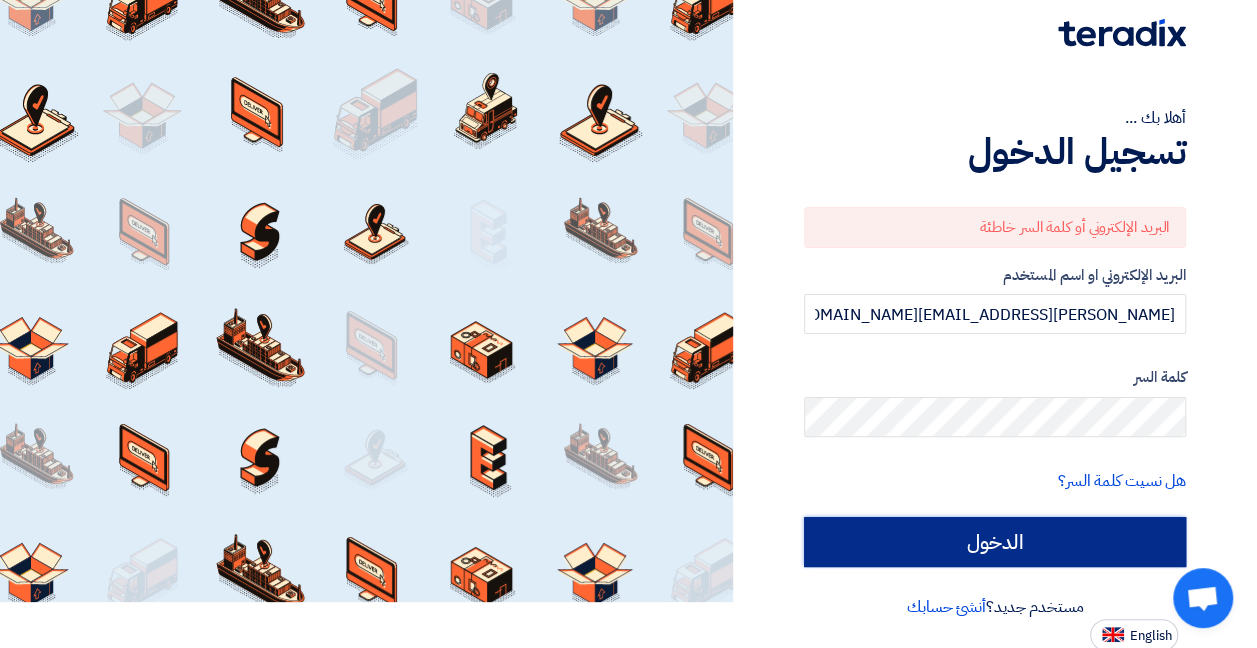 scroll, scrollTop: 48, scrollLeft: 0, axis: vertical 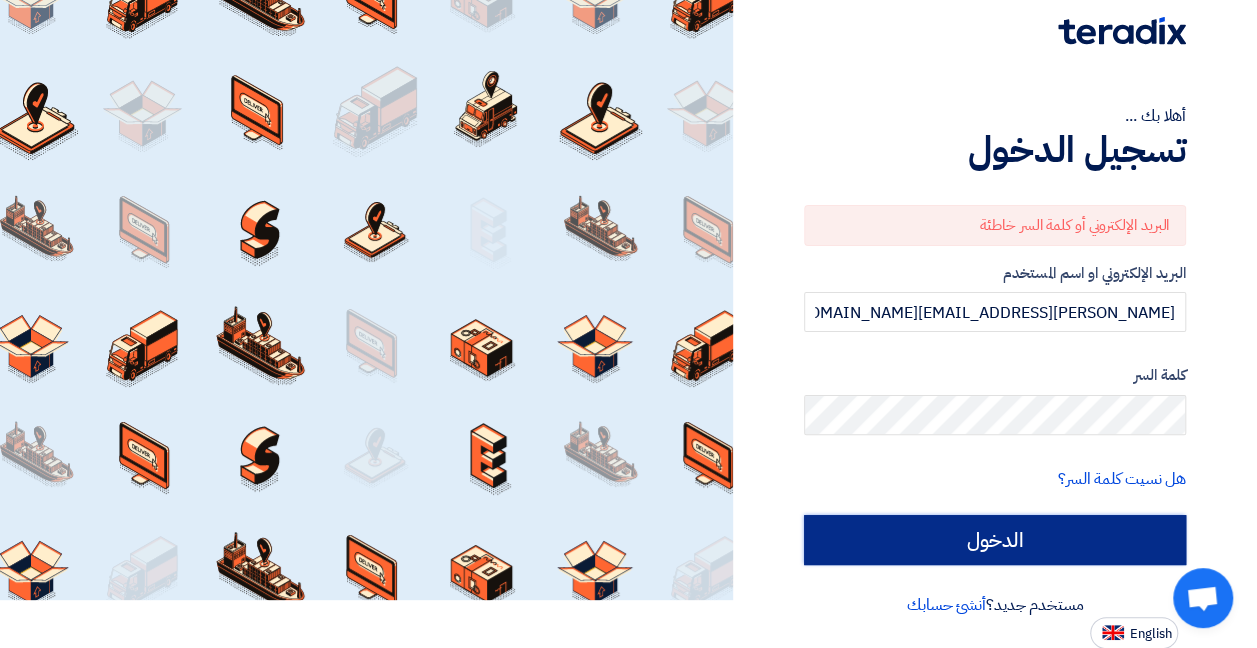 click on "الدخول" 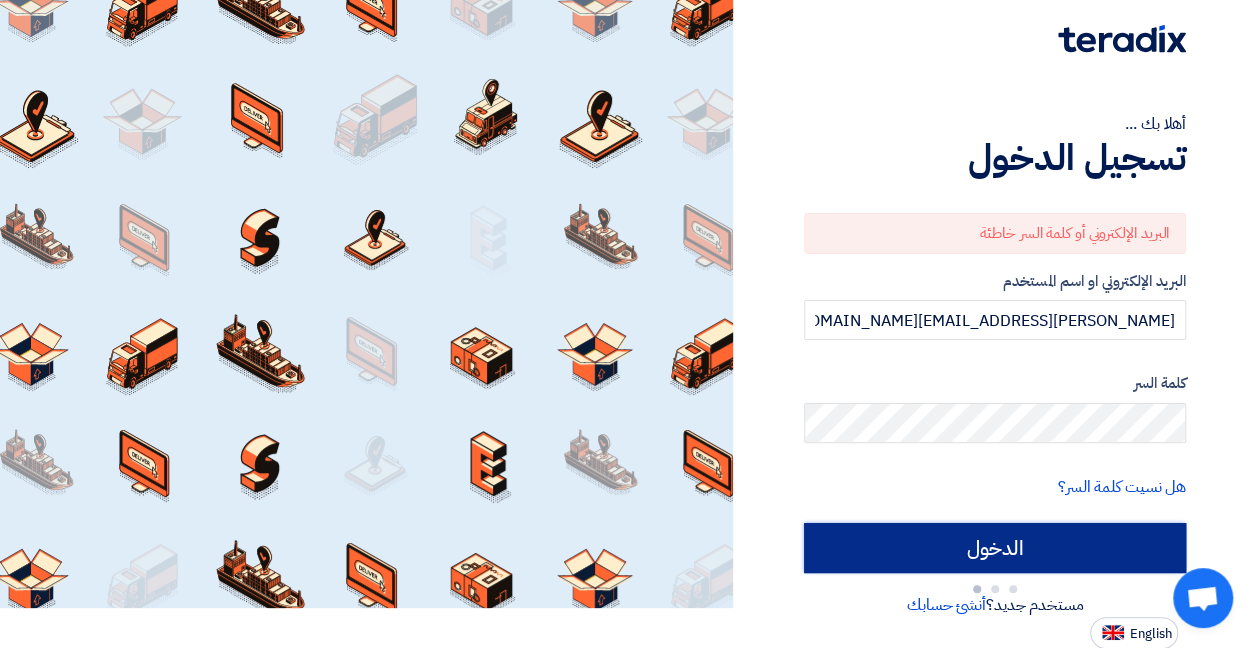 scroll, scrollTop: 48, scrollLeft: 0, axis: vertical 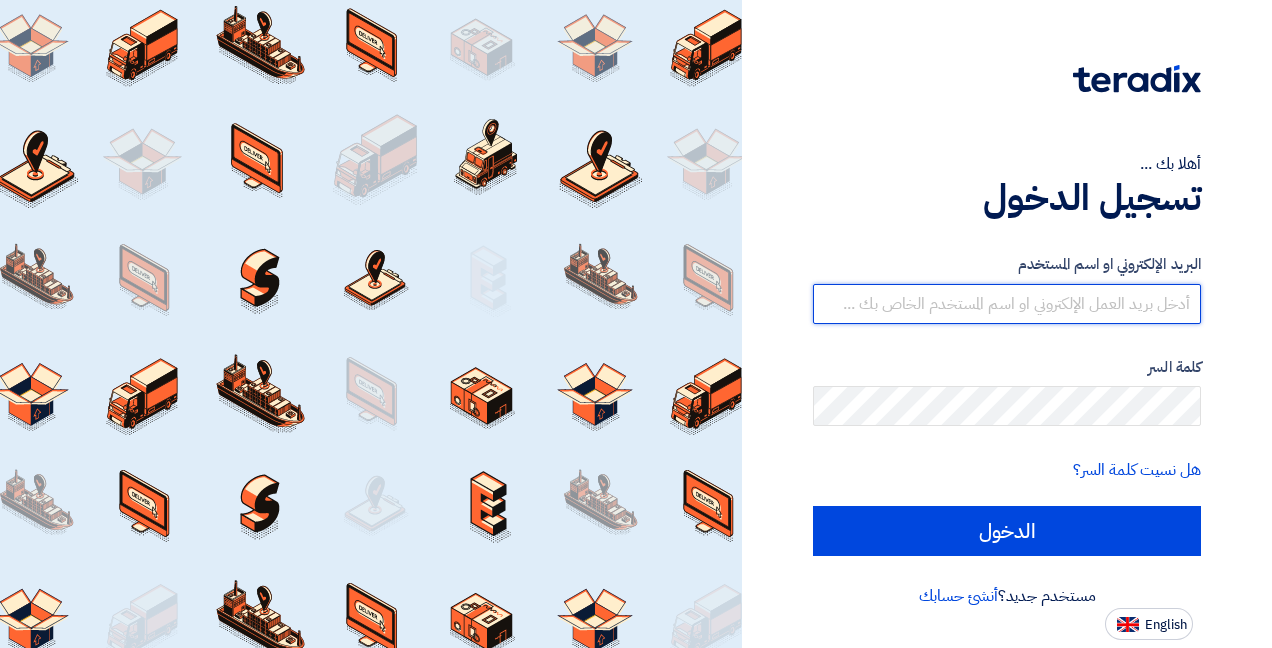 click at bounding box center (1007, 304) 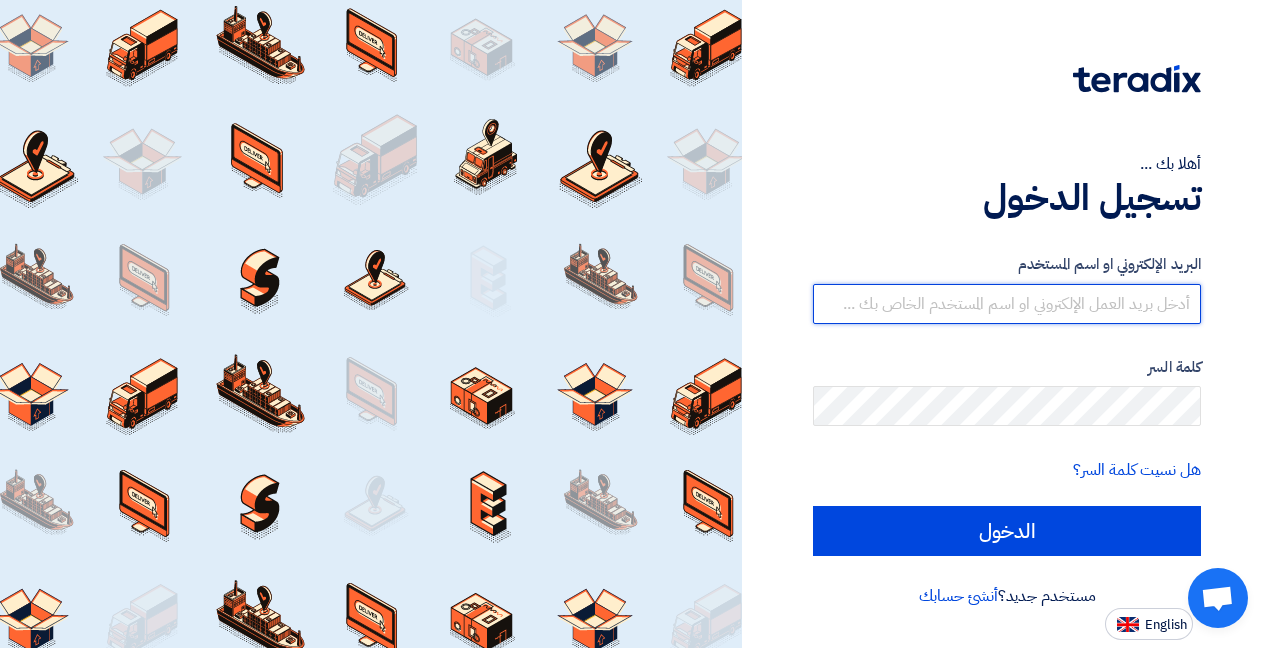 type on "nasser.mishal@advancedpetrochem.com" 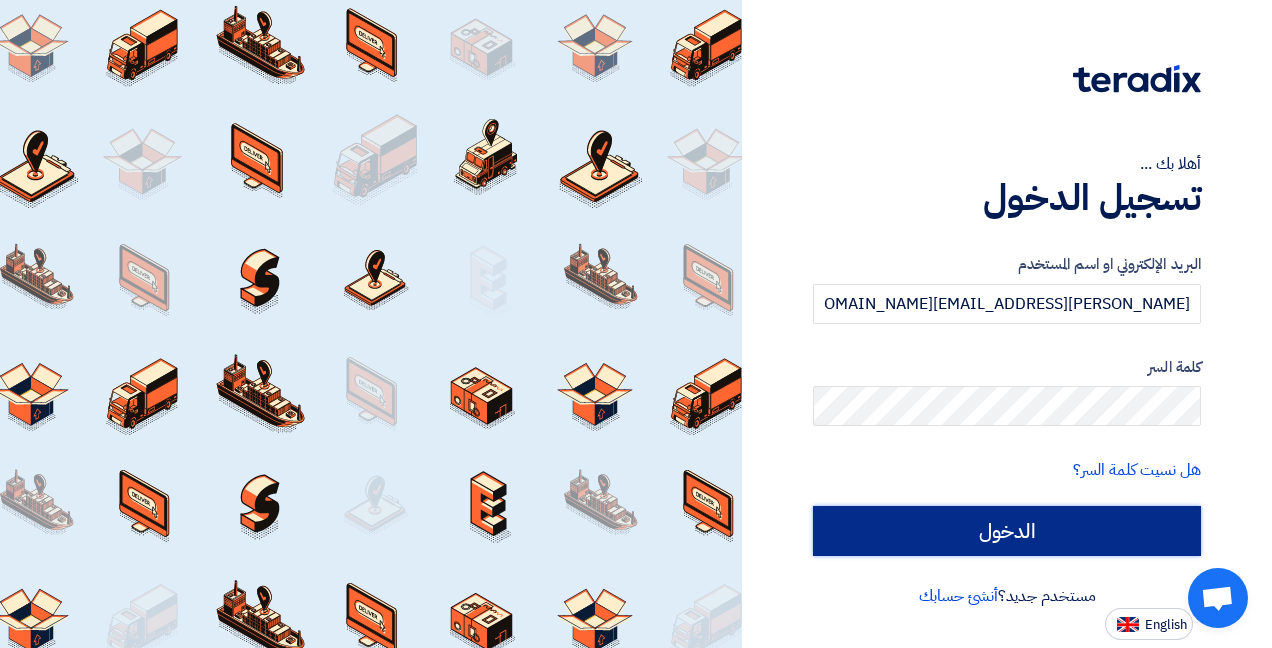 click on "الدخول" 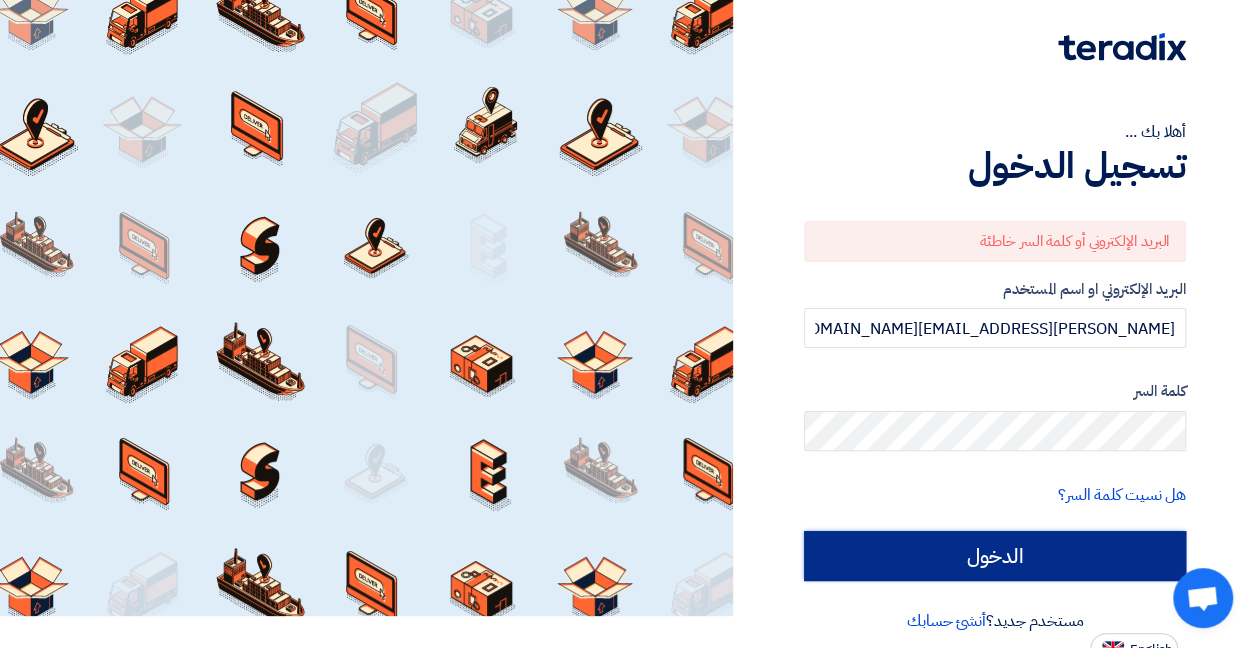 scroll, scrollTop: 48, scrollLeft: 0, axis: vertical 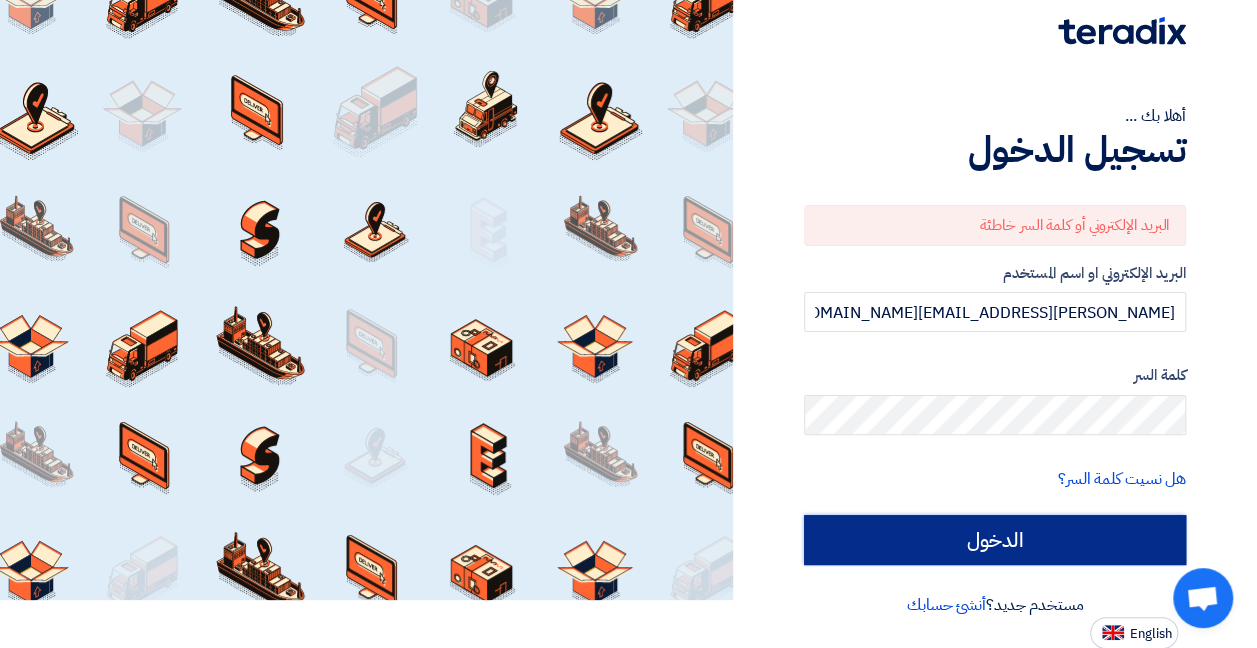 click on "الدخول" 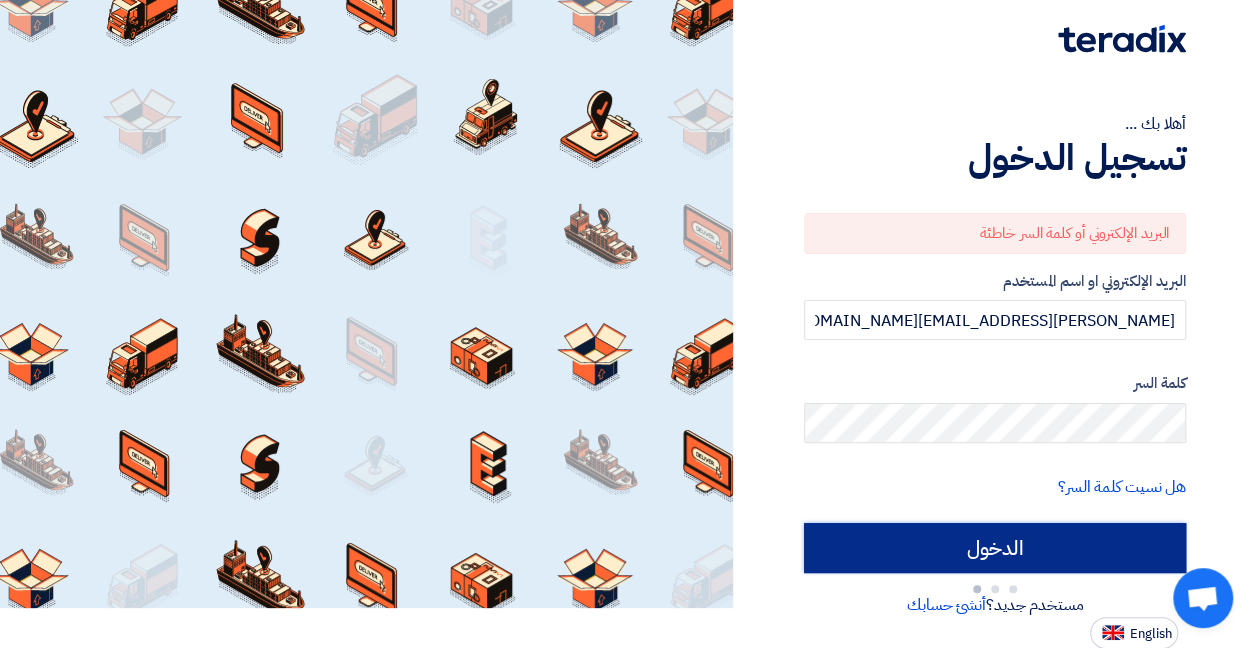 scroll, scrollTop: 48, scrollLeft: 0, axis: vertical 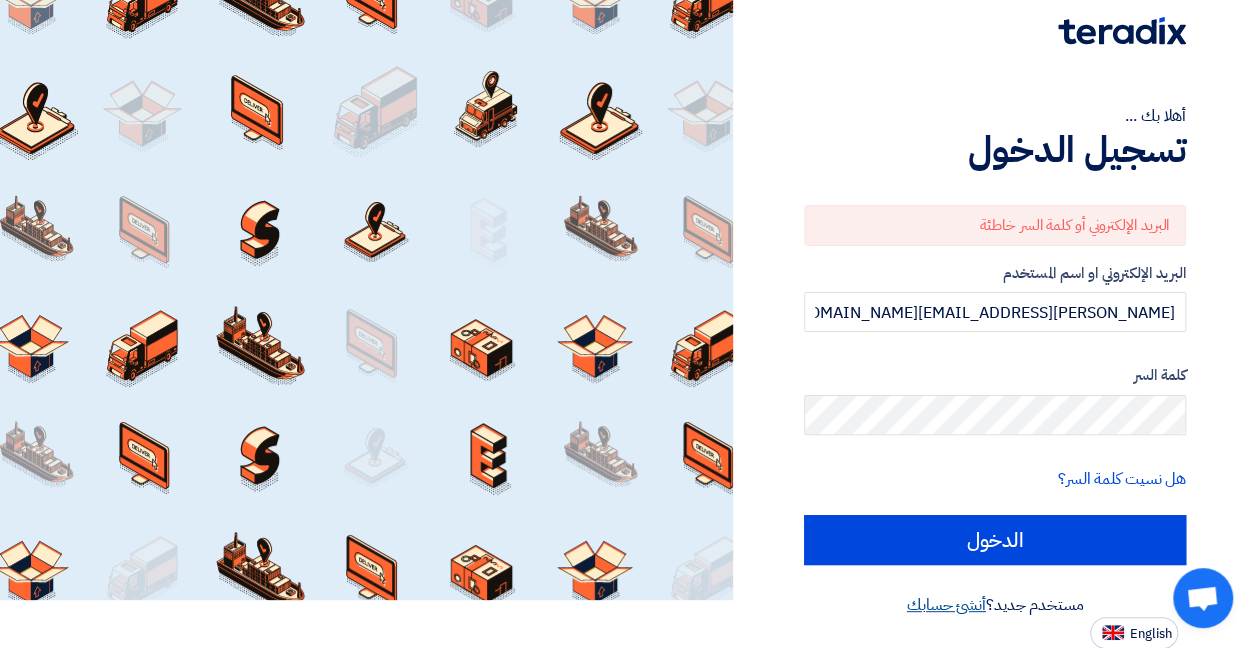 click on "أنشئ حسابك" 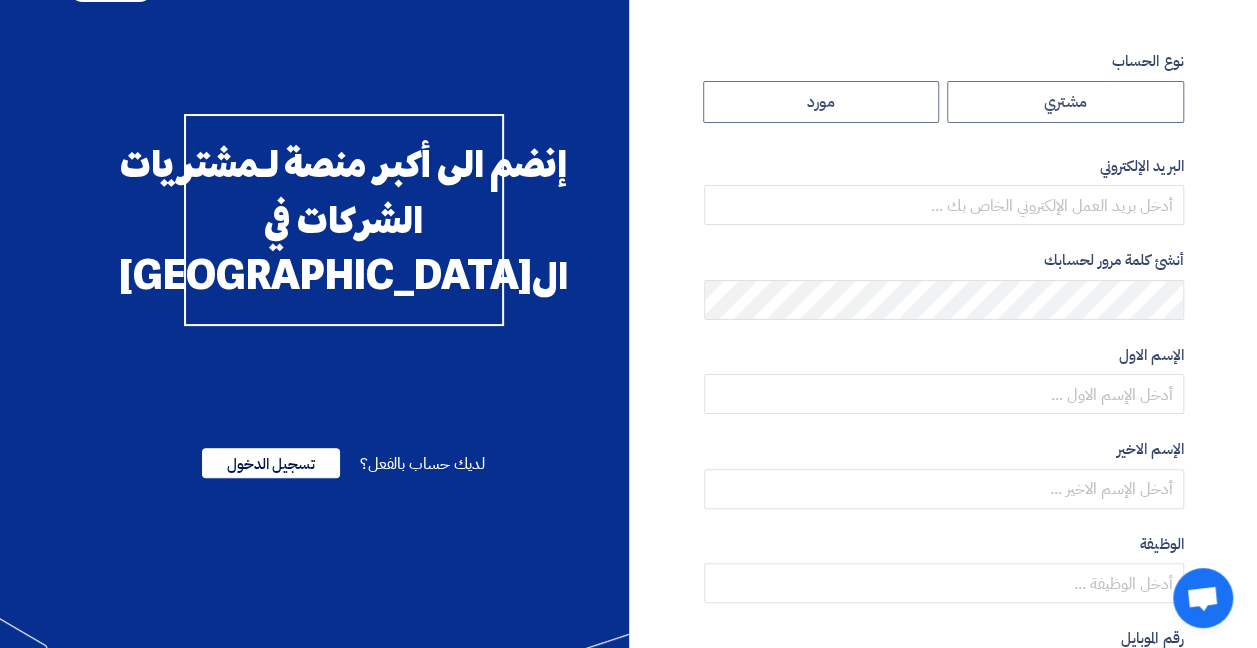 scroll, scrollTop: 0, scrollLeft: 0, axis: both 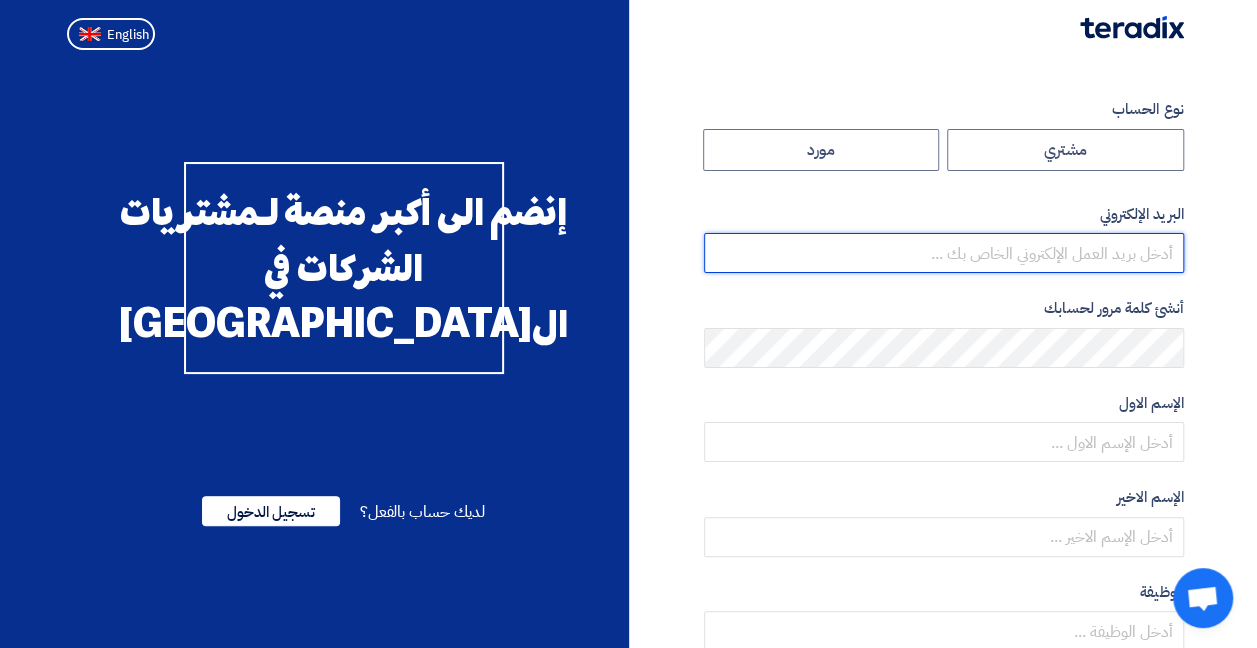 type on "[PERSON_NAME][EMAIL_ADDRESS][DOMAIN_NAME]" 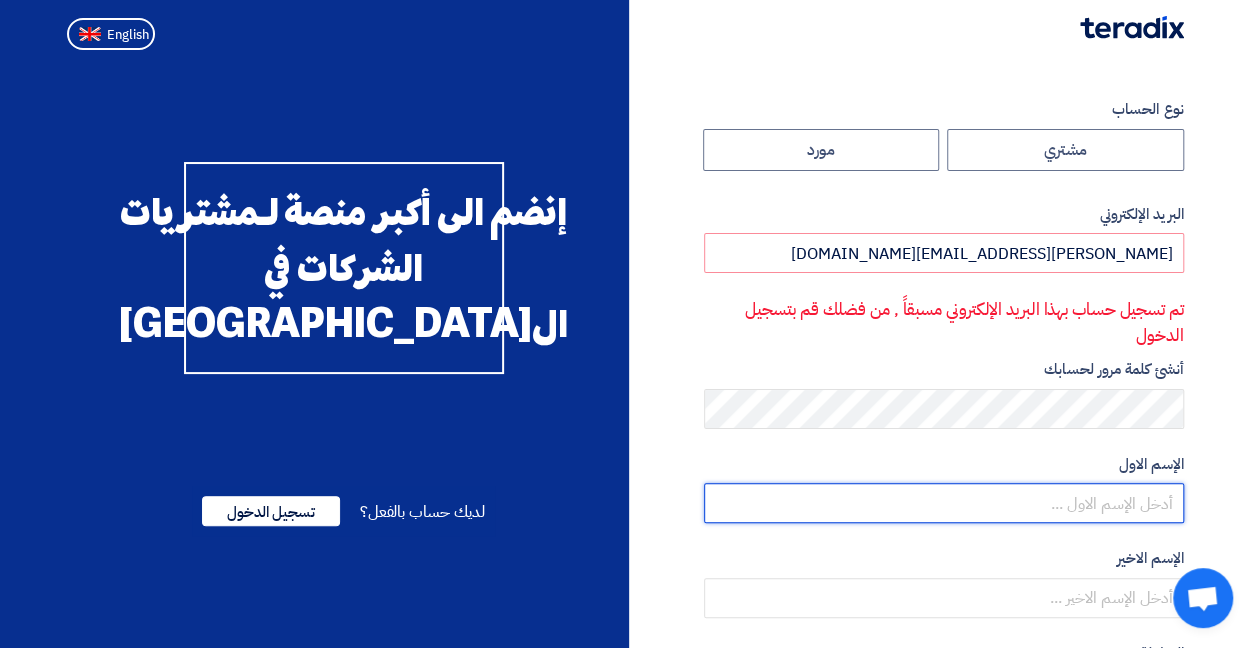 click at bounding box center (944, 503) 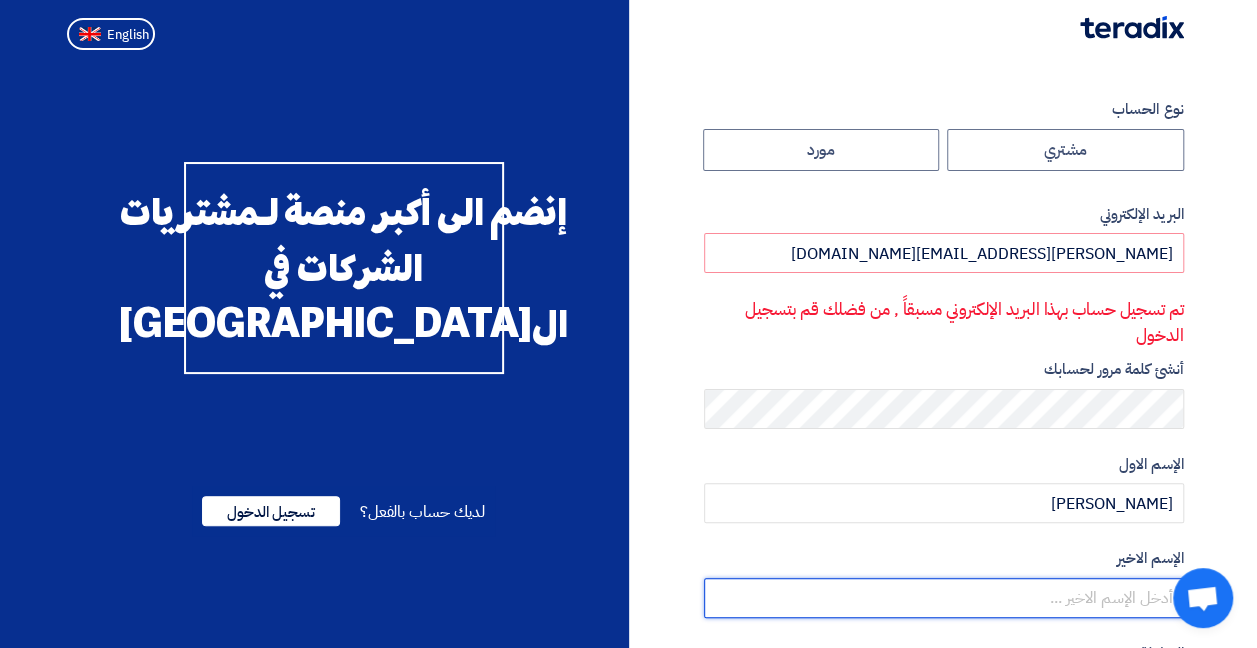 type on "Al-Mishal" 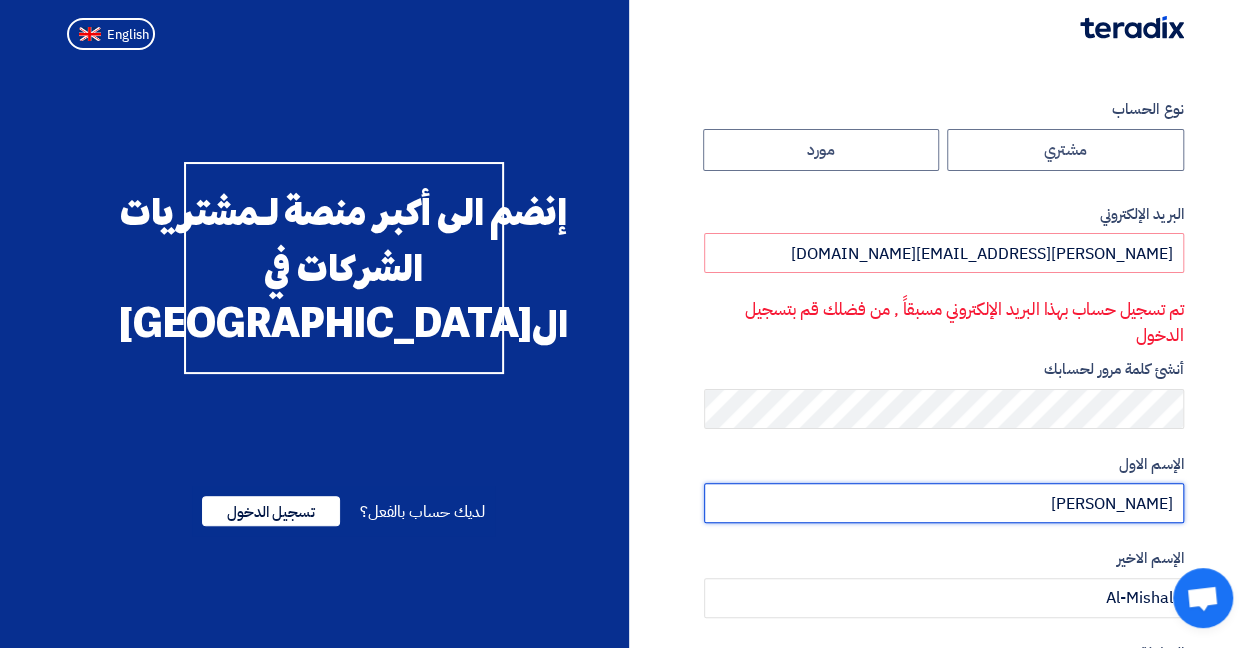 type on "مؤسسة" 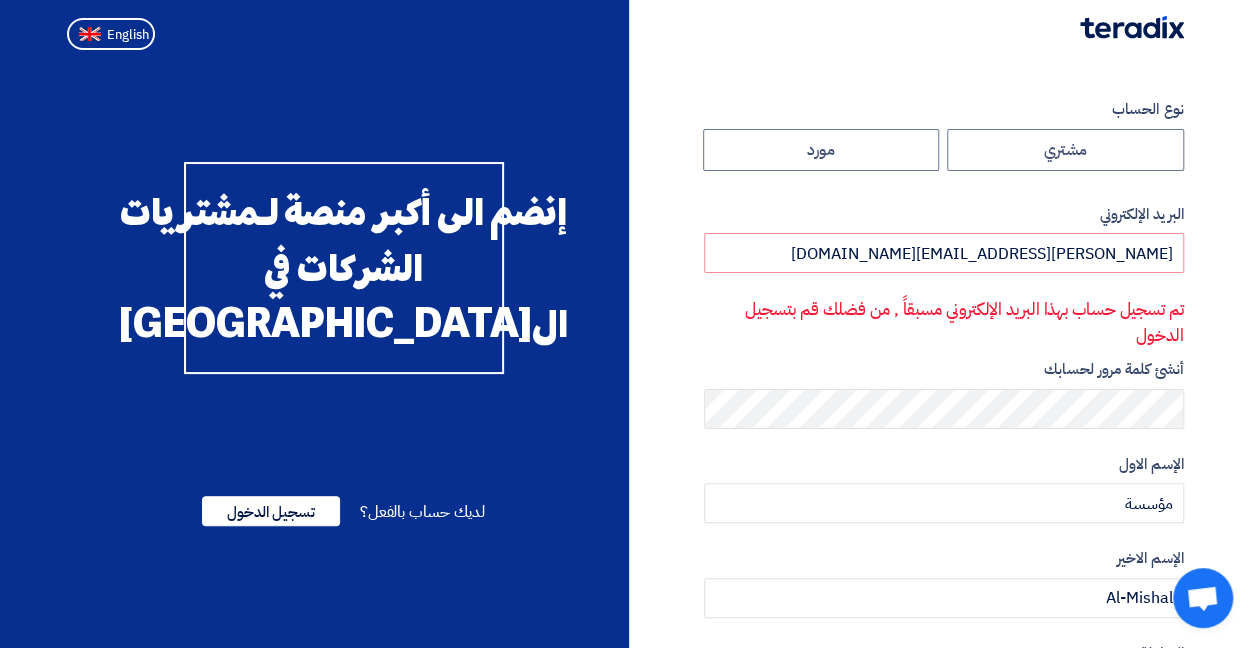 click on "نوع الحساب
مشتري
مورد
البريد الإلكتروني
nasser.mishal@advancedpetrochem.com
تم تسجيل حساب بهذا البريد الإلكتروني مسبقاً , من فضلك قم بتسجيل الدخول
أنشئ كلمة مرور لحسابك
الإسم الاول
مؤسسة
الإسم الاخير
Al-Mishal" 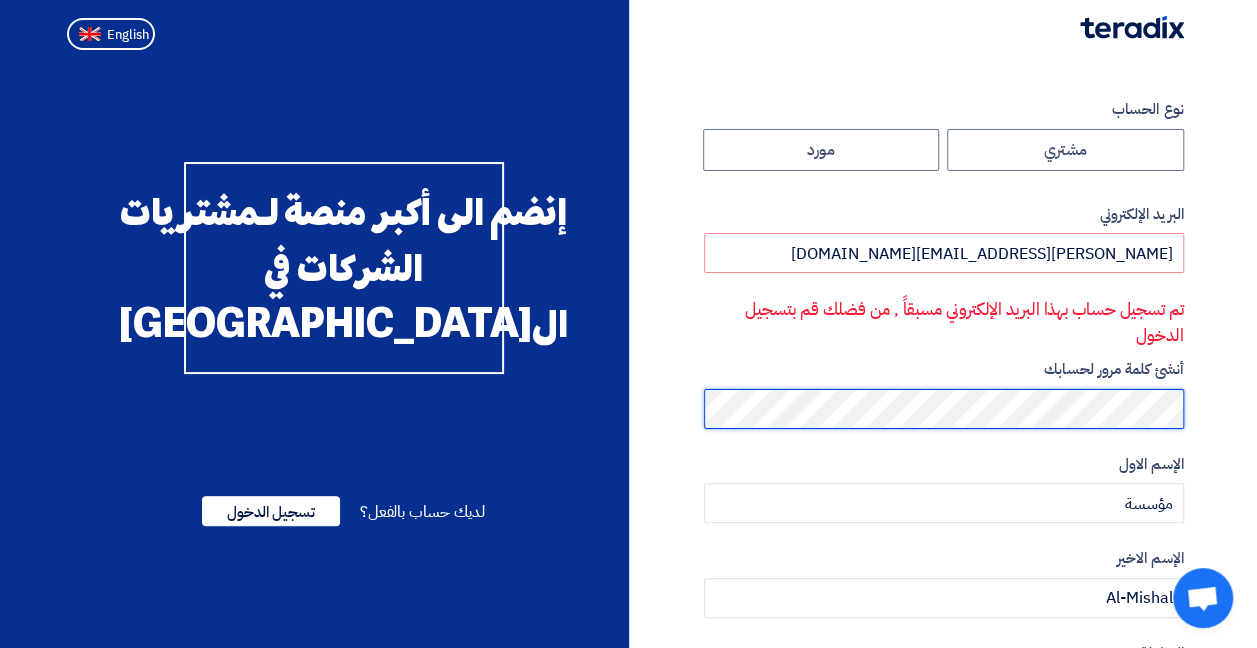 click on "نوع الحساب
مشتري
مورد
البريد الإلكتروني
nasser.mishal@advancedpetrochem.com
تم تسجيل حساب بهذا البريد الإلكتروني مسبقاً , من فضلك قم بتسجيل الدخول
أنشئ كلمة مرور لحسابك
الإسم الاول
مؤسسة
الإسم الاخير
Al-Mishal" 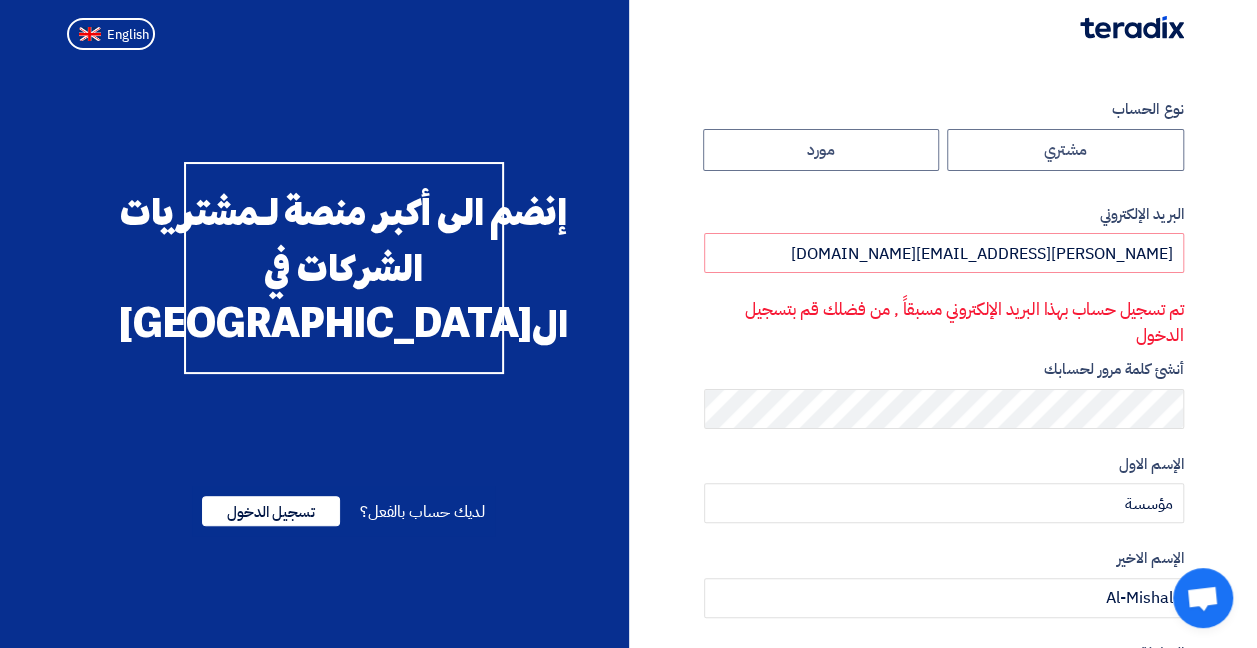 click on "نوع الحساب
مشتري
مورد
البريد الإلكتروني
nasser.mishal@advancedpetrochem.com
تم تسجيل حساب بهذا البريد الإلكتروني مسبقاً , من فضلك قم بتسجيل الدخول
أنشئ كلمة مرور لحسابك
الإسم الاول
مؤسسة
الإسم الاخير
Al-Mishal" 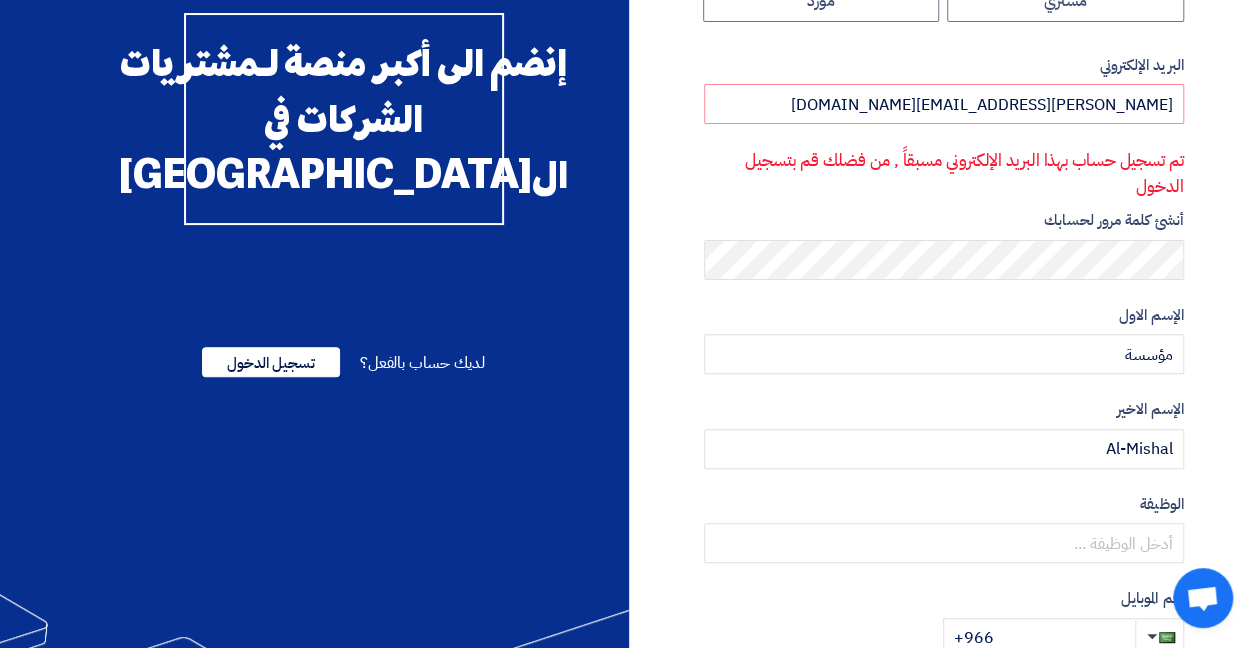 scroll, scrollTop: 300, scrollLeft: 0, axis: vertical 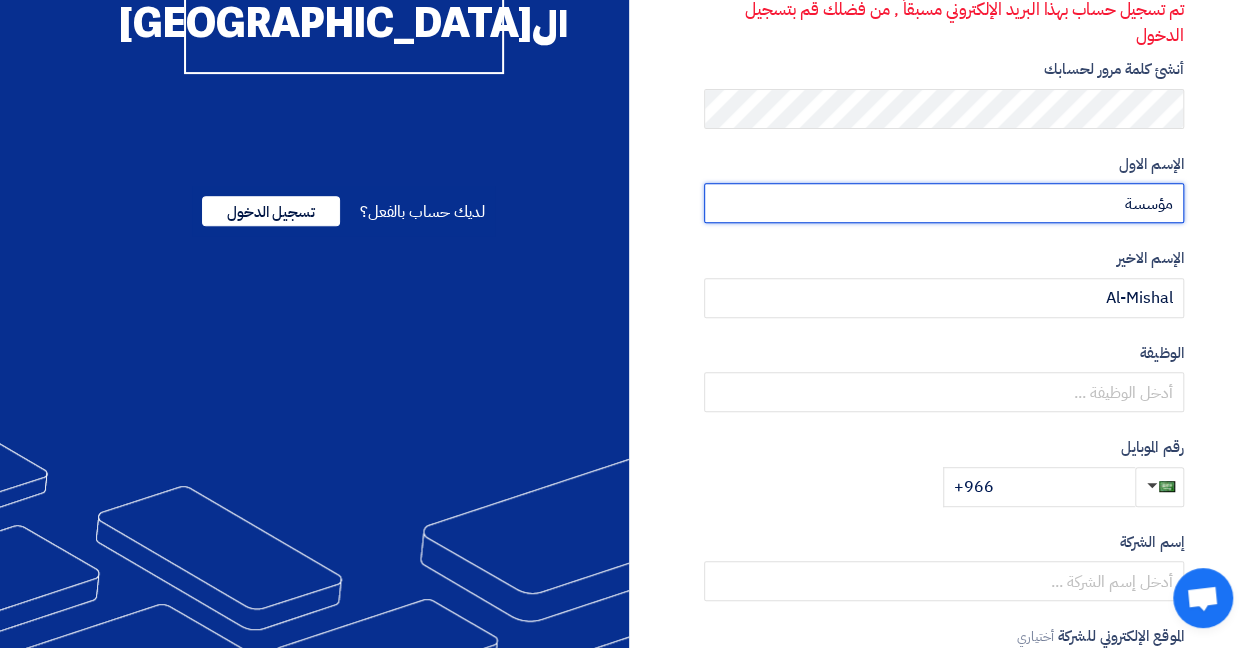 drag, startPoint x: 1101, startPoint y: 200, endPoint x: 1188, endPoint y: 202, distance: 87.02299 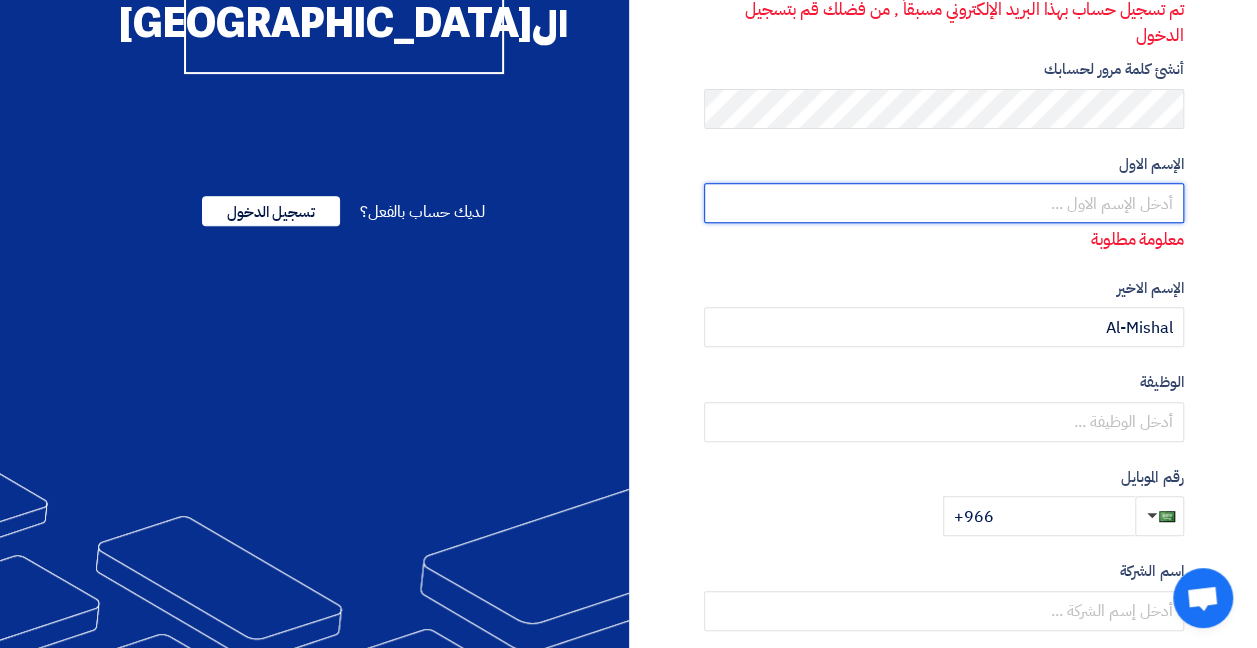 type on "s" 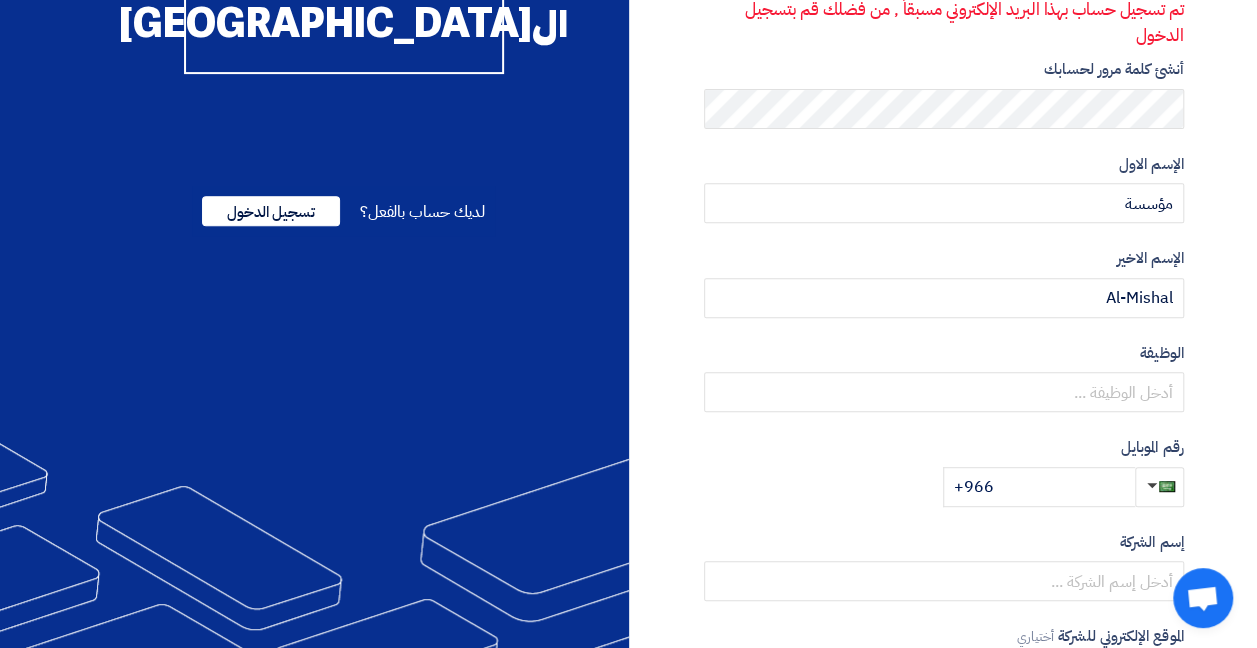 click on "نوع الحساب
مشتري
مورد
البريد الإلكتروني
nasser.mishal@advancedpetrochem.com
تم تسجيل حساب بهذا البريد الإلكتروني مسبقاً , من فضلك قم بتسجيل الدخول
أنشئ كلمة مرور لحسابك
الإسم الاول
مؤسسة
الإسم الاخير
Al-Mishal" 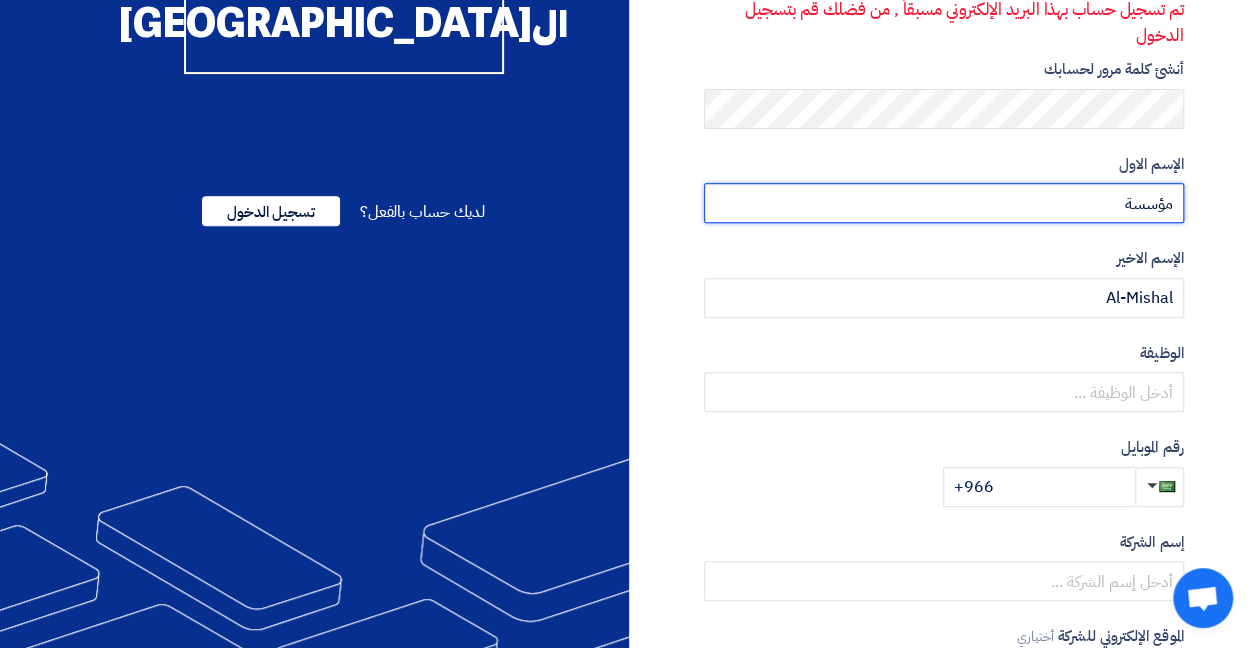 click on "مؤسسة" at bounding box center [944, 203] 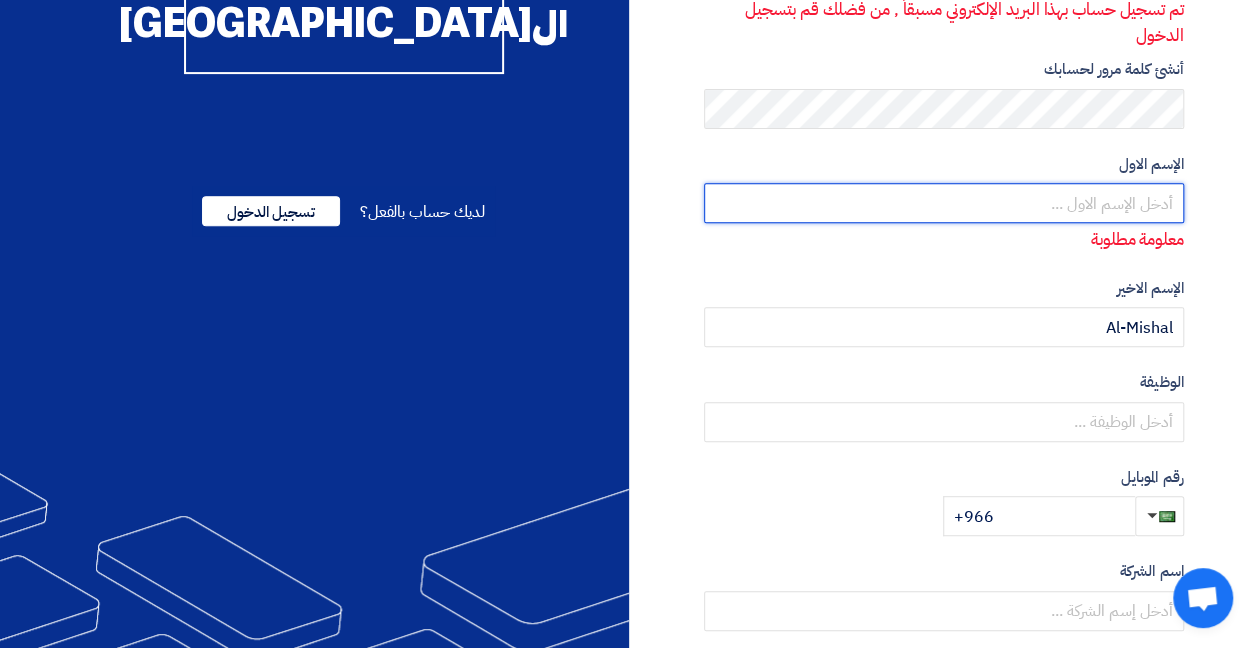 type on "n" 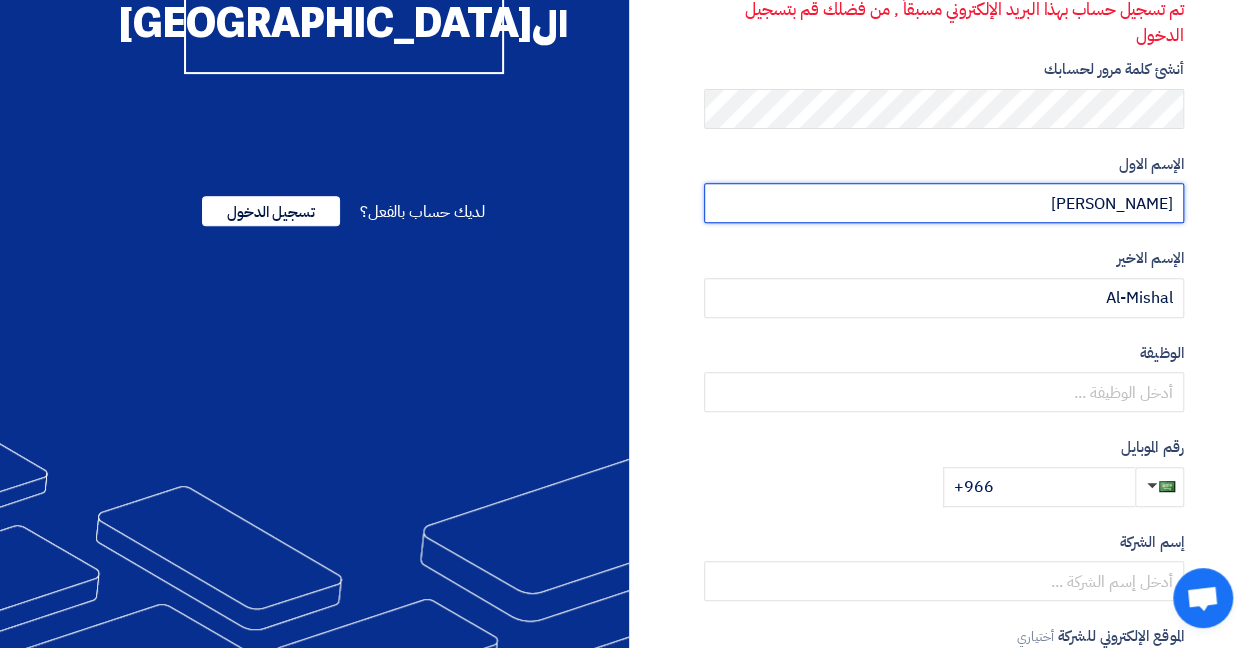 type on "[PERSON_NAME]" 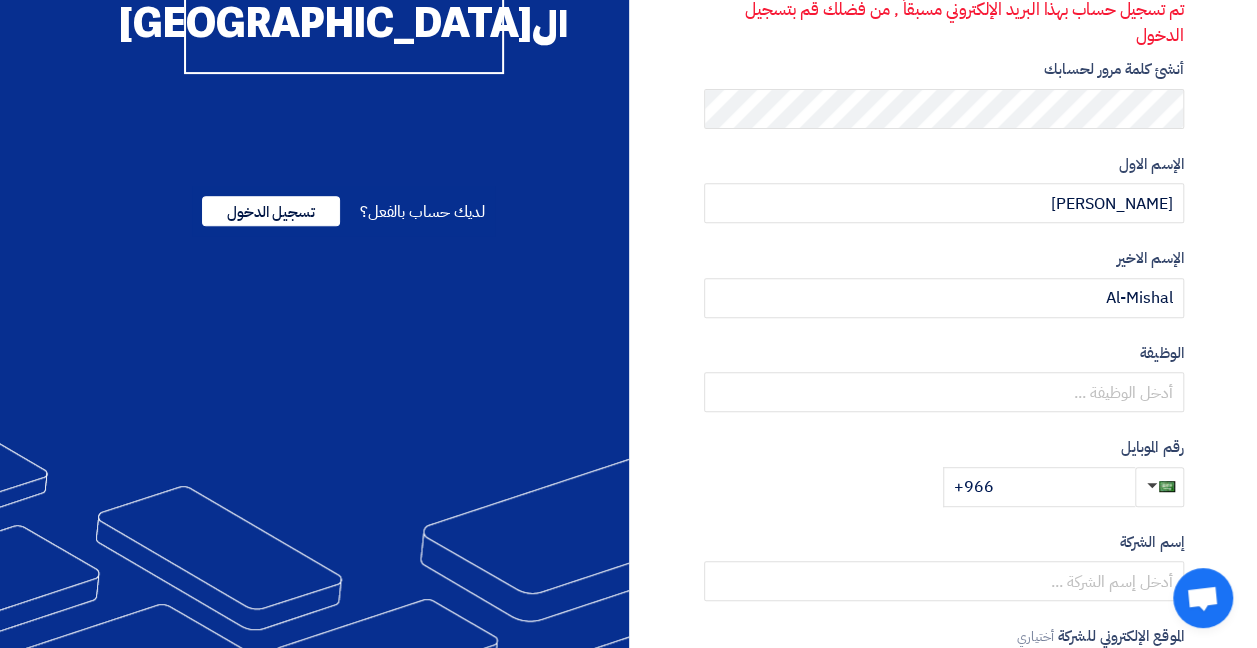 click on "نوع الحساب
مشتري
مورد
البريد الإلكتروني
nasser.mishal@advancedpetrochem.com
تم تسجيل حساب بهذا البريد الإلكتروني مسبقاً , من فضلك قم بتسجيل الدخول
أنشئ كلمة مرور لحسابك
الإسم الاول
Nasser
الإسم الاخير
Al-Mishal" 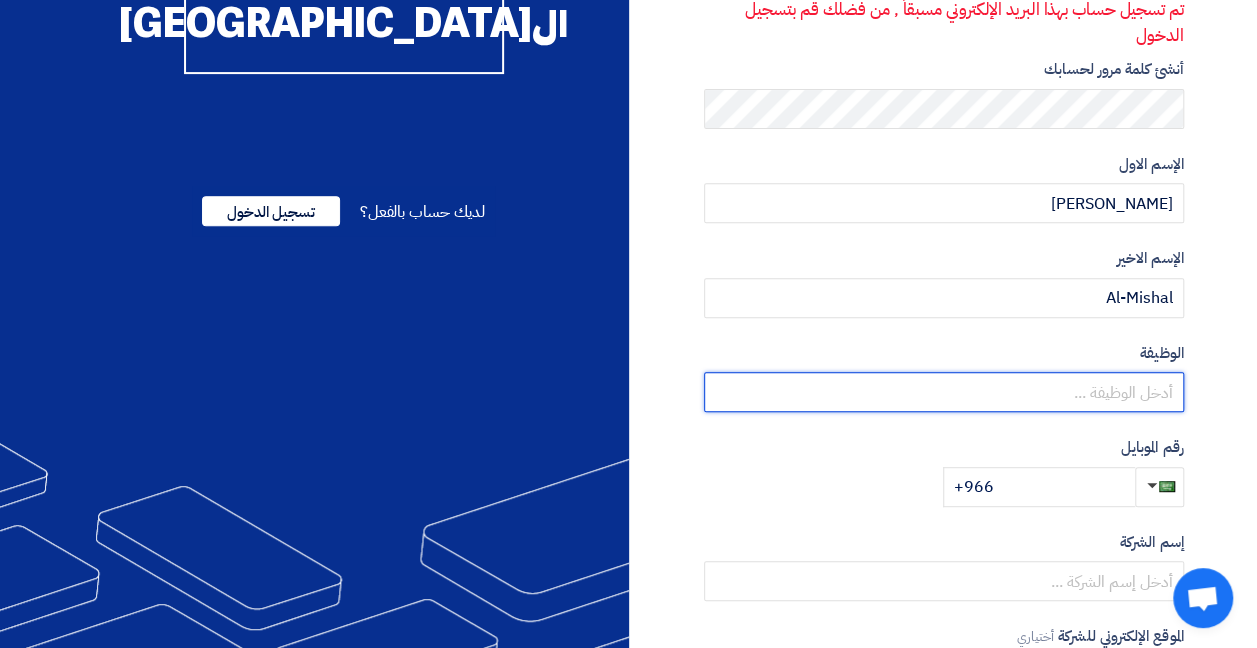 click at bounding box center (944, 392) 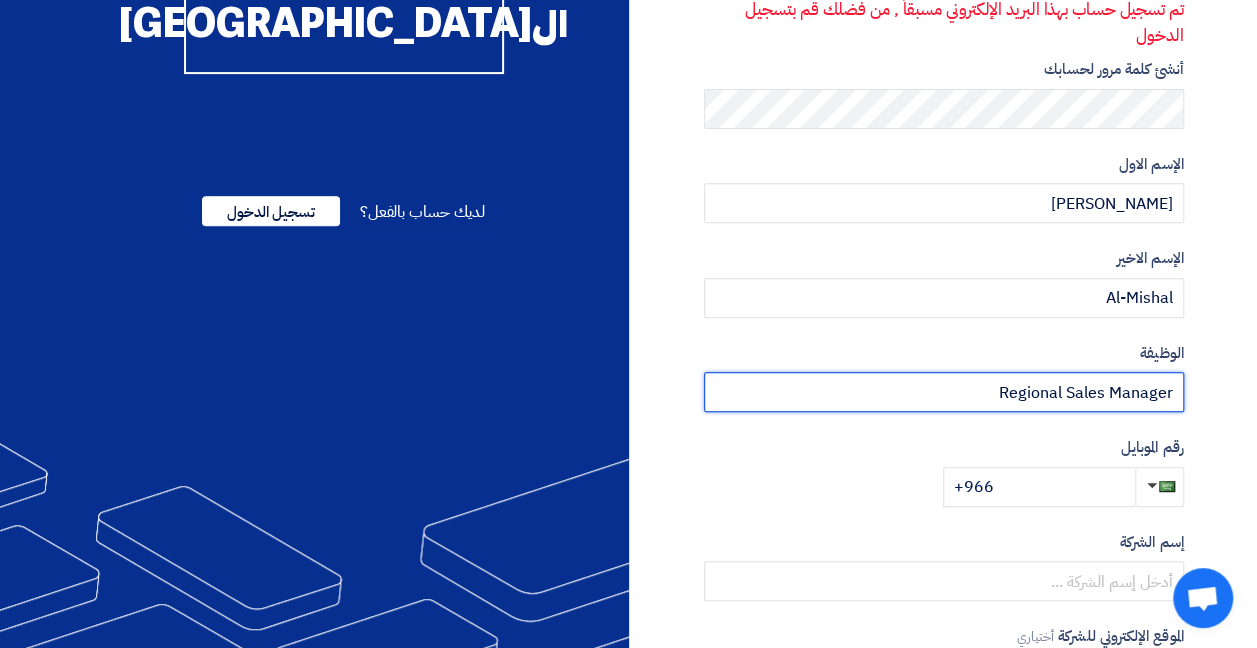 type on "Regional Sales Manager" 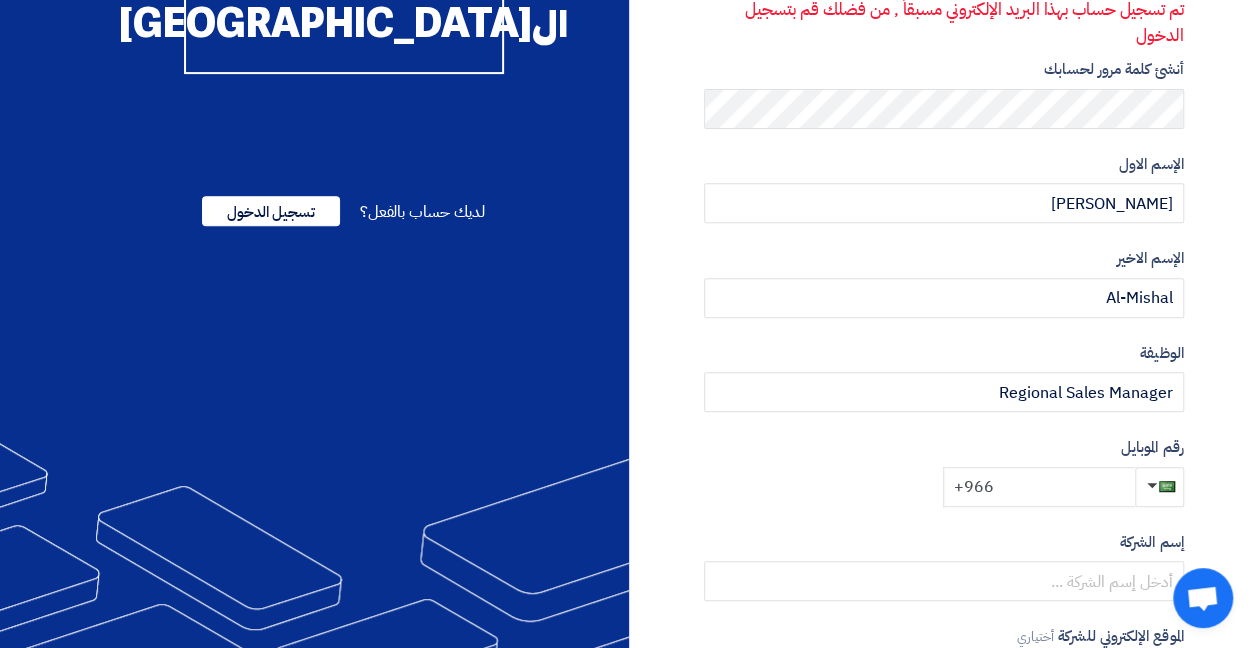 click on "+966" 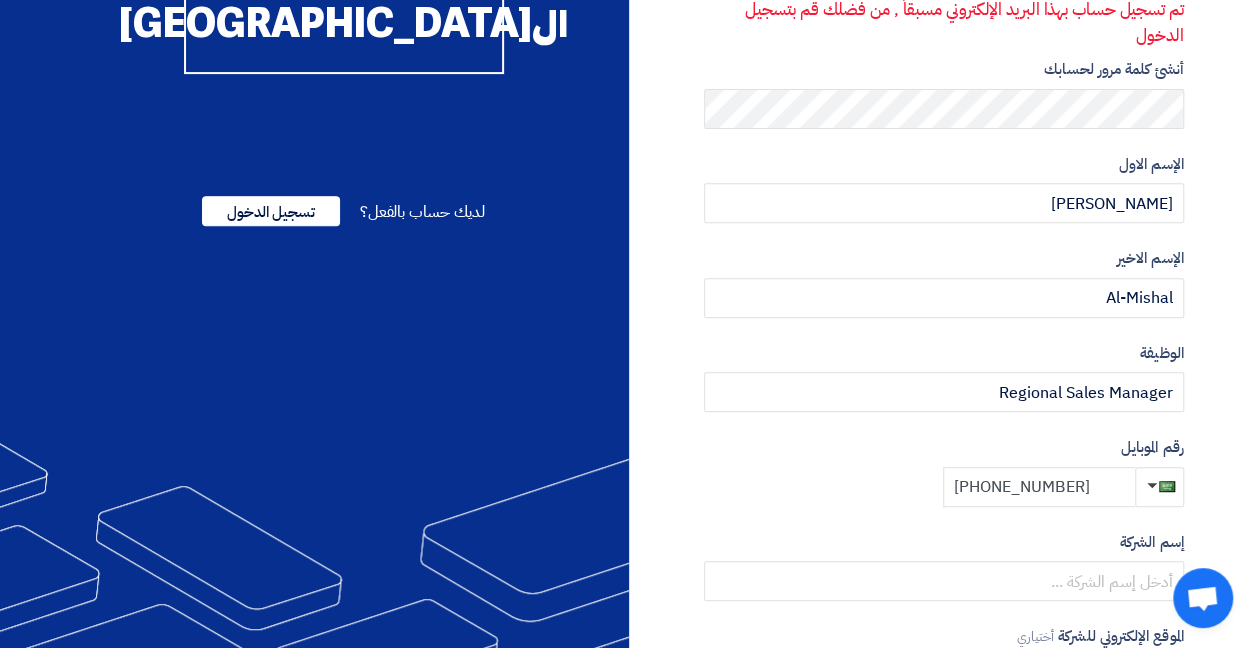type on "+966 532037227" 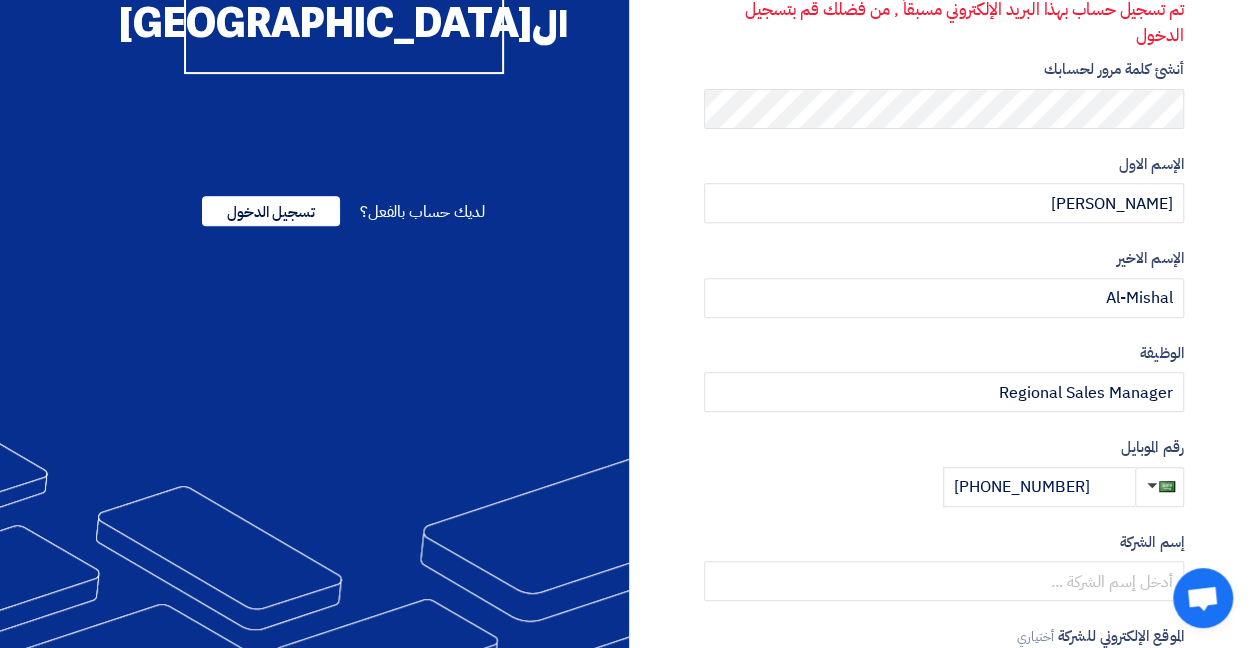 click on "نوع الحساب
مشتري
مورد
البريد الإلكتروني
nasser.mishal@advancedpetrochem.com
تم تسجيل حساب بهذا البريد الإلكتروني مسبقاً , من فضلك قم بتسجيل الدخول
أنشئ كلمة مرور لحسابك
الإسم الاول
Nasser
الإسم الاخير
Al-Mishal" 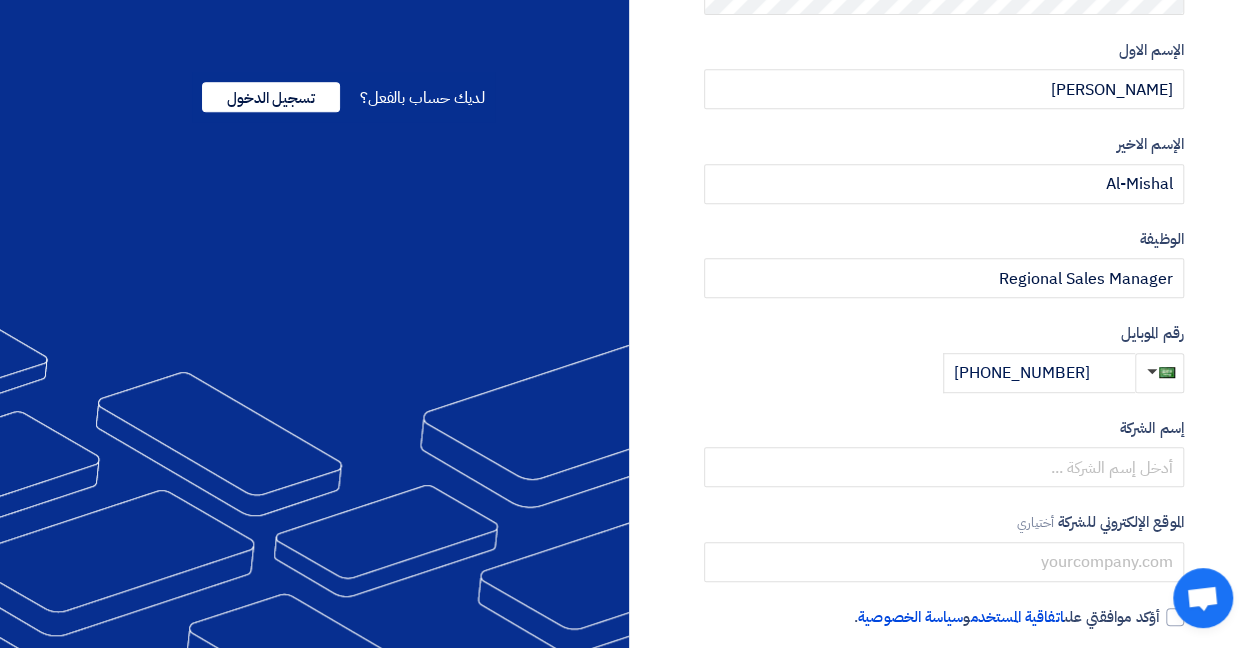 scroll, scrollTop: 509, scrollLeft: 0, axis: vertical 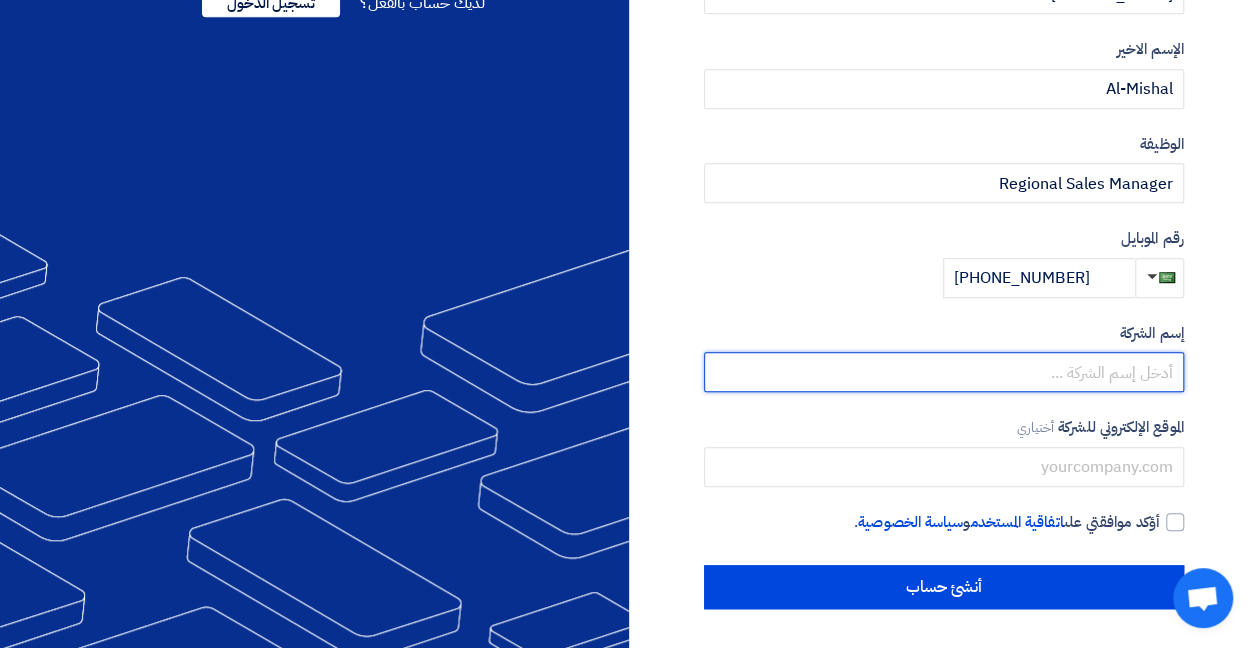click at bounding box center (944, 372) 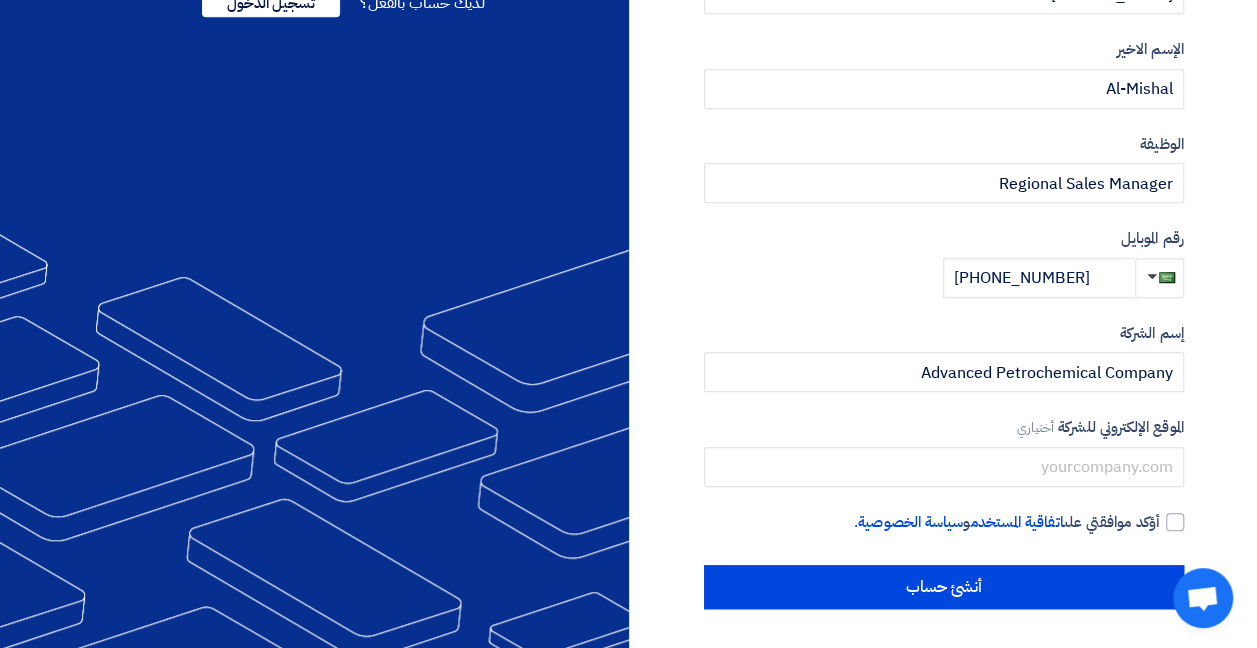 click on "نوع الحساب
مشتري
مورد
البريد الإلكتروني
nasser.mishal@advancedpetrochem.com
تم تسجيل حساب بهذا البريد الإلكتروني مسبقاً , من فضلك قم بتسجيل الدخول
أنشئ كلمة مرور لحسابك
الإسم الاول
Nasser
الإسم الاخير
Al-Mishal" 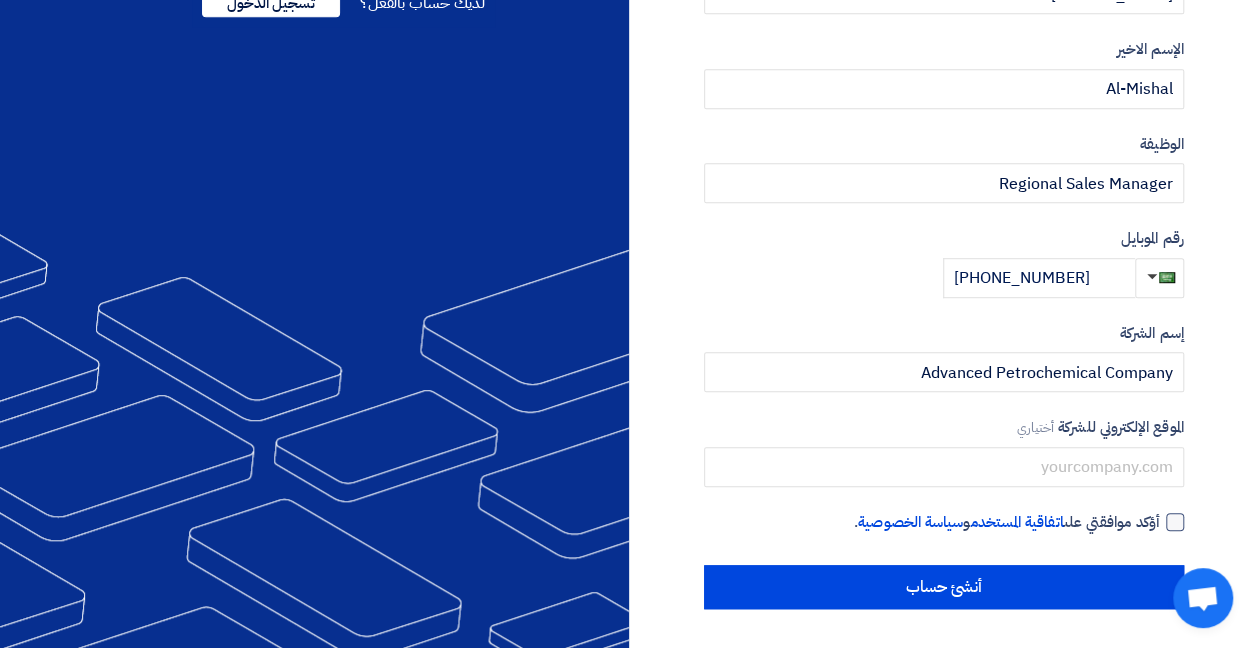 click 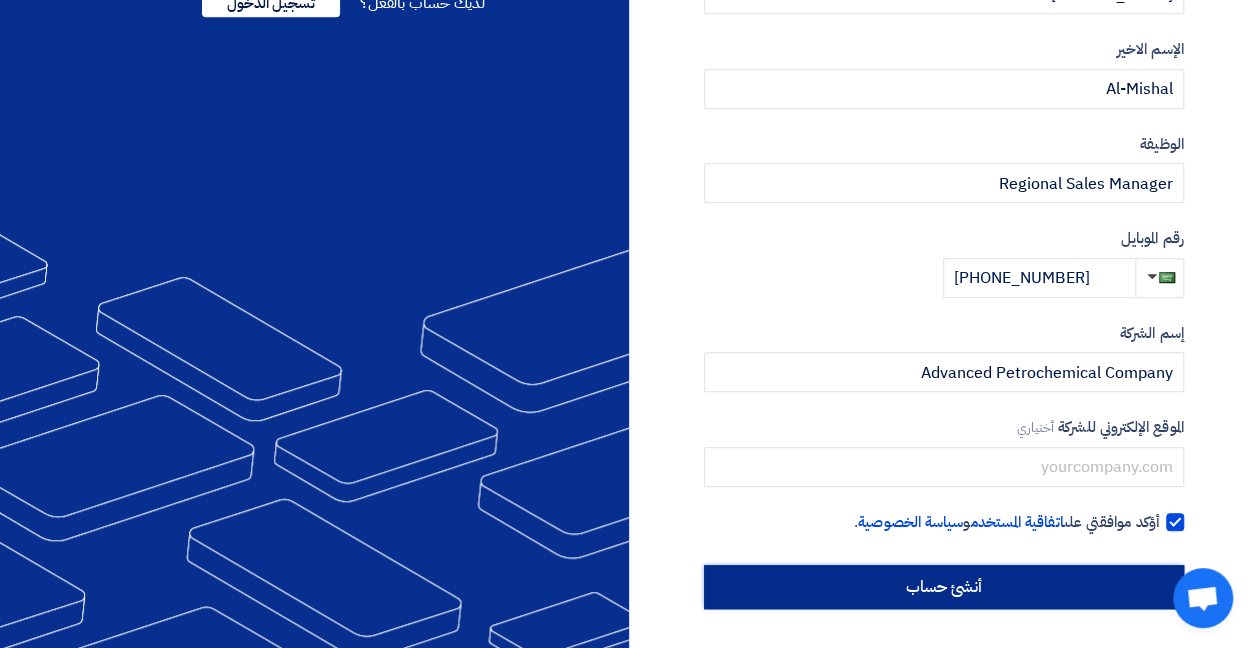 click on "أنشئ حساب" 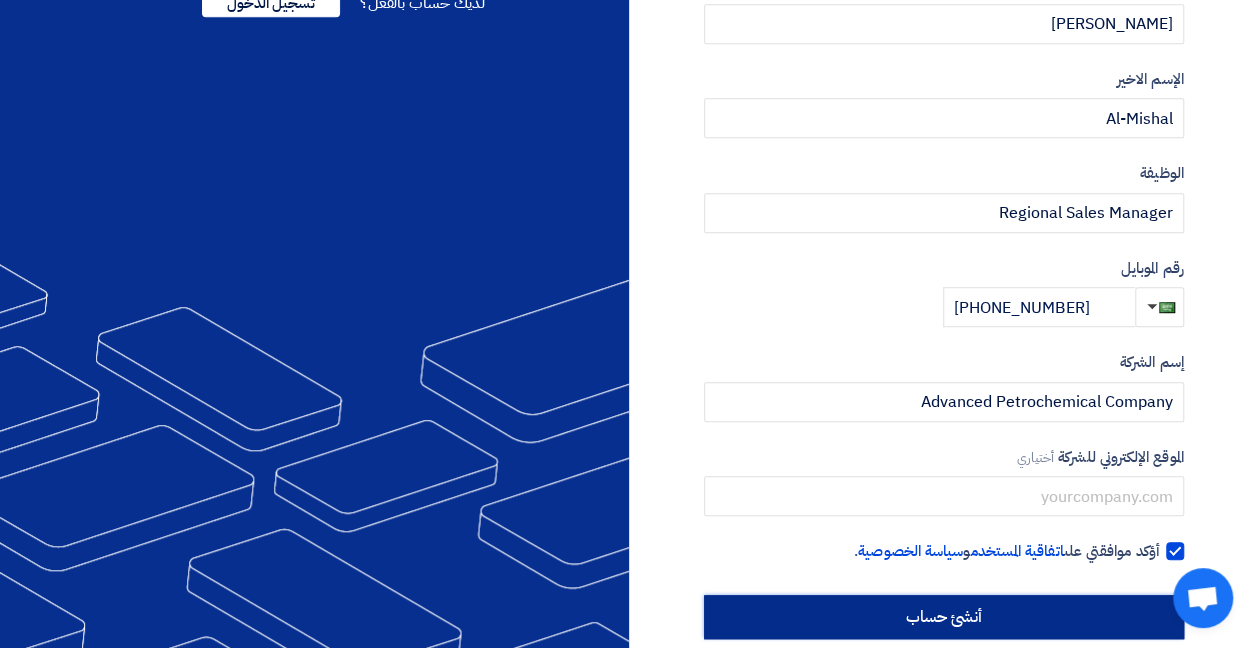 scroll, scrollTop: 0, scrollLeft: 0, axis: both 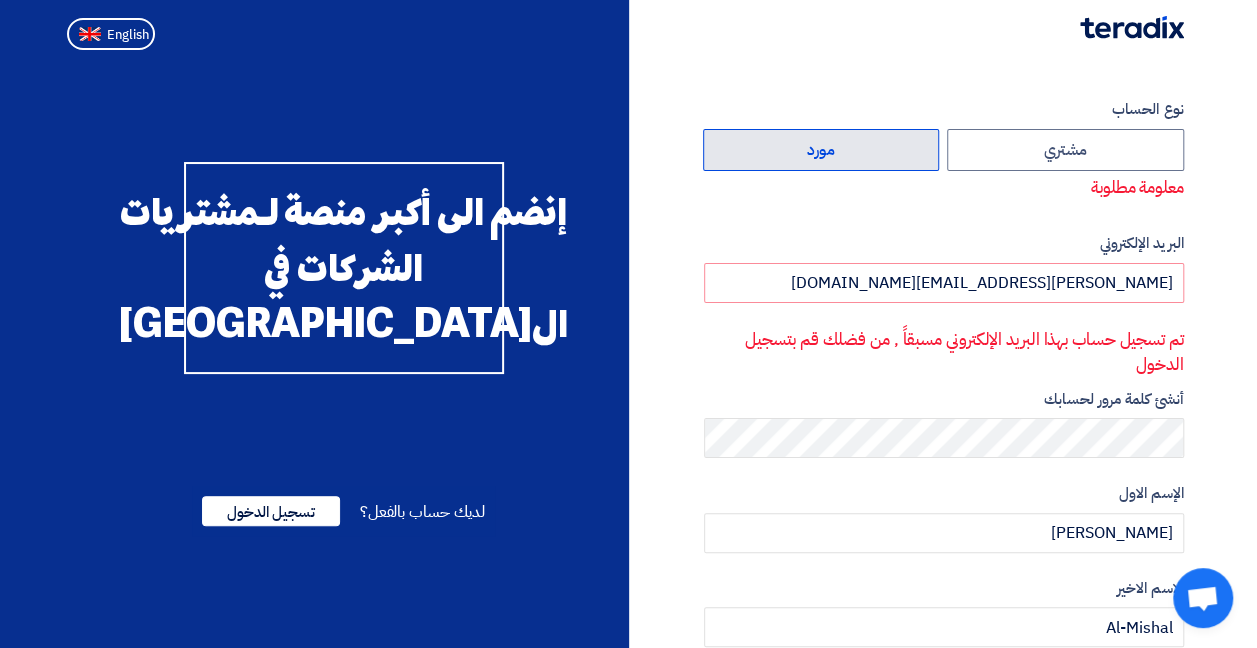 click on "مورد" 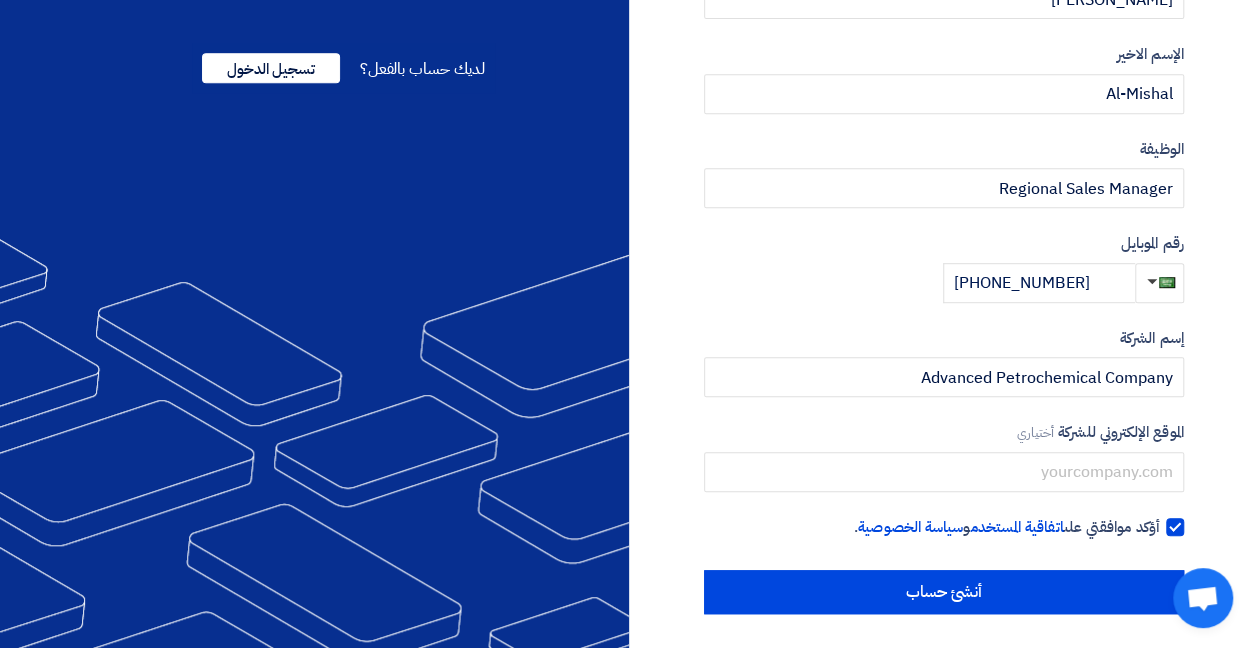 scroll, scrollTop: 448, scrollLeft: 0, axis: vertical 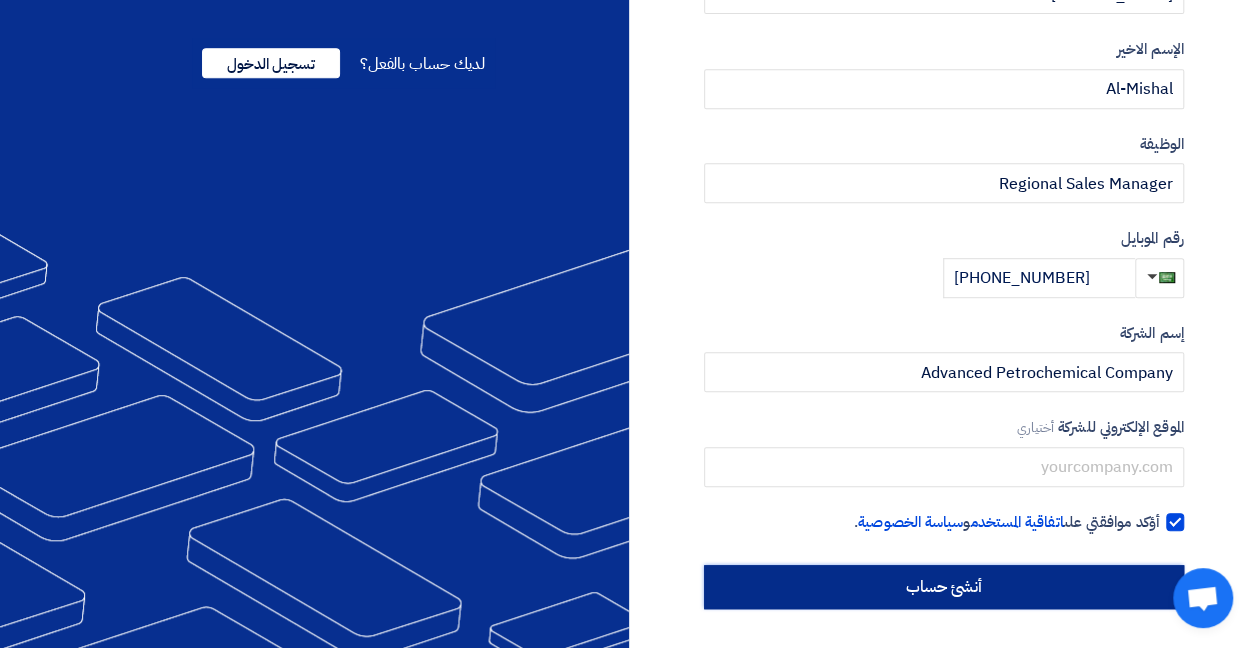 click on "أنشئ حساب" 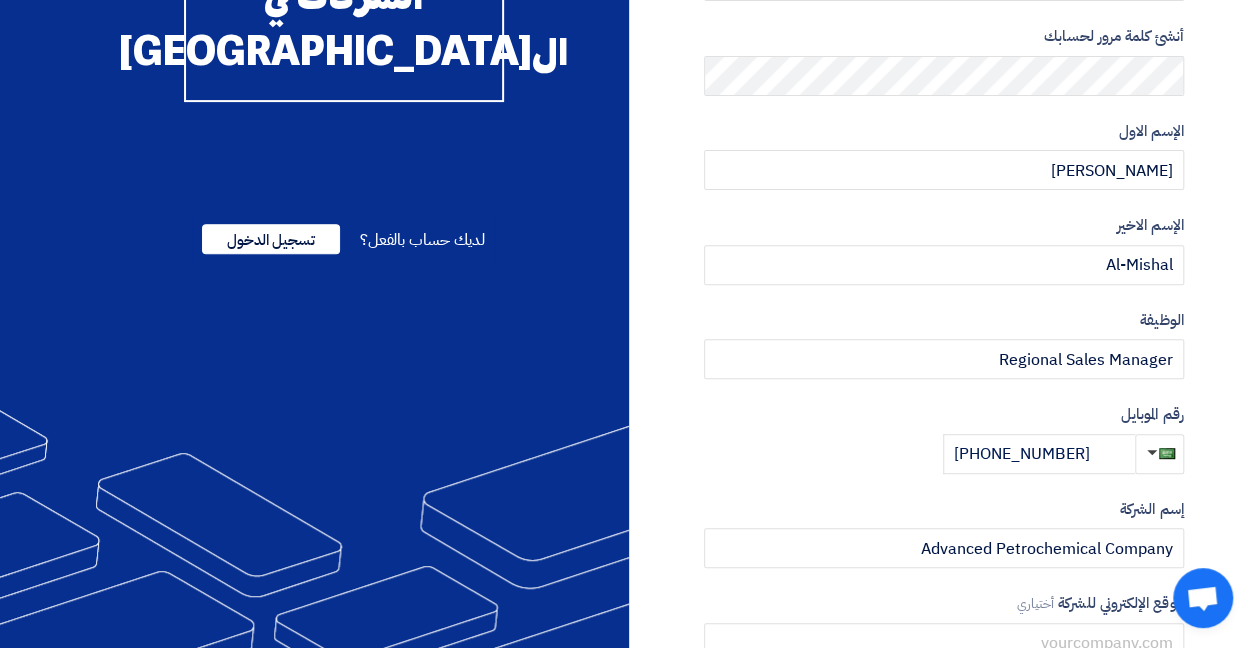 scroll, scrollTop: 448, scrollLeft: 0, axis: vertical 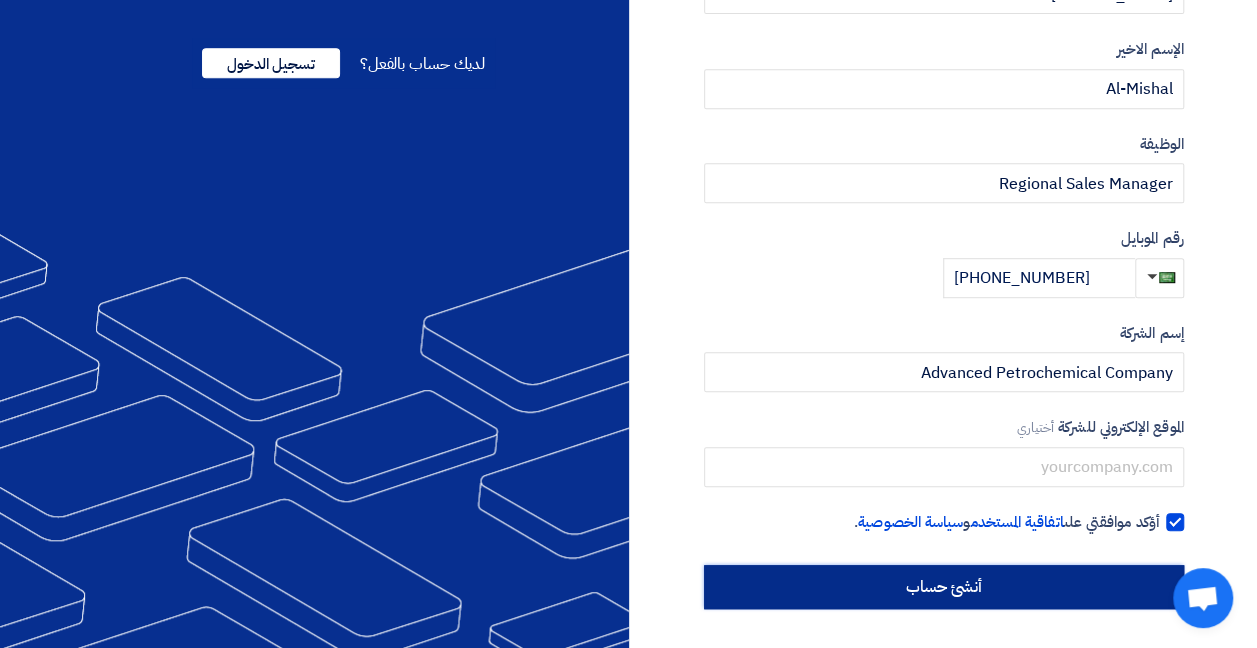 click on "أنشئ حساب" 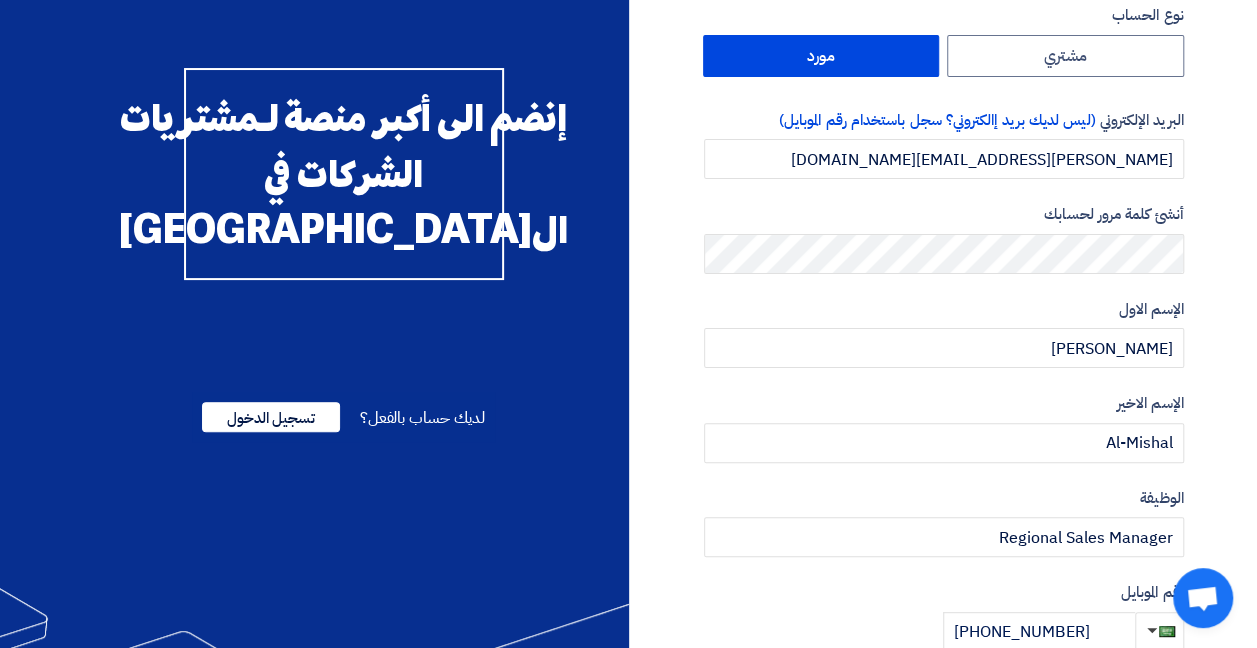 scroll, scrollTop: 0, scrollLeft: 0, axis: both 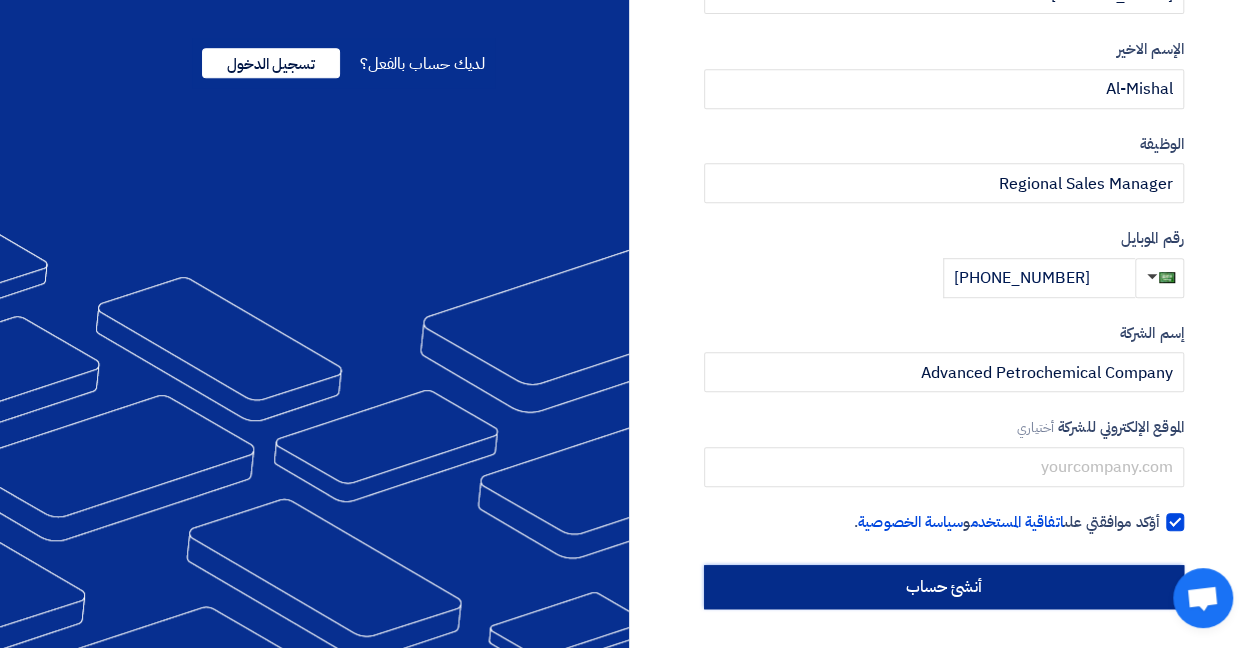 click on "أنشئ حساب" 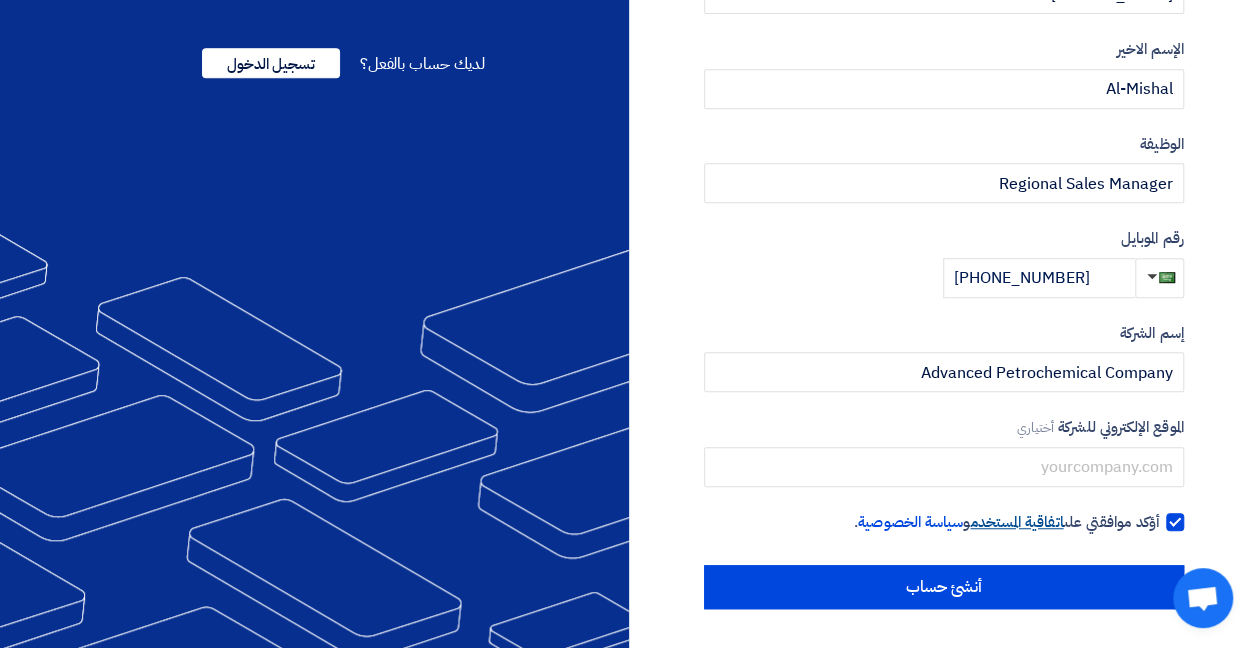 scroll, scrollTop: 0, scrollLeft: 0, axis: both 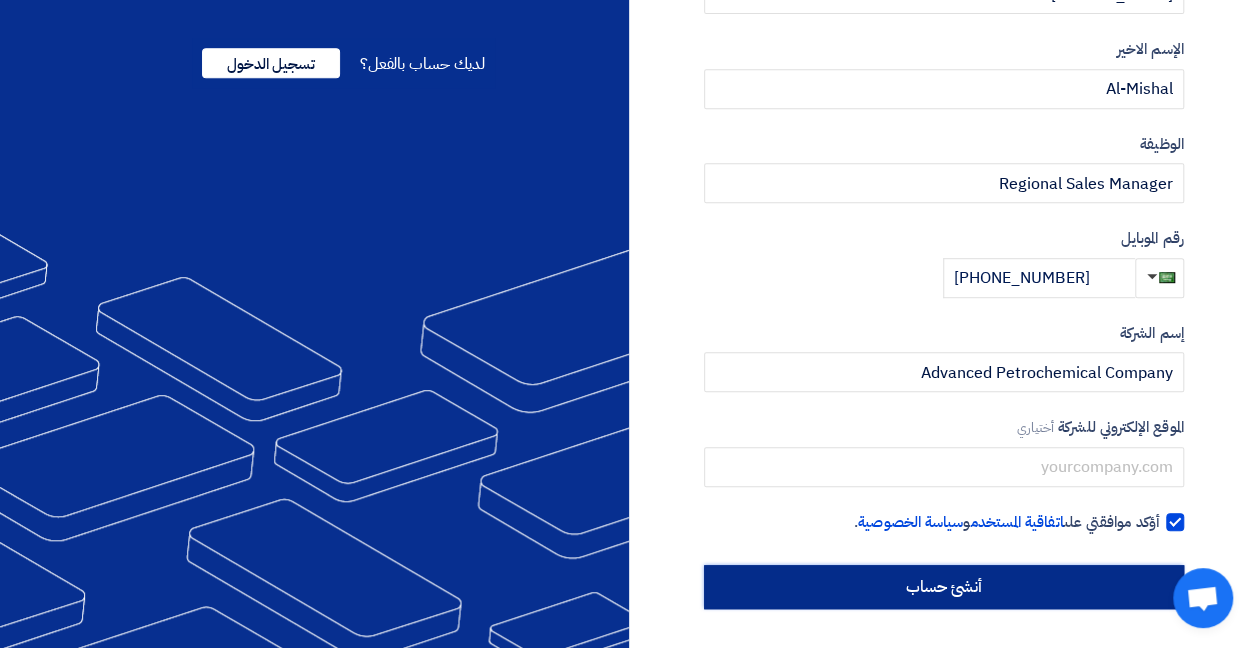 click on "أنشئ حساب" 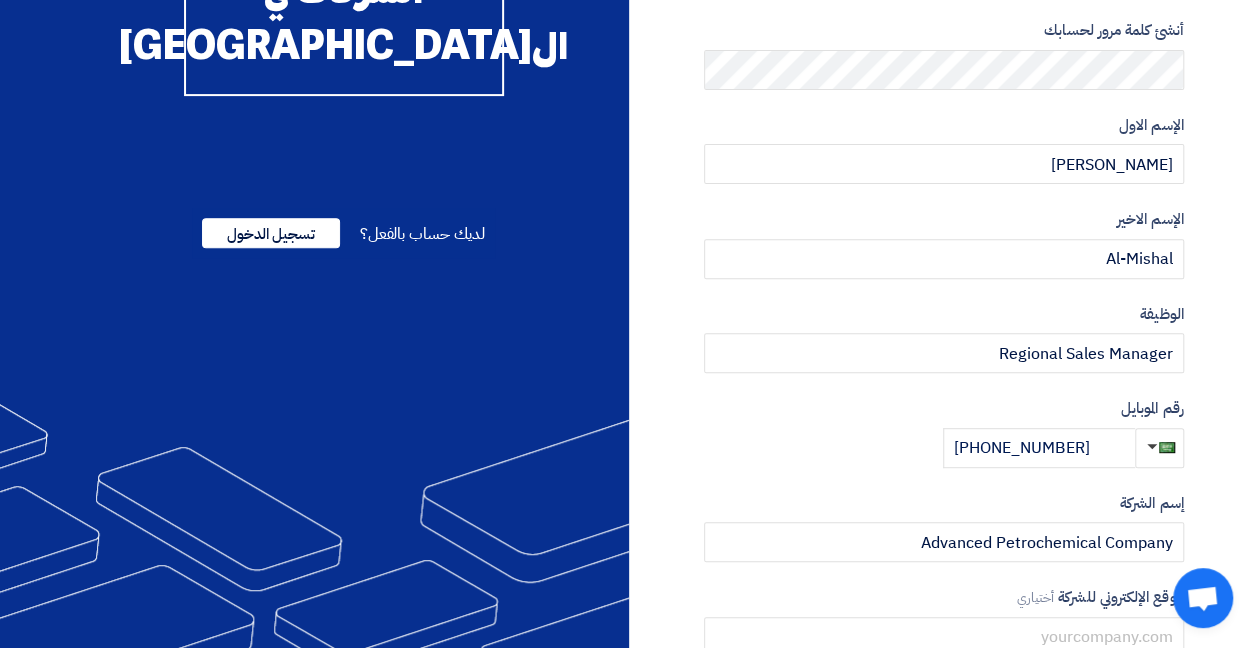 scroll, scrollTop: 0, scrollLeft: 0, axis: both 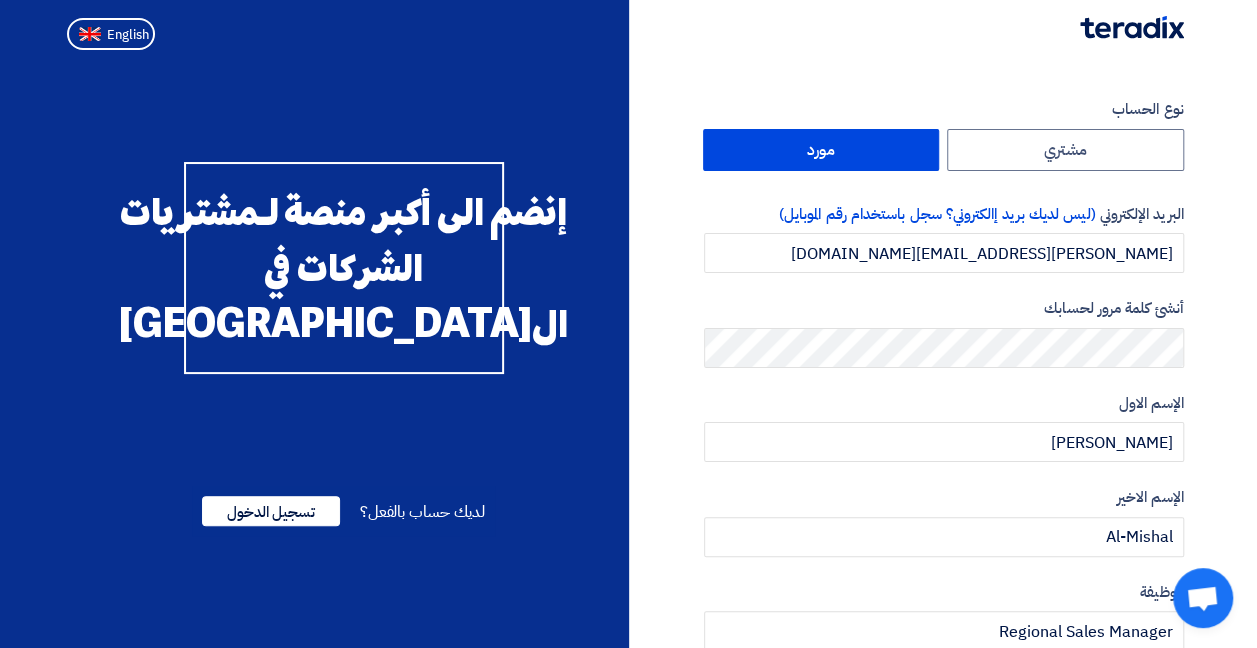 click 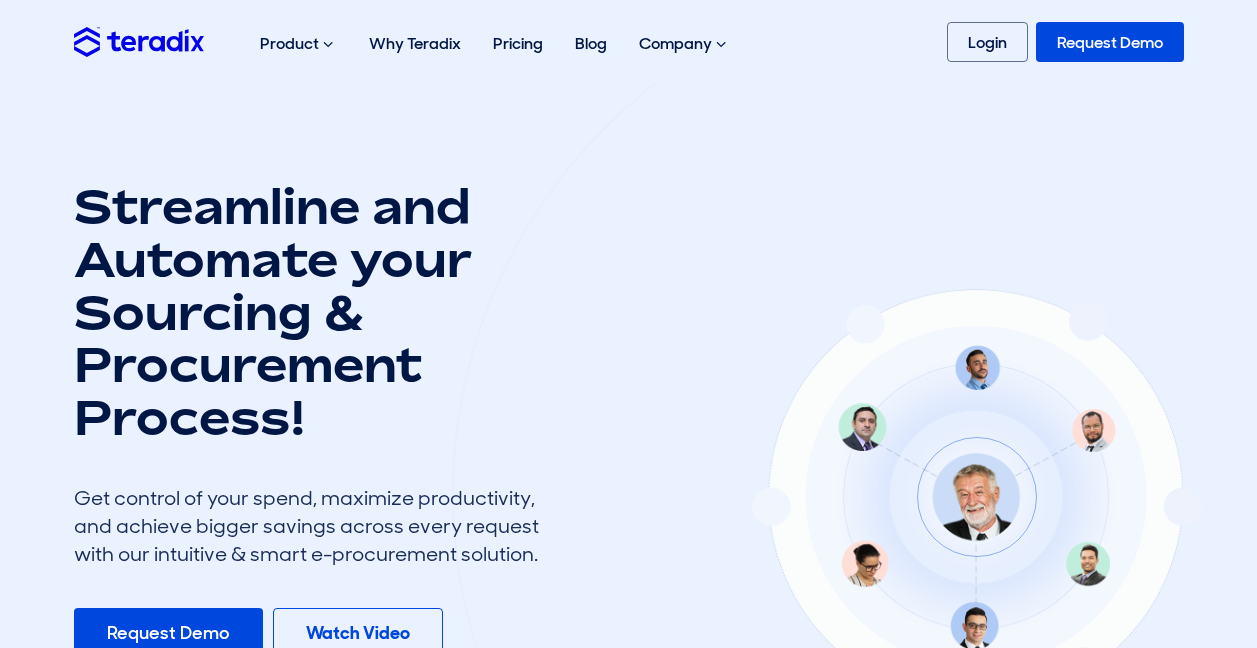 scroll, scrollTop: 0, scrollLeft: 0, axis: both 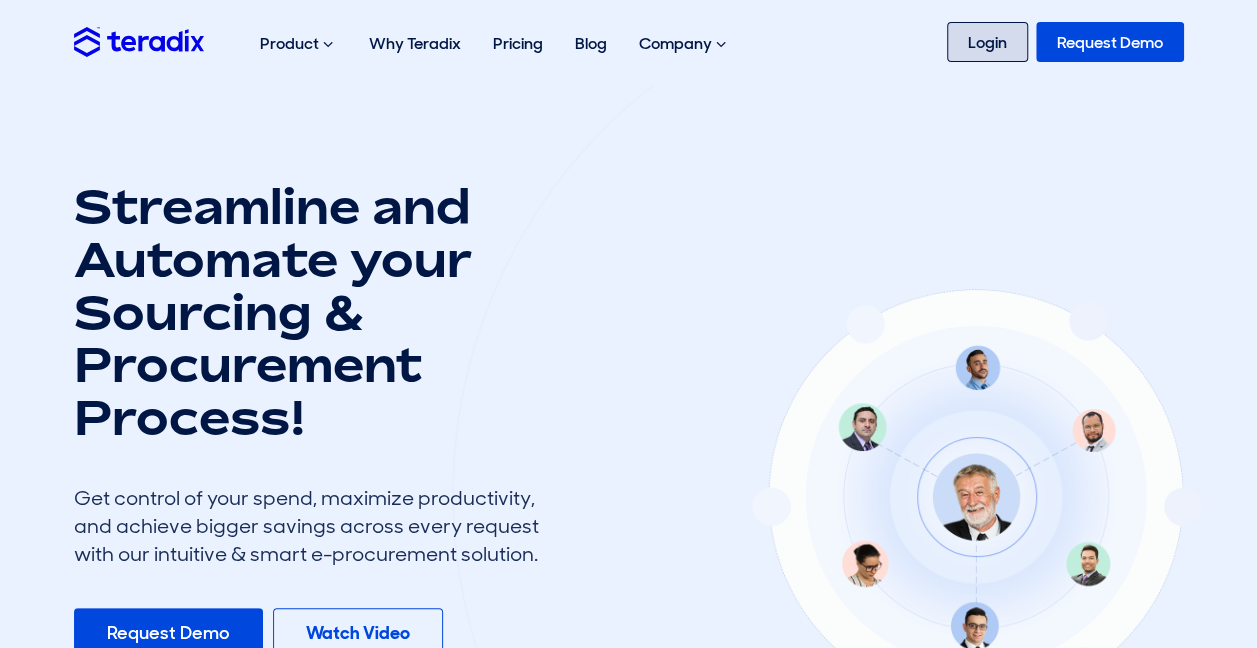 click on "Login" at bounding box center (987, 42) 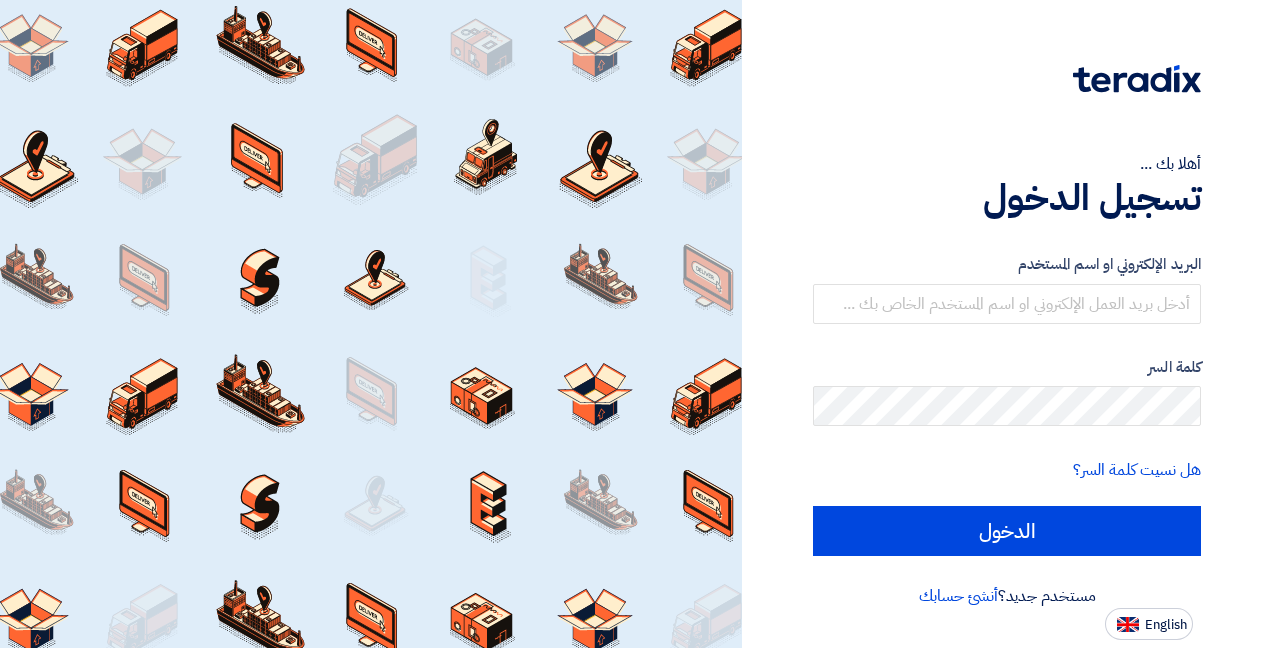 scroll, scrollTop: 0, scrollLeft: 0, axis: both 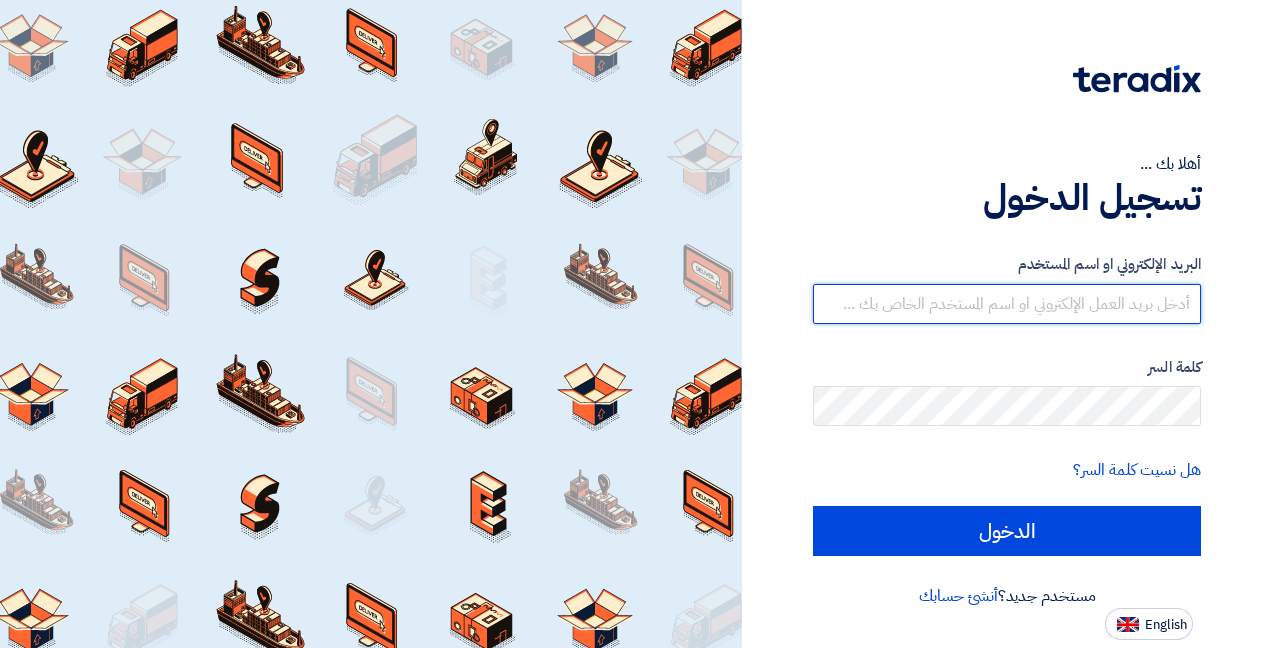 type on "nasser.mishal@advancedpetrochem.com" 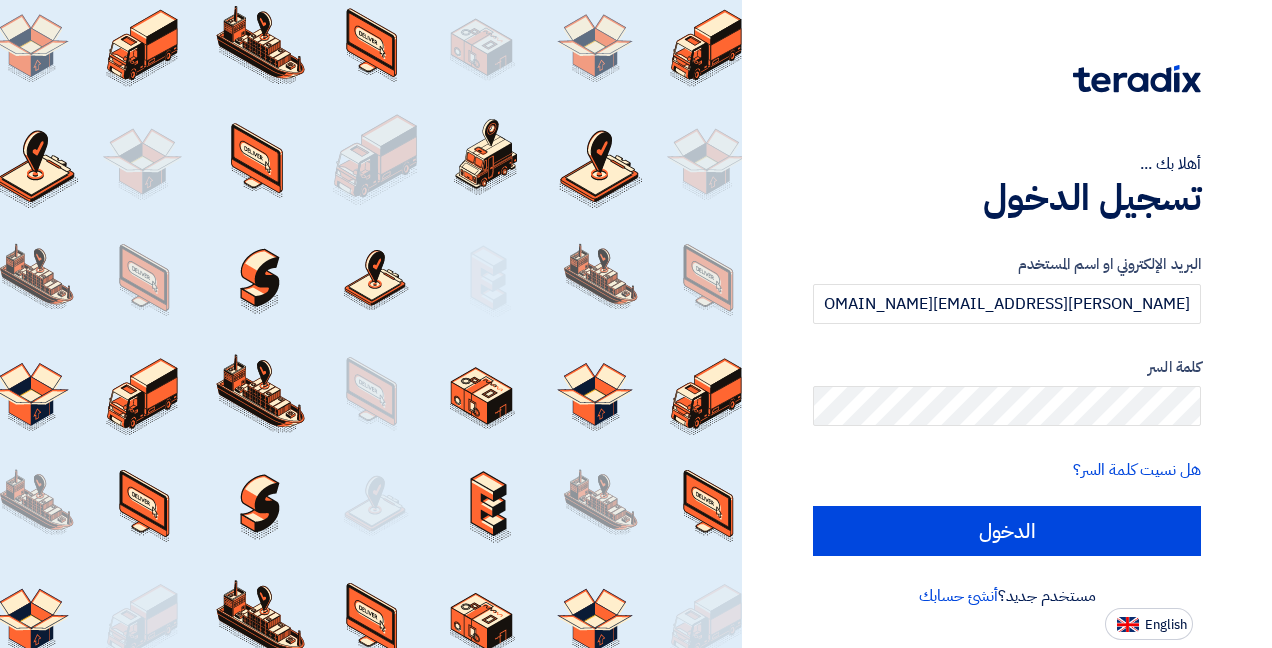 click on "كلمة السر" 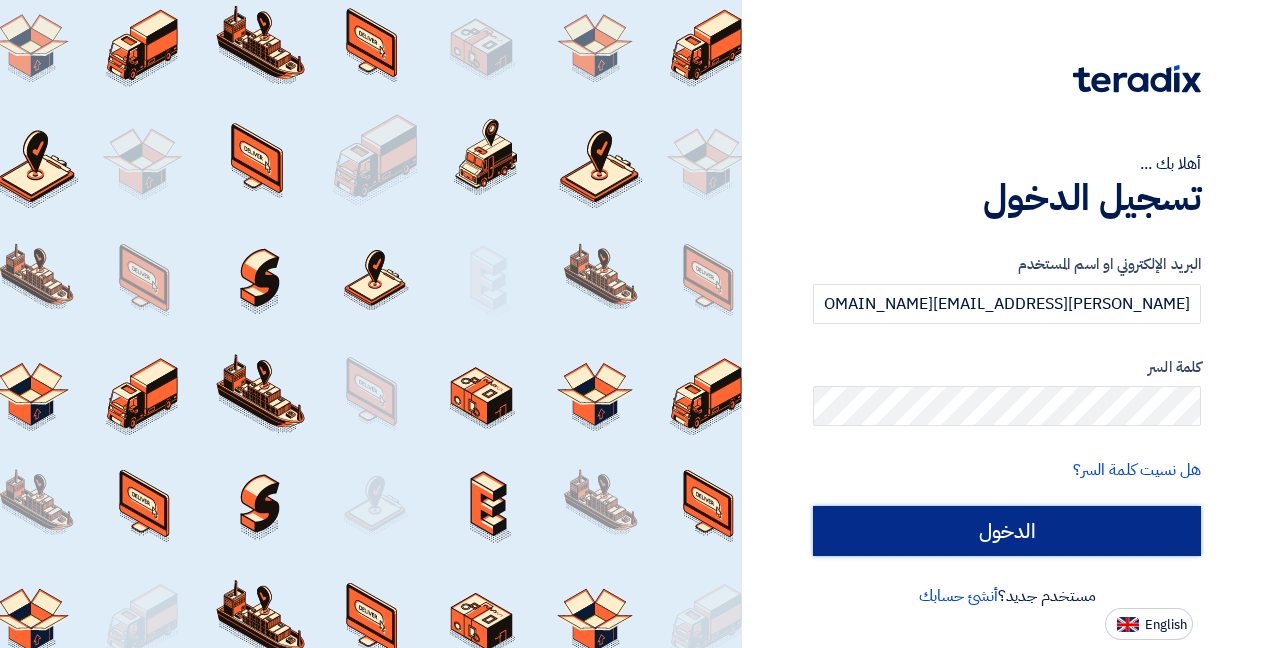 click on "الدخول" 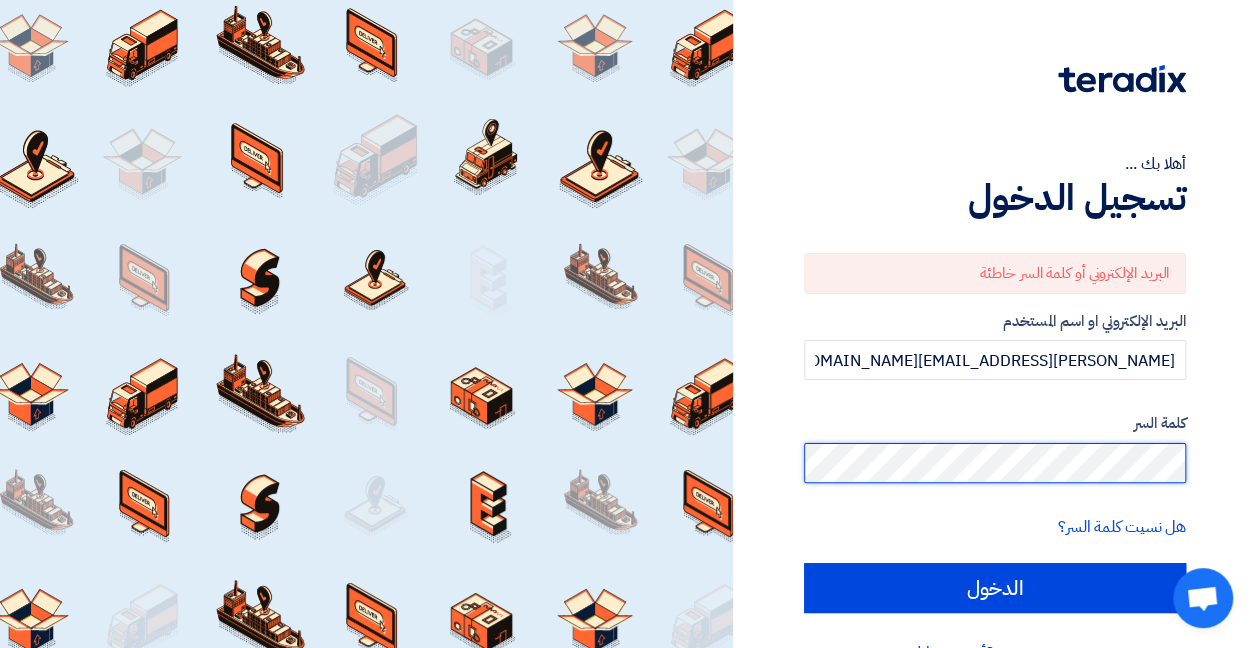 click on "أهلا بك ...
تسجيل الدخول
البريد الإلكتروني أو كلمة السر خاطئة
البريد الإلكتروني او اسم المستخدم
[PERSON_NAME][EMAIL_ADDRESS][DOMAIN_NAME]
كلمة السر
هل نسيت كلمة السر؟
الدخول
مستخدم جديد؟
أنشئ حسابك
English" at bounding box center (628, 348) 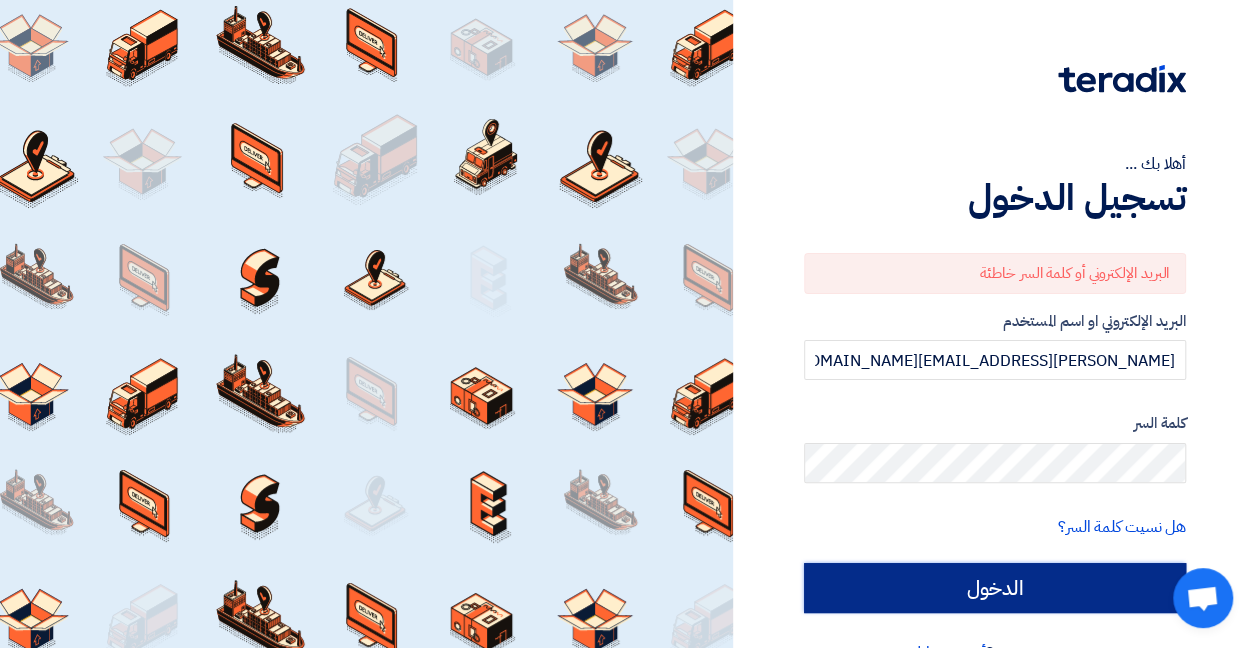 click on "الدخول" 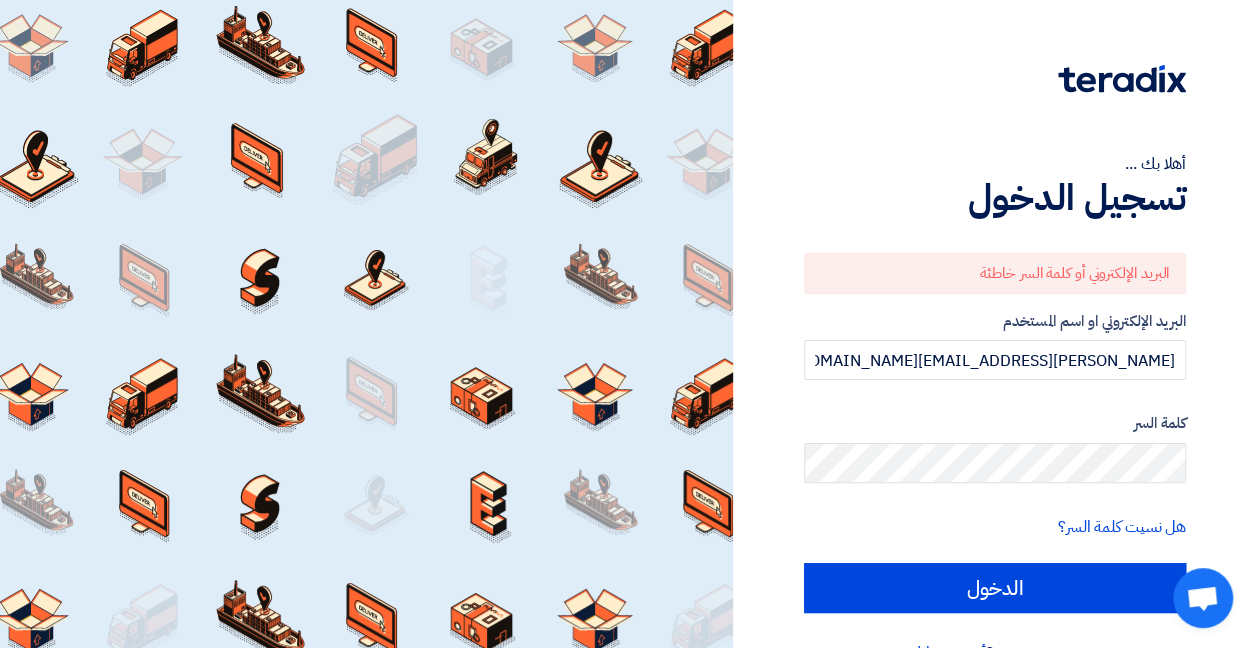 click on "أهلا بك ...
تسجيل الدخول
البريد الإلكتروني أو كلمة السر خاطئة
البريد الإلكتروني او اسم المستخدم
[PERSON_NAME][EMAIL_ADDRESS][DOMAIN_NAME]
كلمة السر
هل نسيت كلمة السر؟
الدخول
مستخدم جديد؟
أنشئ حسابك
English" 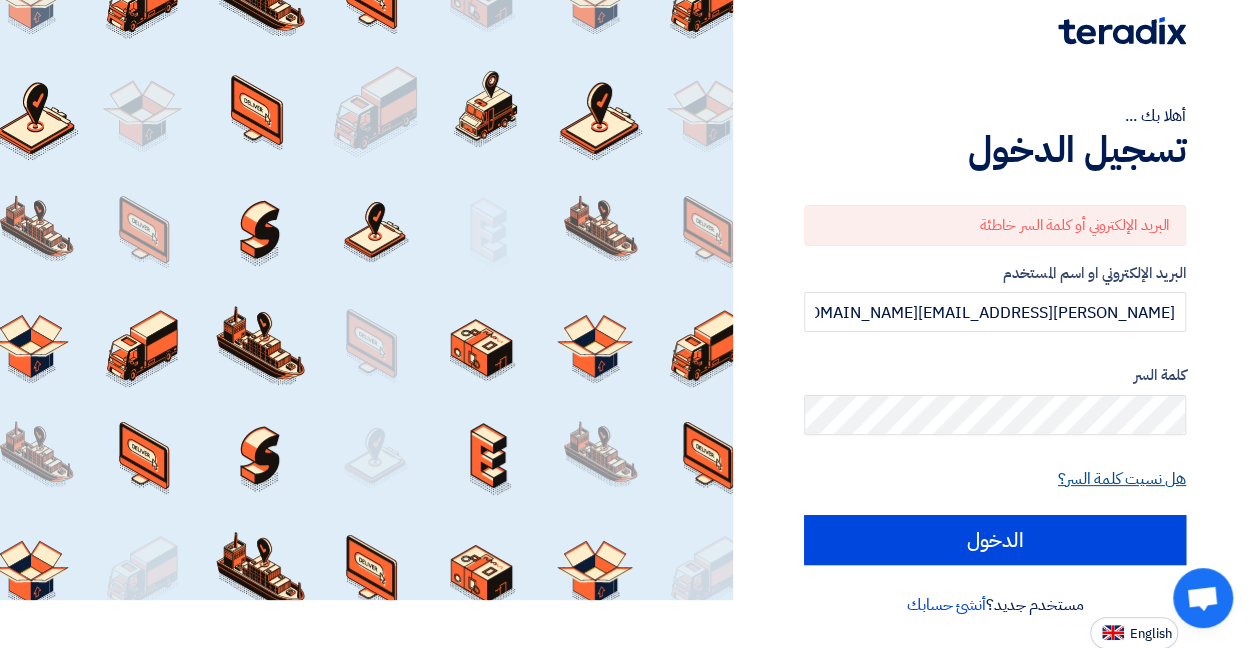 click on "هل نسيت كلمة السر؟" 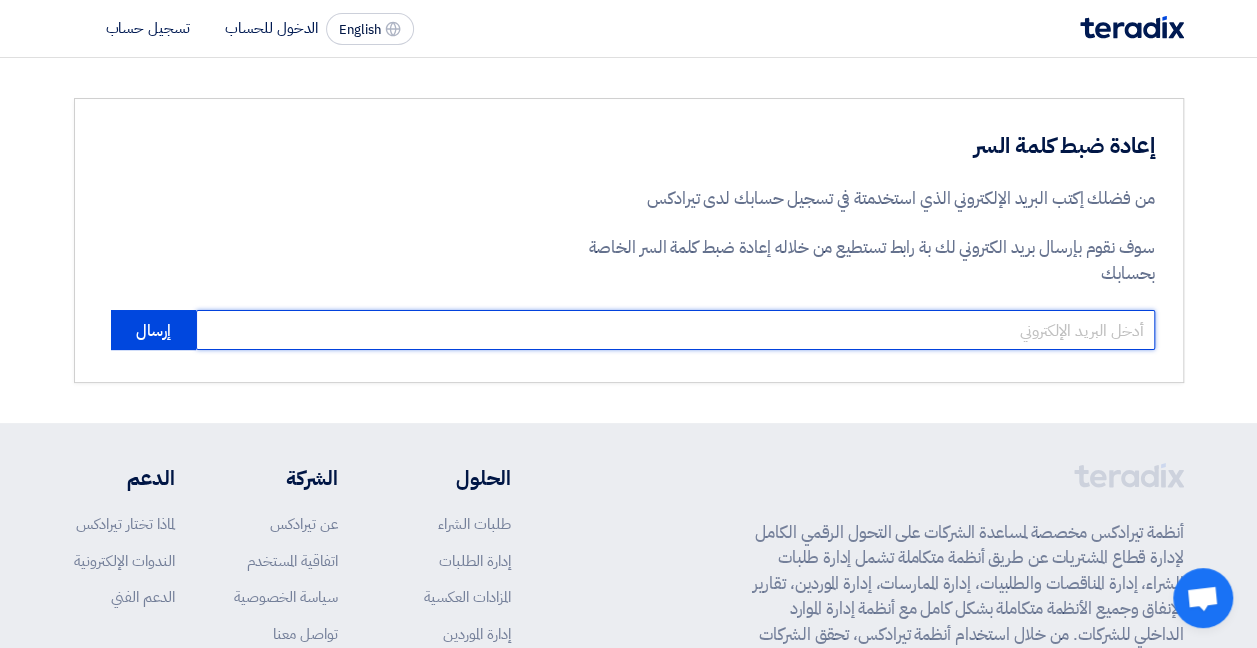 click at bounding box center [675, 330] 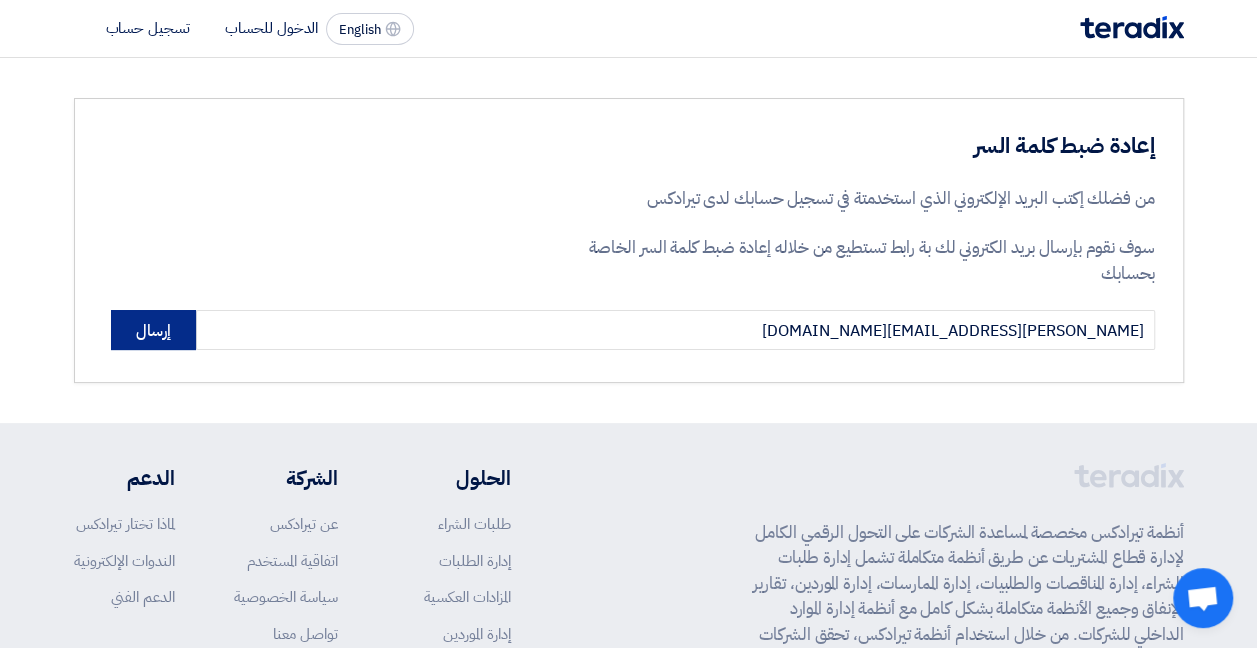 click on "إرسال" 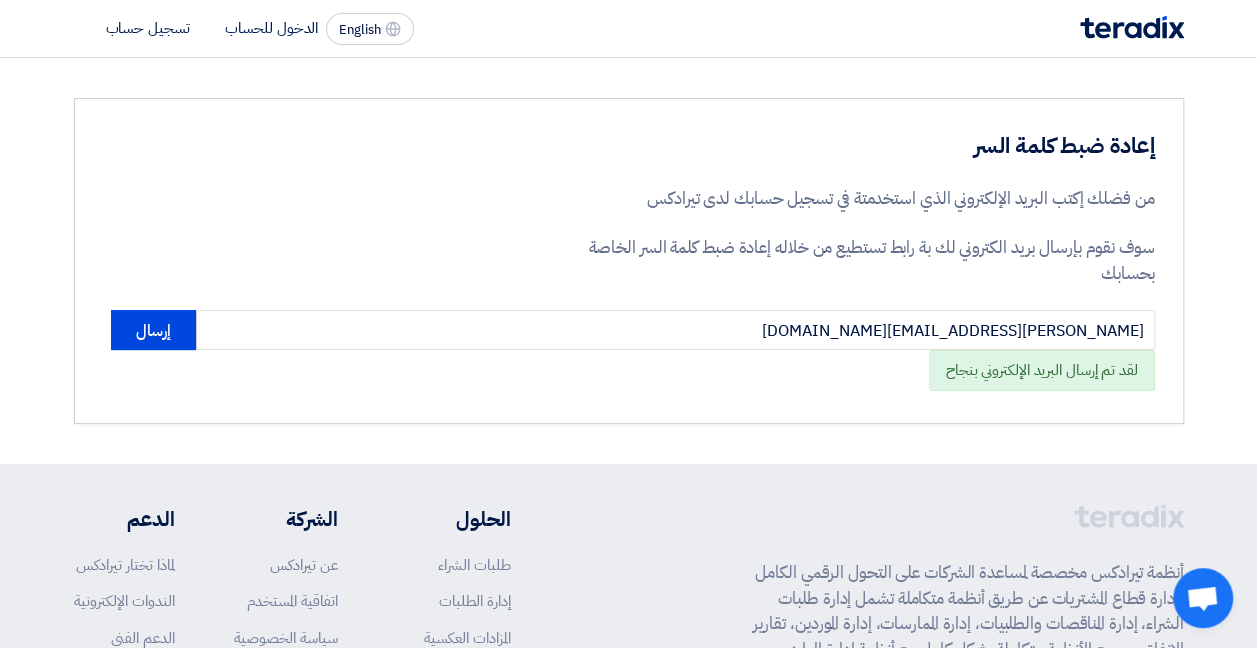 click on "الدخول للحساب" 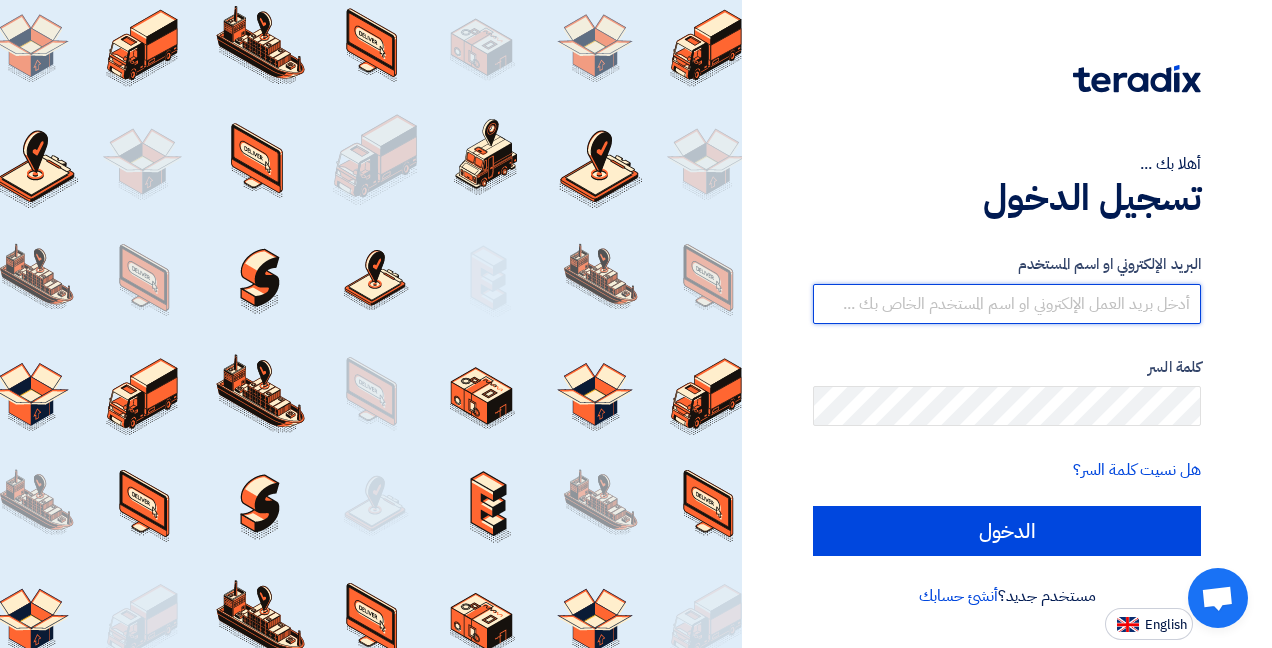 type on "[PERSON_NAME][EMAIL_ADDRESS][DOMAIN_NAME]" 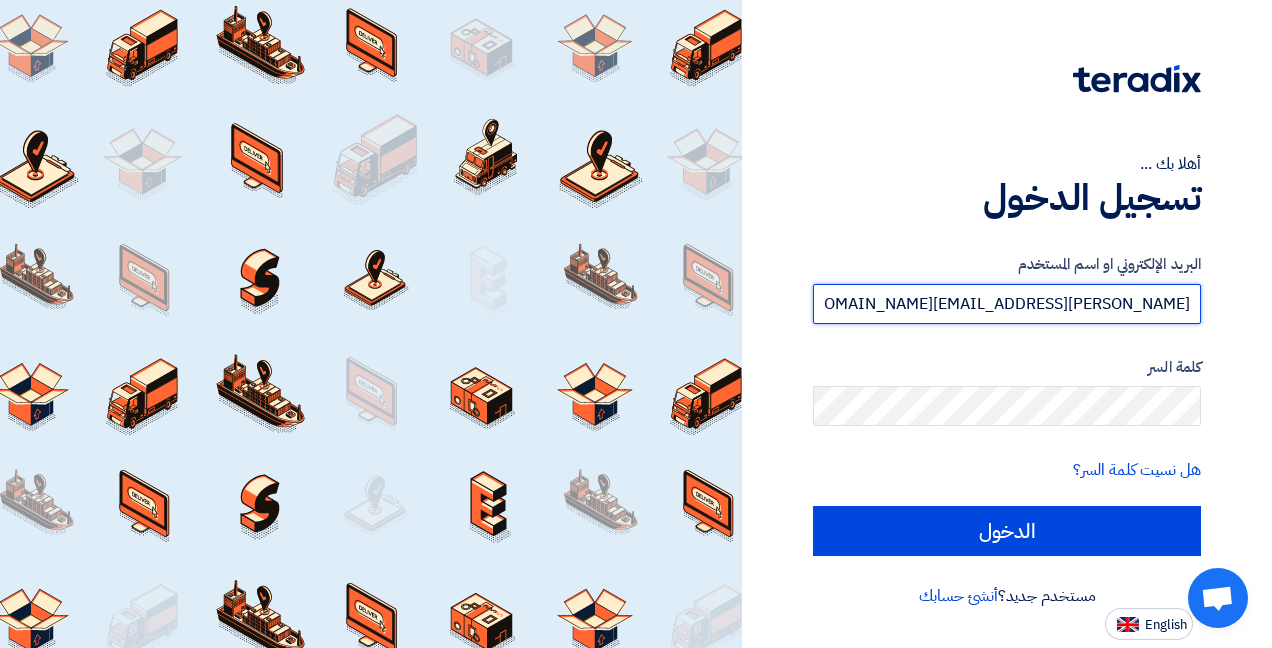 click on "[PERSON_NAME][EMAIL_ADDRESS][DOMAIN_NAME]" at bounding box center (1007, 304) 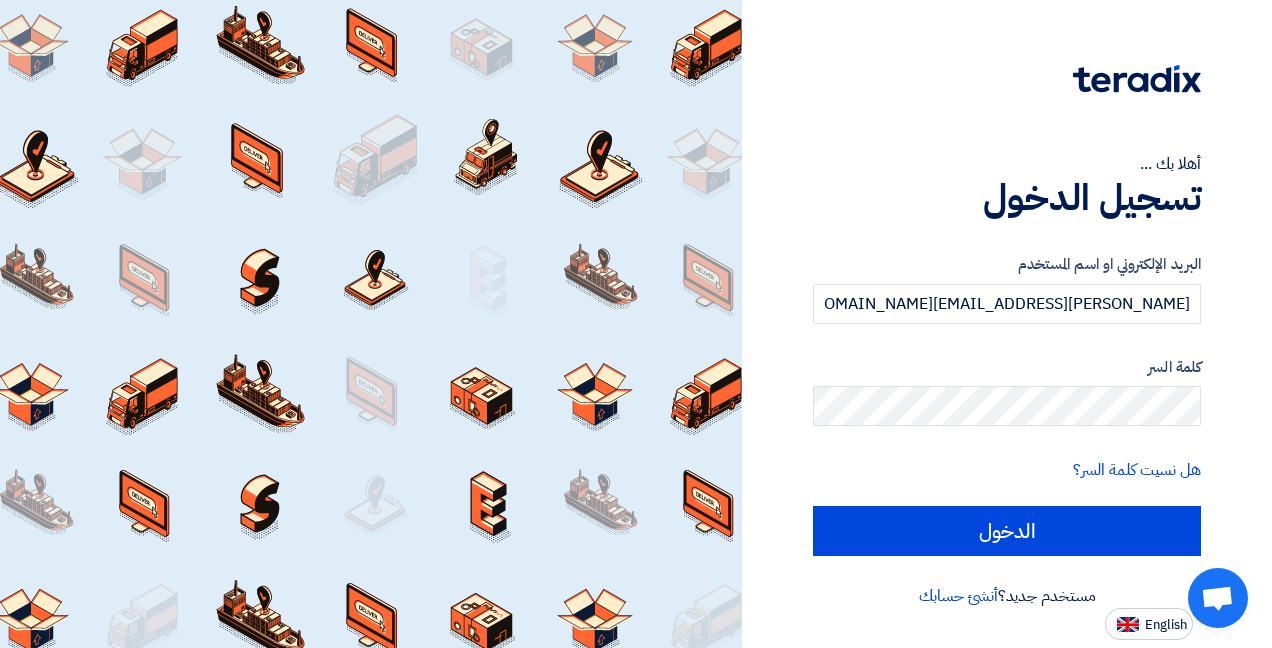 click on "أهلا بك ...
تسجيل الدخول
البريد الإلكتروني او اسم المستخدم
nasser.mishal@advancedpetrochem.com
كلمة السر
هل نسيت كلمة السر؟
الدخول
مستخدم جديد؟
أنشئ حسابك
English" 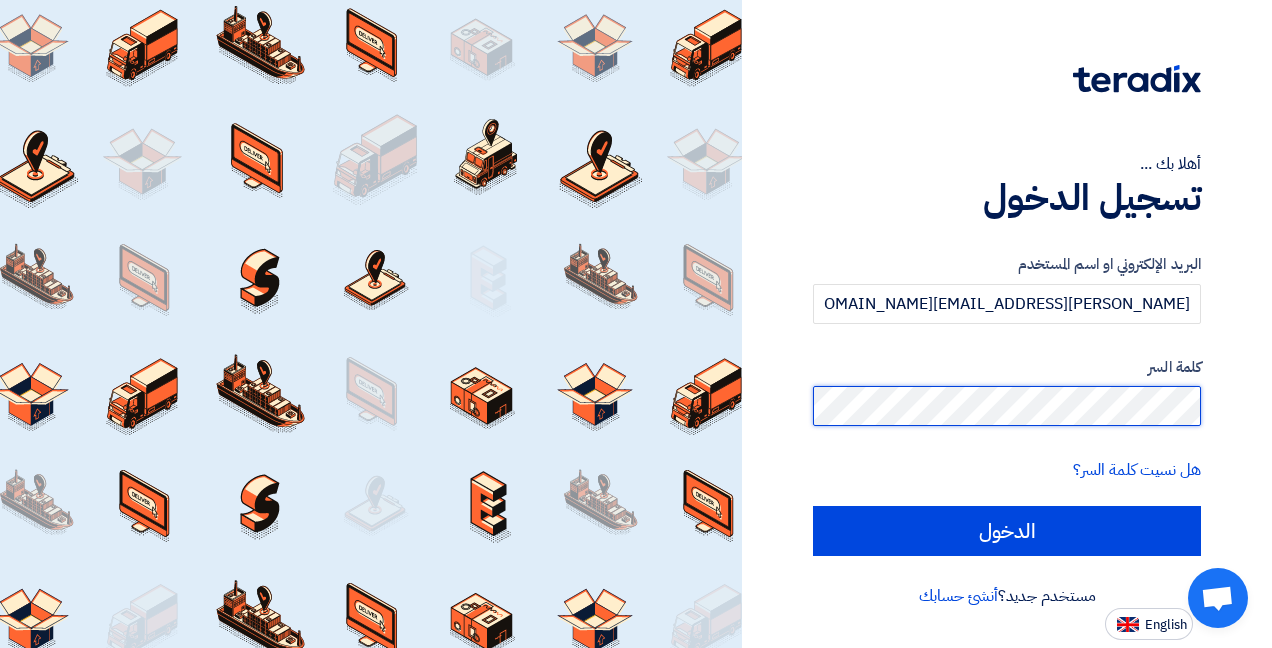 click on "أهلا بك ...
تسجيل الدخول
البريد الإلكتروني او اسم المستخدم
nasser.mishal@advancedpetrochem.com
كلمة السر
هل نسيت كلمة السر؟
الدخول
مستخدم جديد؟
أنشئ حسابك
English" 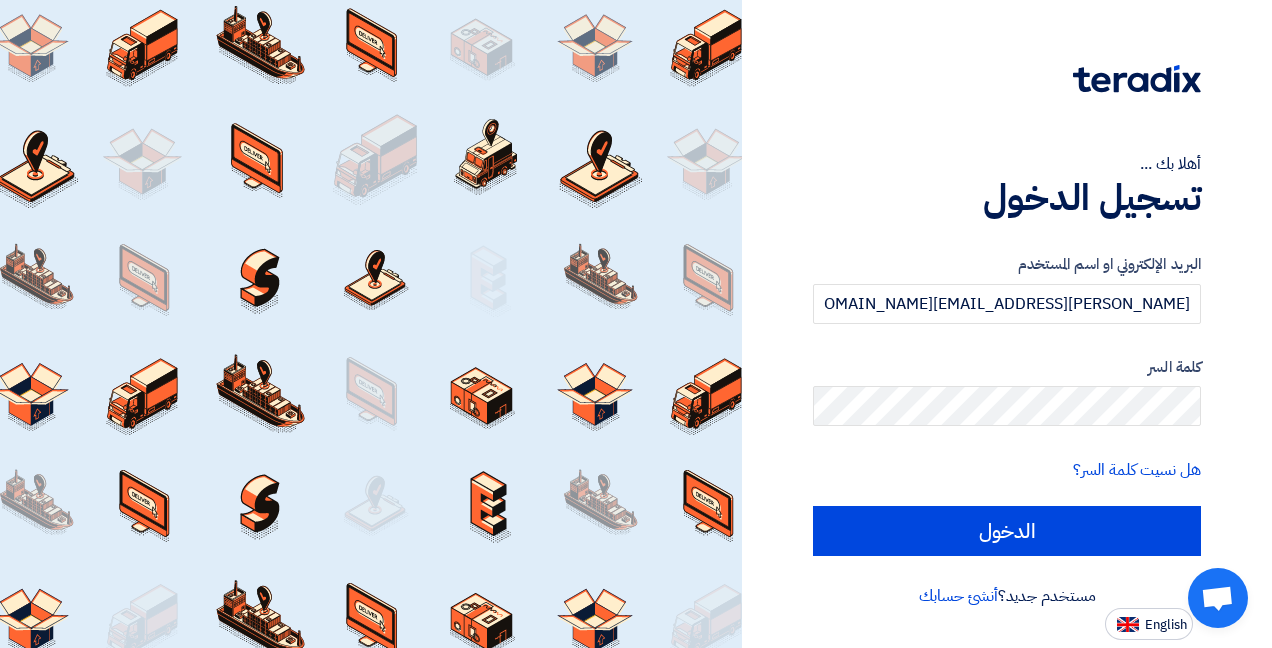 click on "أهلا بك ...
تسجيل الدخول
البريد الإلكتروني او اسم المستخدم
nasser.mishal@advancedpetrochem.com
كلمة السر
هل نسيت كلمة السر؟
الدخول
مستخدم جديد؟
أنشئ حسابك
English" 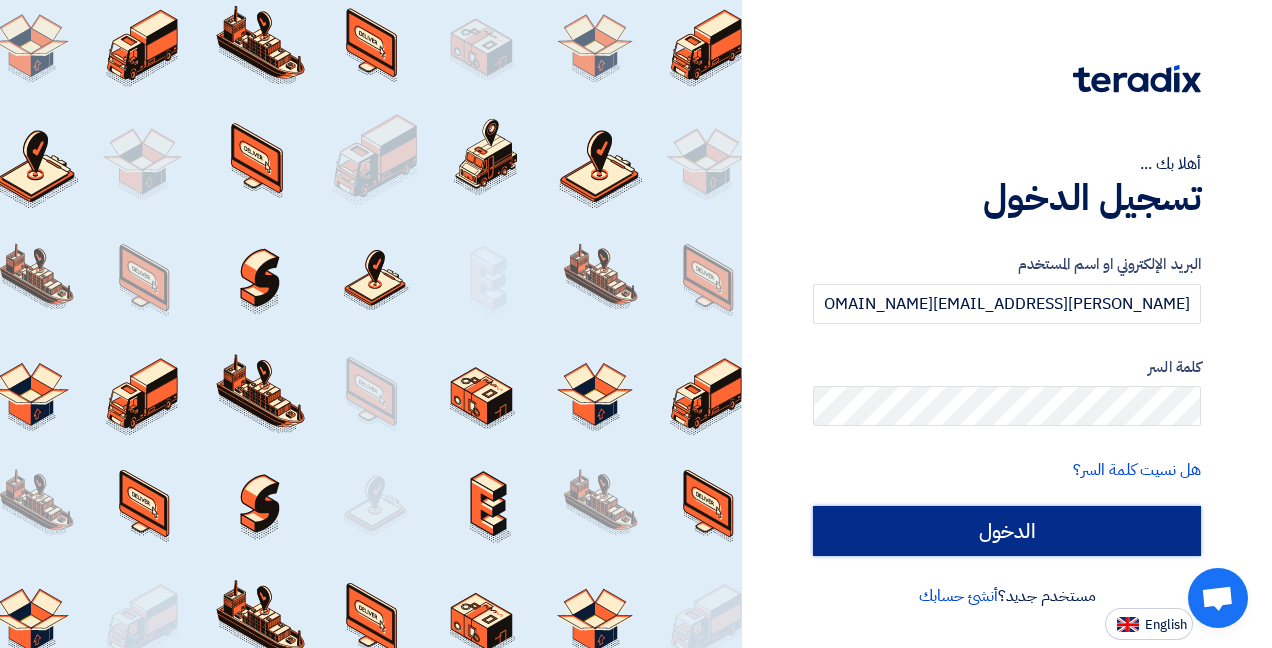 click on "الدخول" 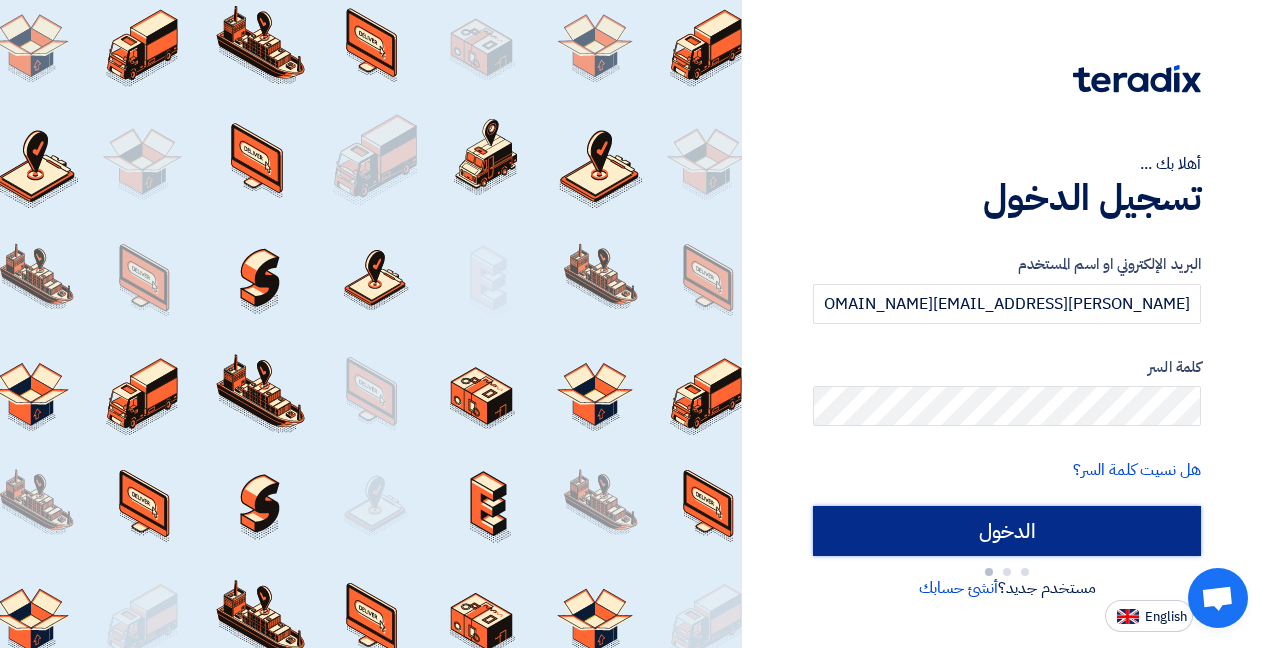 type on "Sign in" 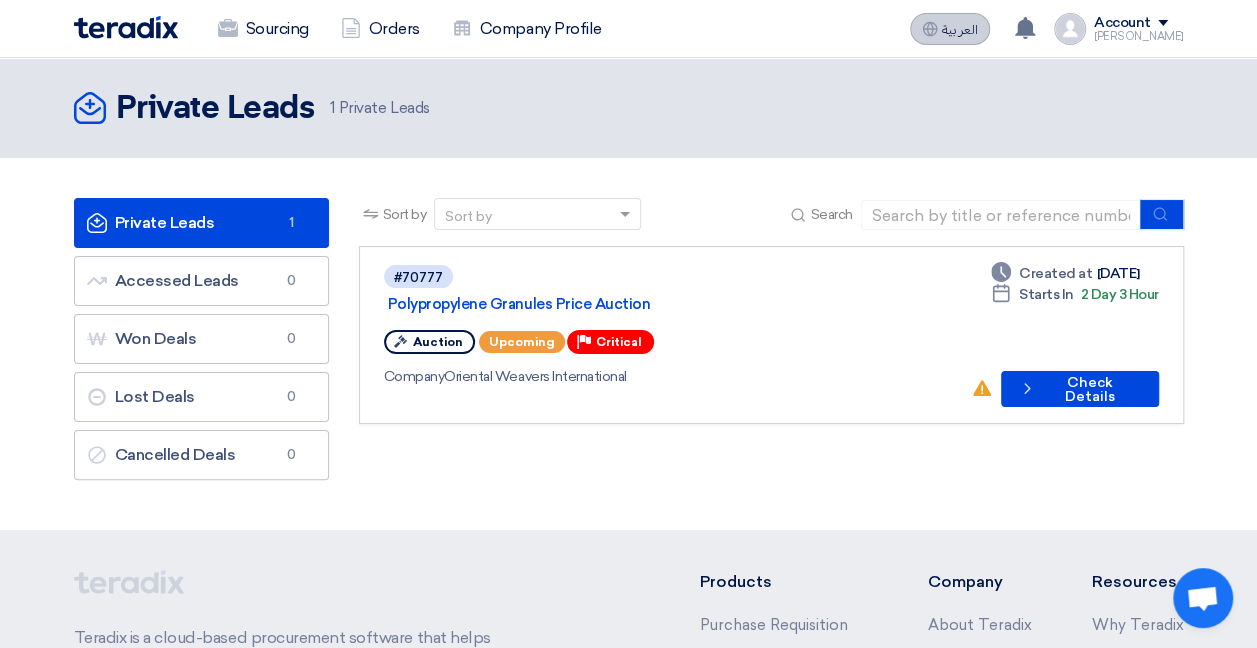 click on "العربية" 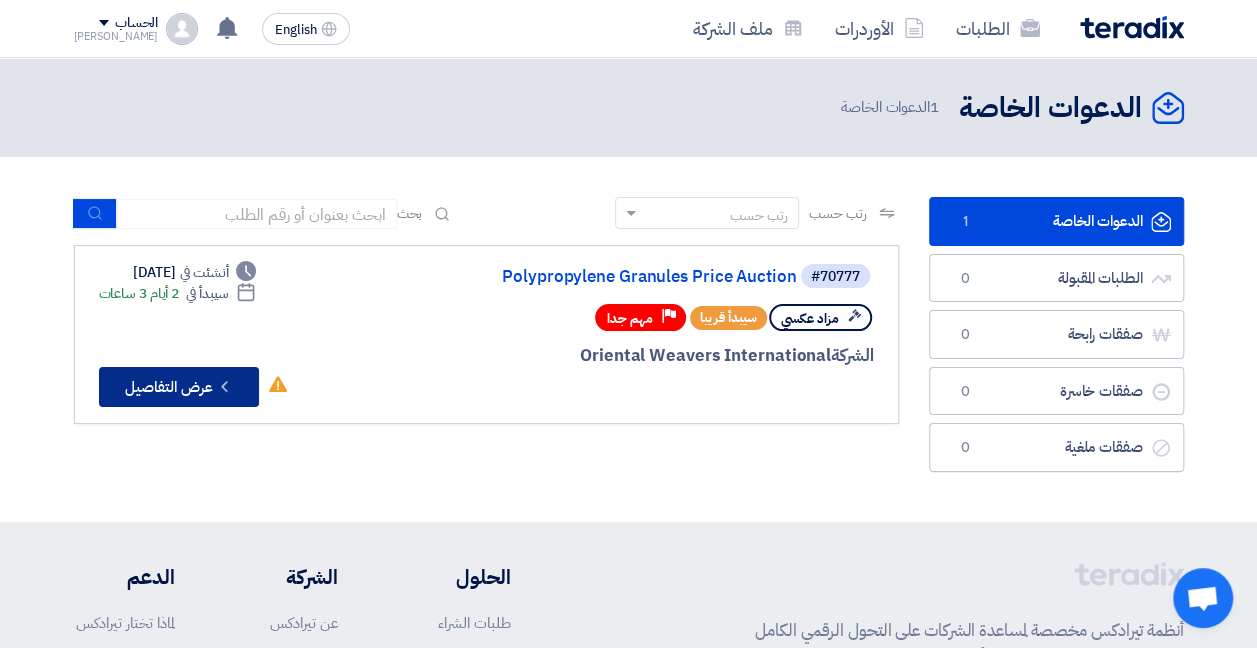 click on "Check details
عرض التفاصيل" 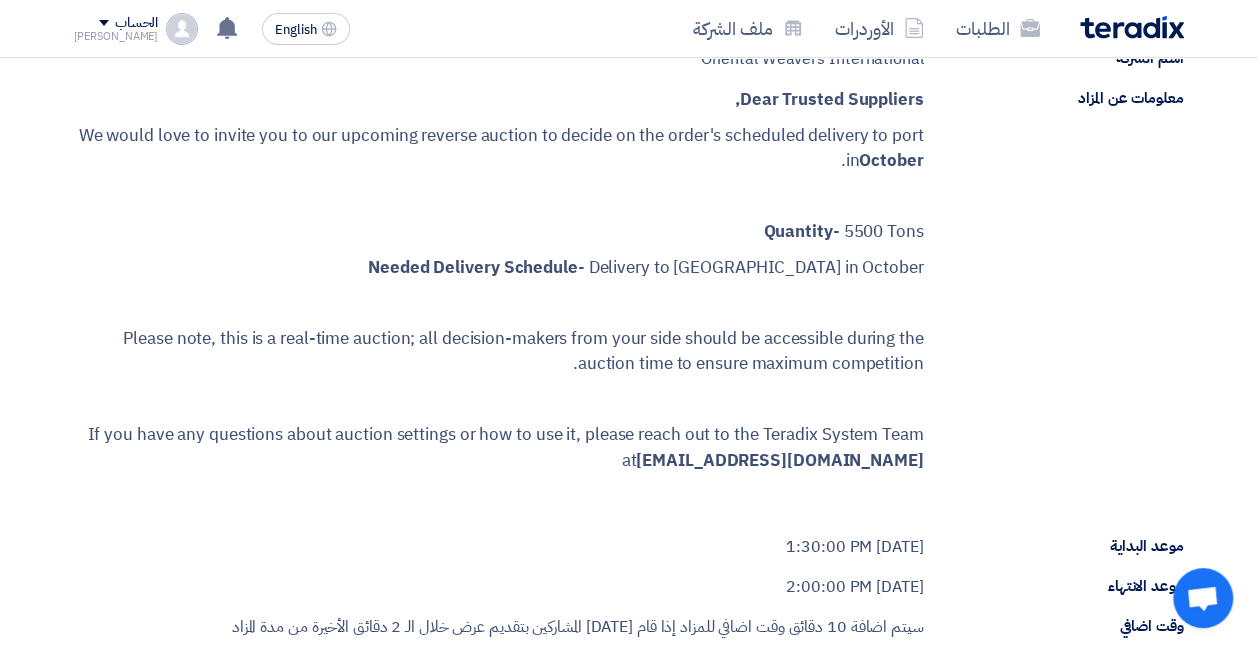 scroll, scrollTop: 0, scrollLeft: 0, axis: both 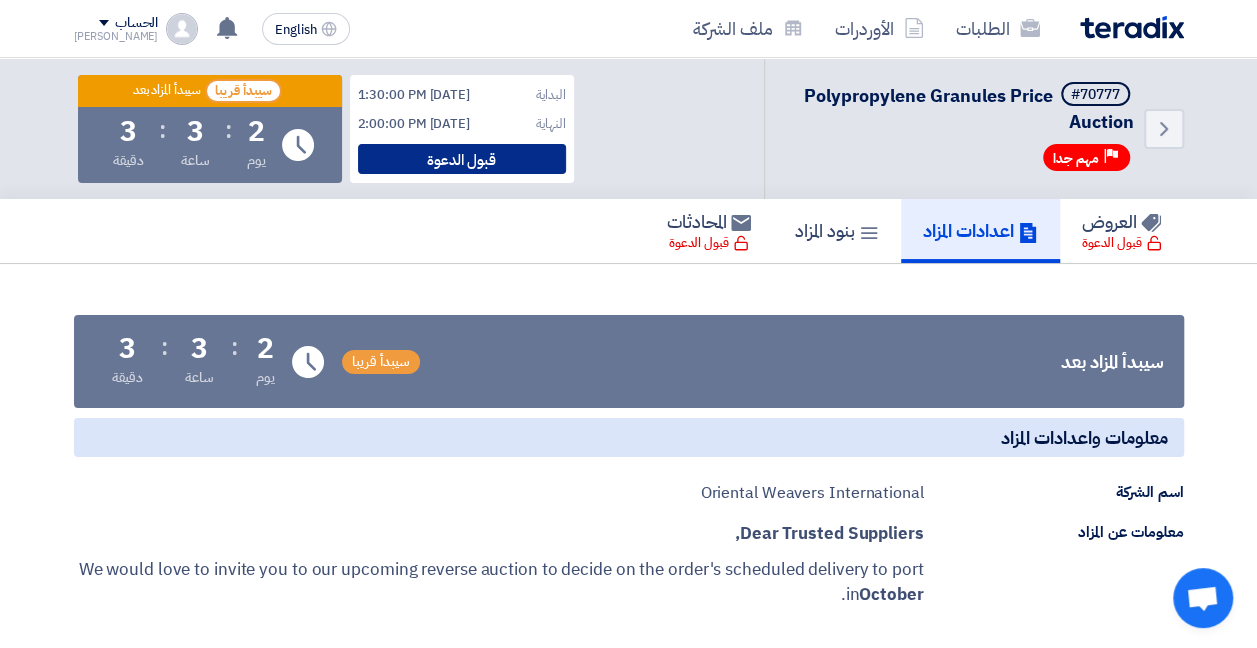 click on "قبول الدعوة" 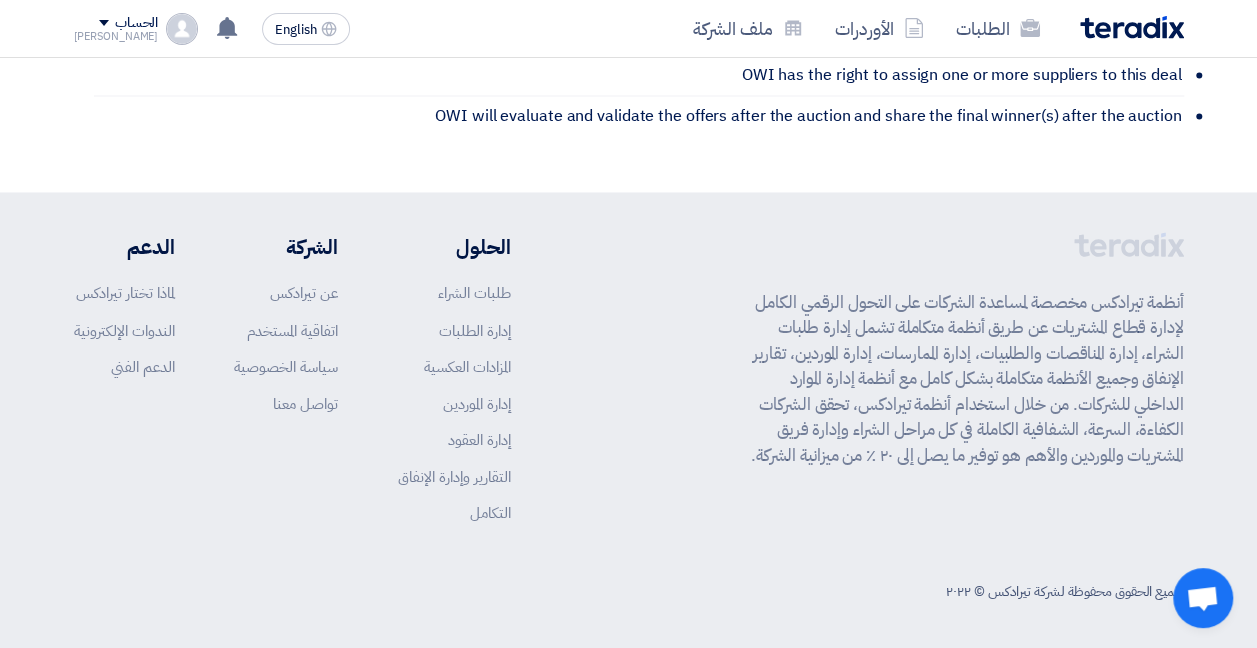 scroll, scrollTop: 786, scrollLeft: 0, axis: vertical 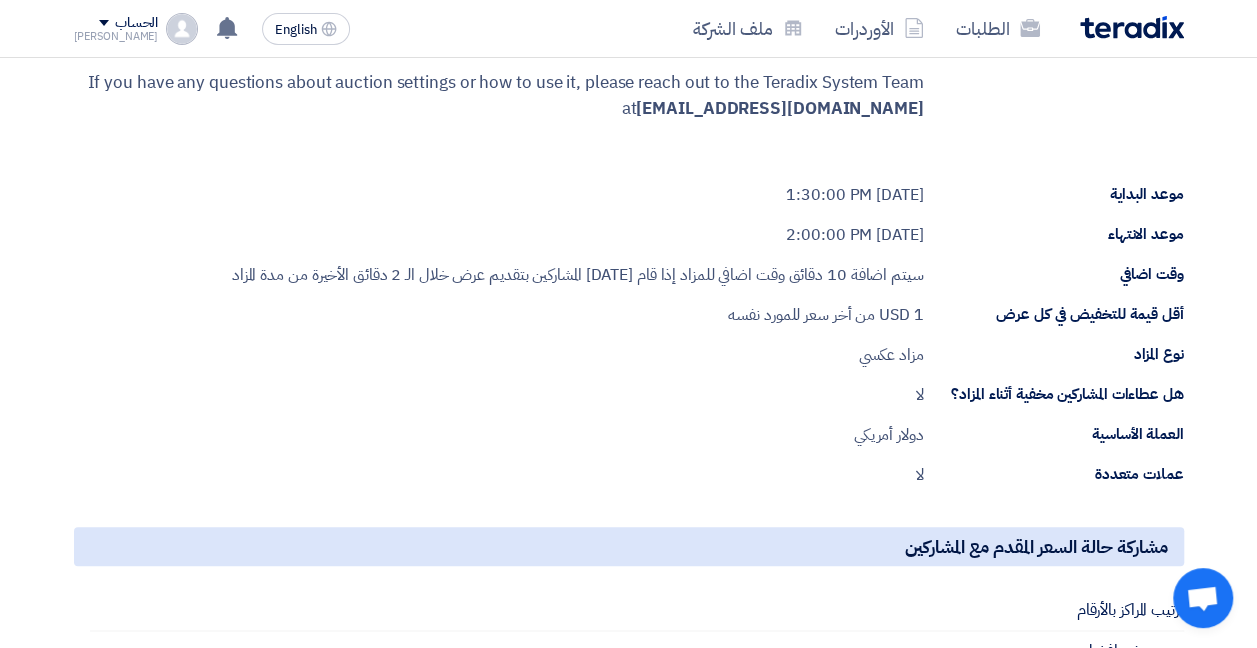 click on "USD" 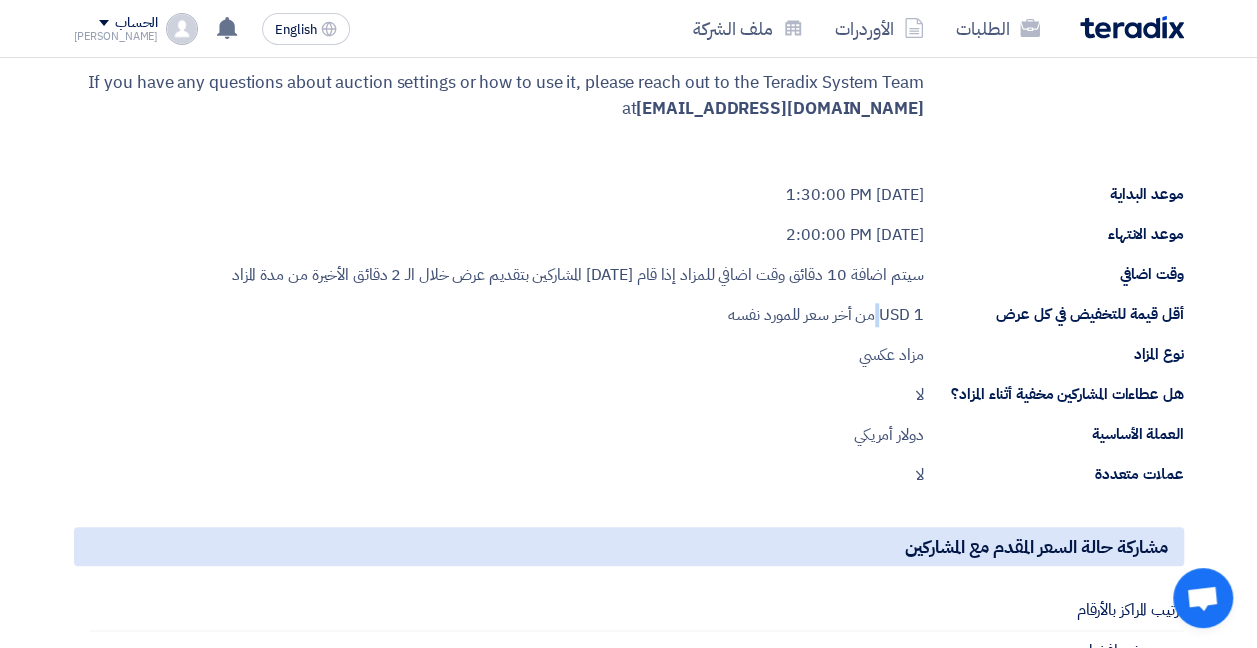 click on "USD" 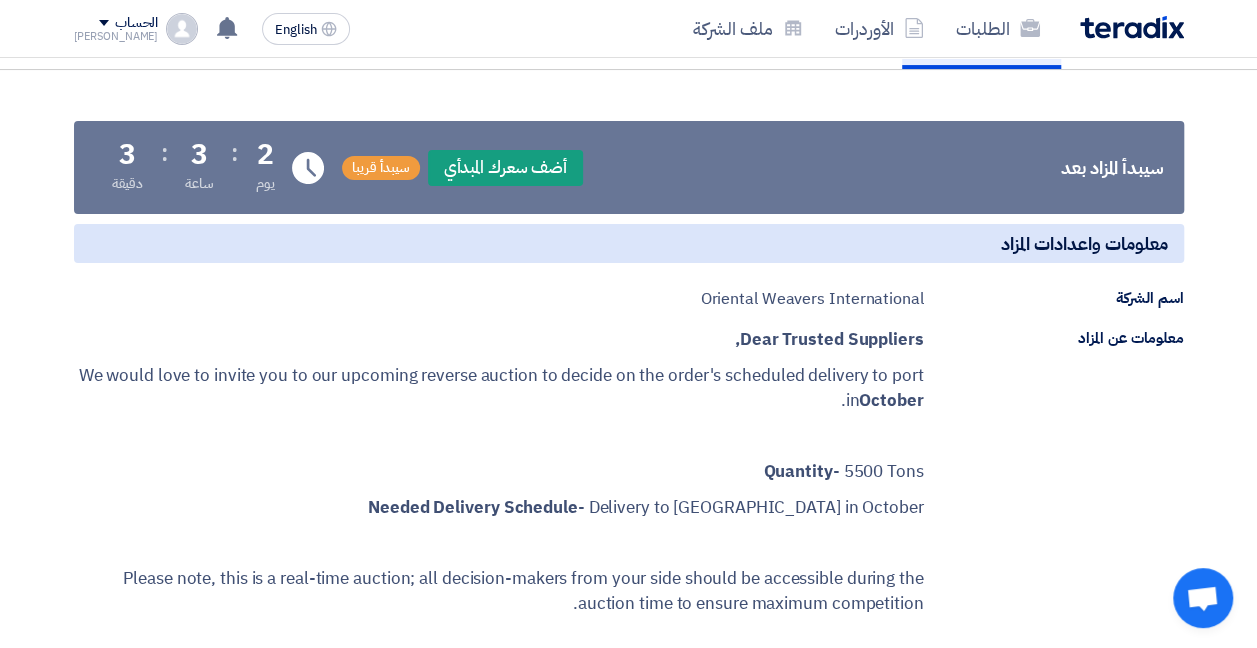 scroll, scrollTop: 186, scrollLeft: 0, axis: vertical 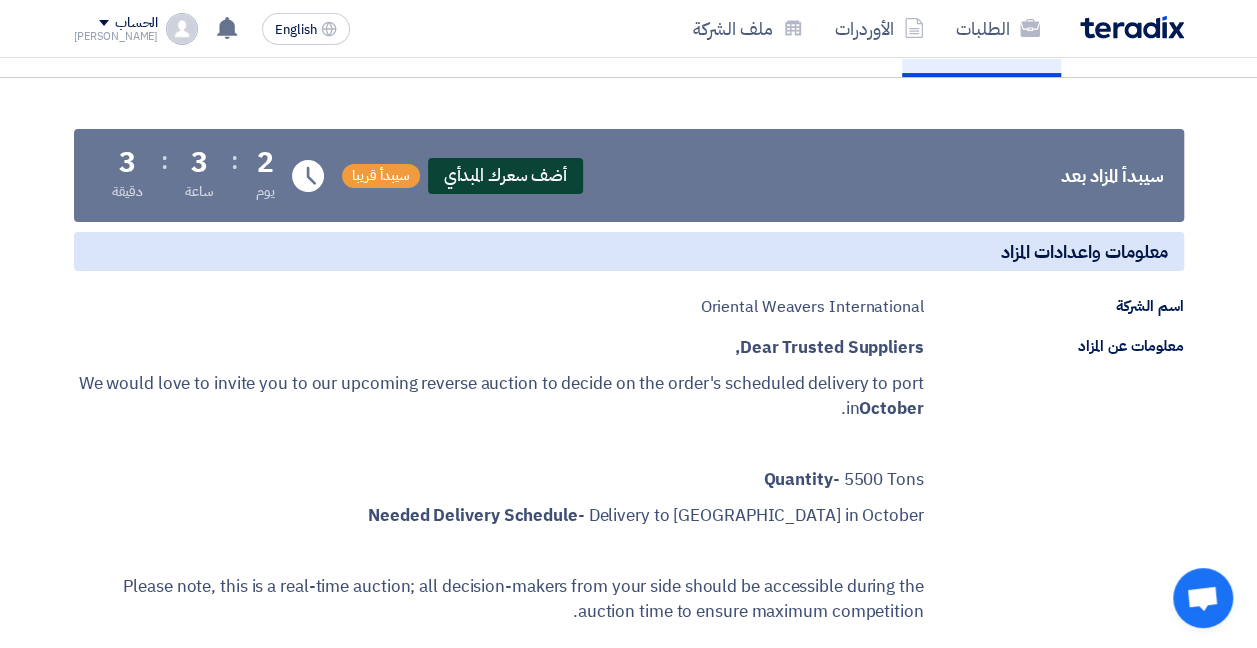 click on "أضف سعرك المبدأي" 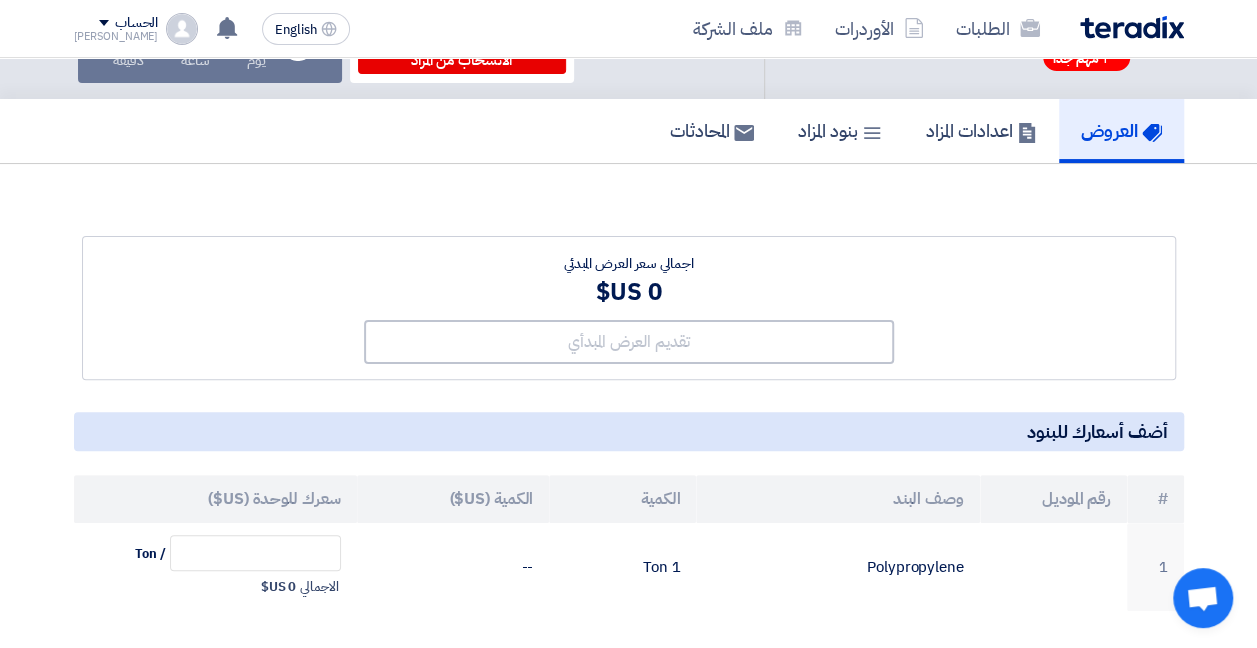 scroll, scrollTop: 0, scrollLeft: 0, axis: both 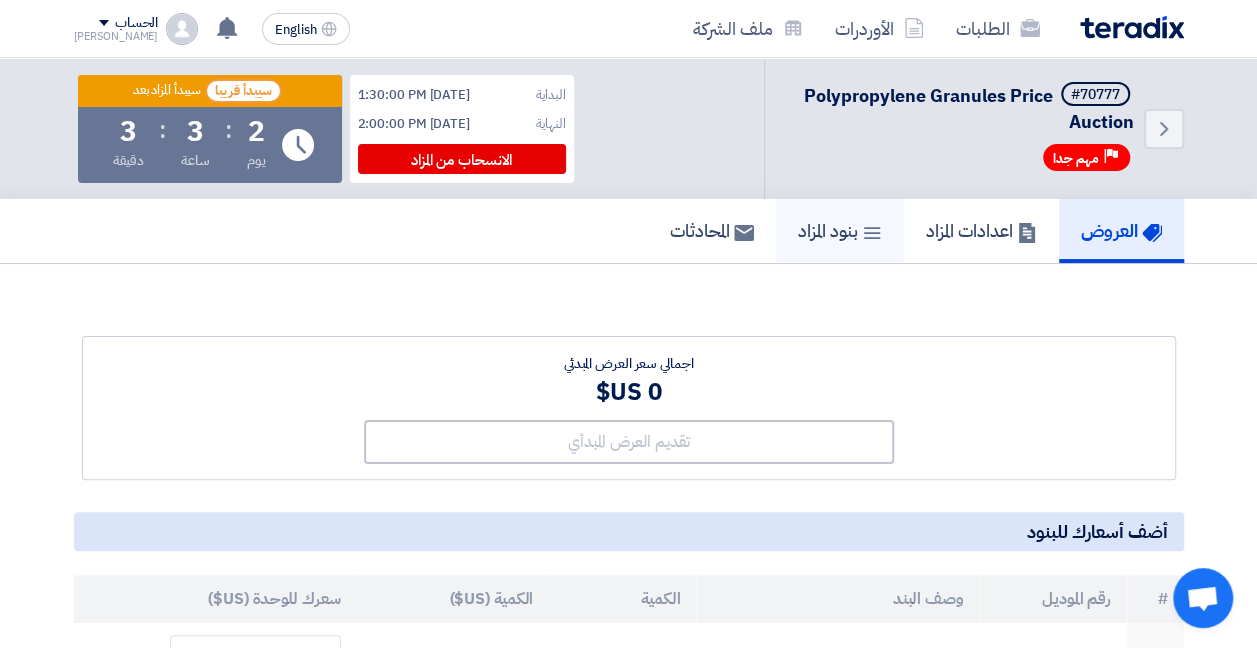 click 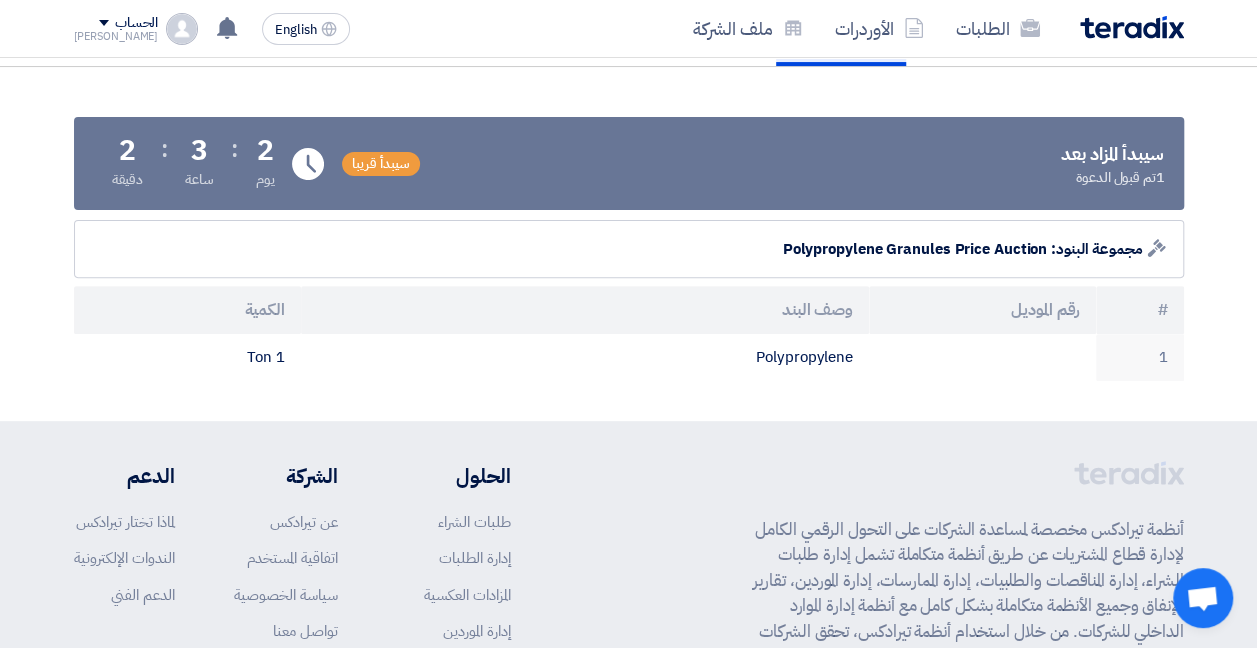 scroll, scrollTop: 100, scrollLeft: 0, axis: vertical 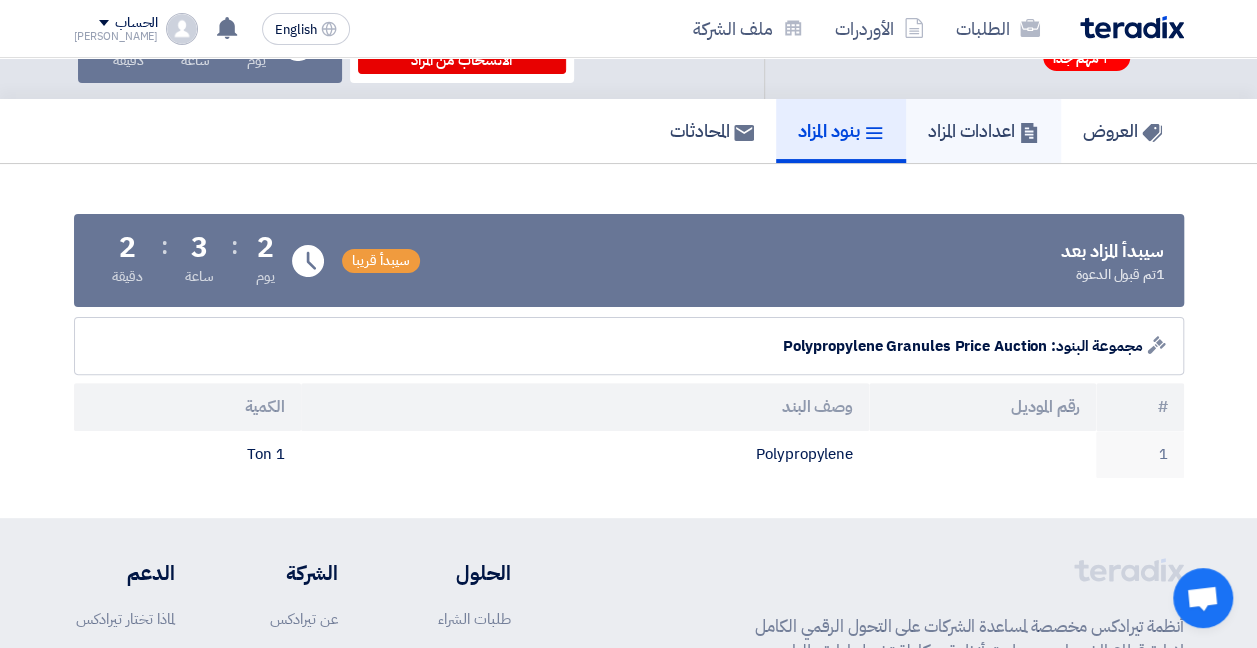 click on "اعدادات المزاد" 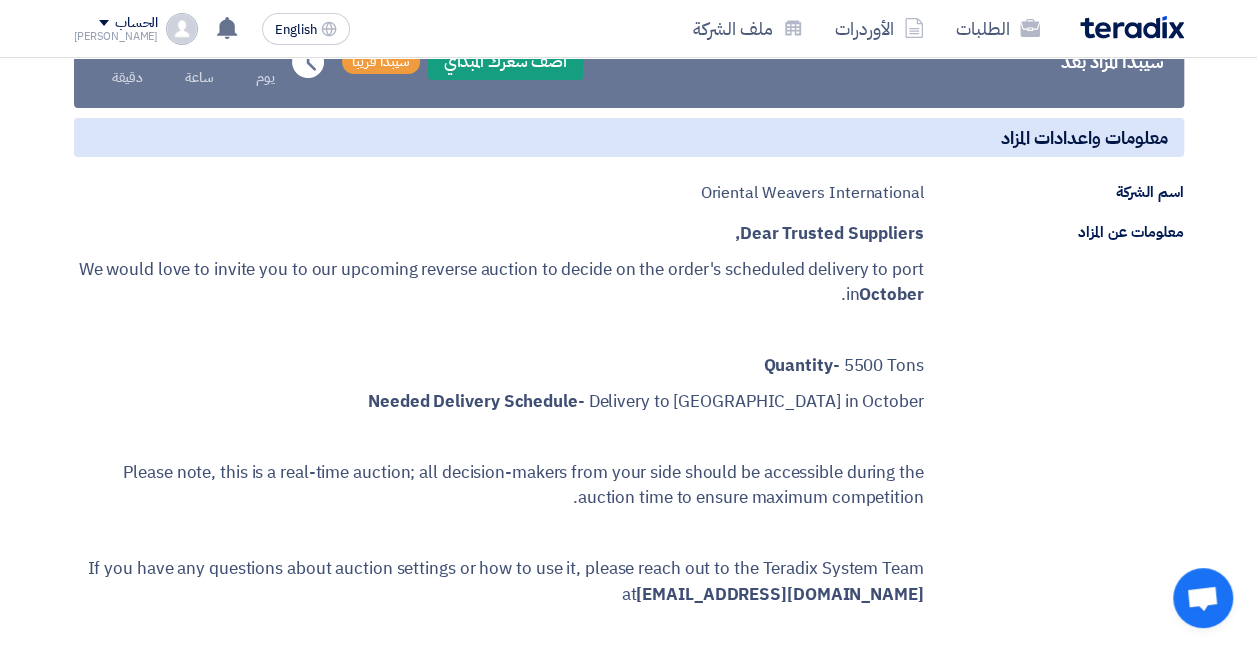 scroll, scrollTop: 600, scrollLeft: 0, axis: vertical 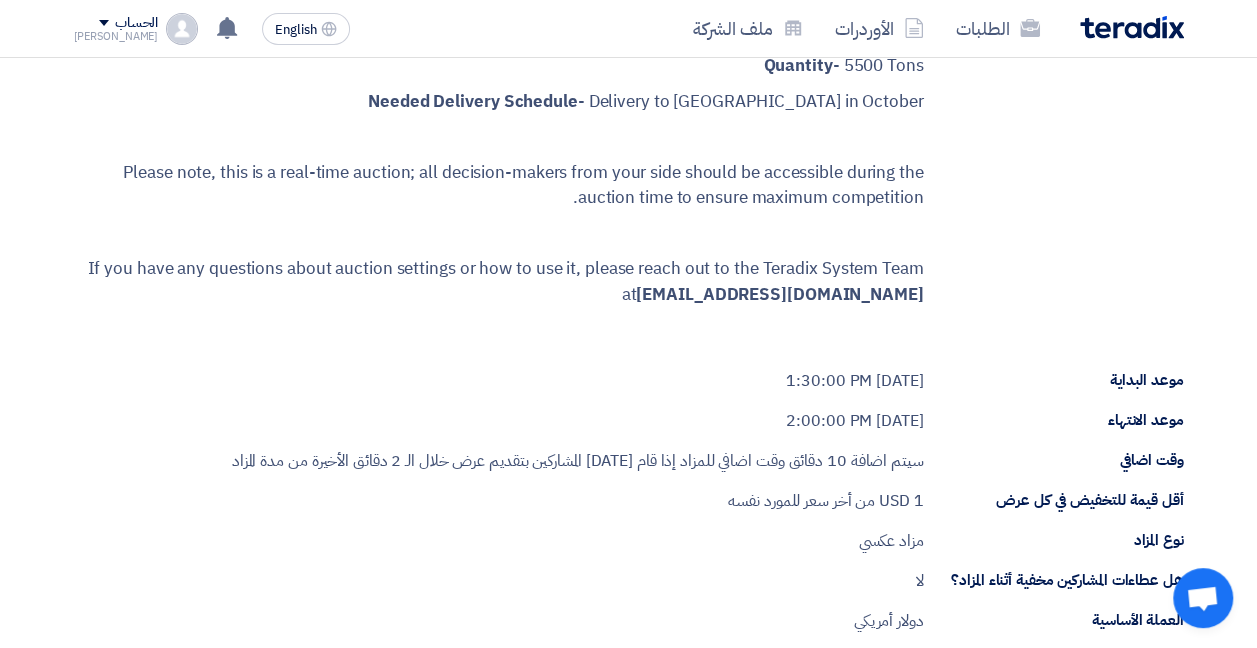 drag, startPoint x: 744, startPoint y: 379, endPoint x: 886, endPoint y: 409, distance: 145.13441 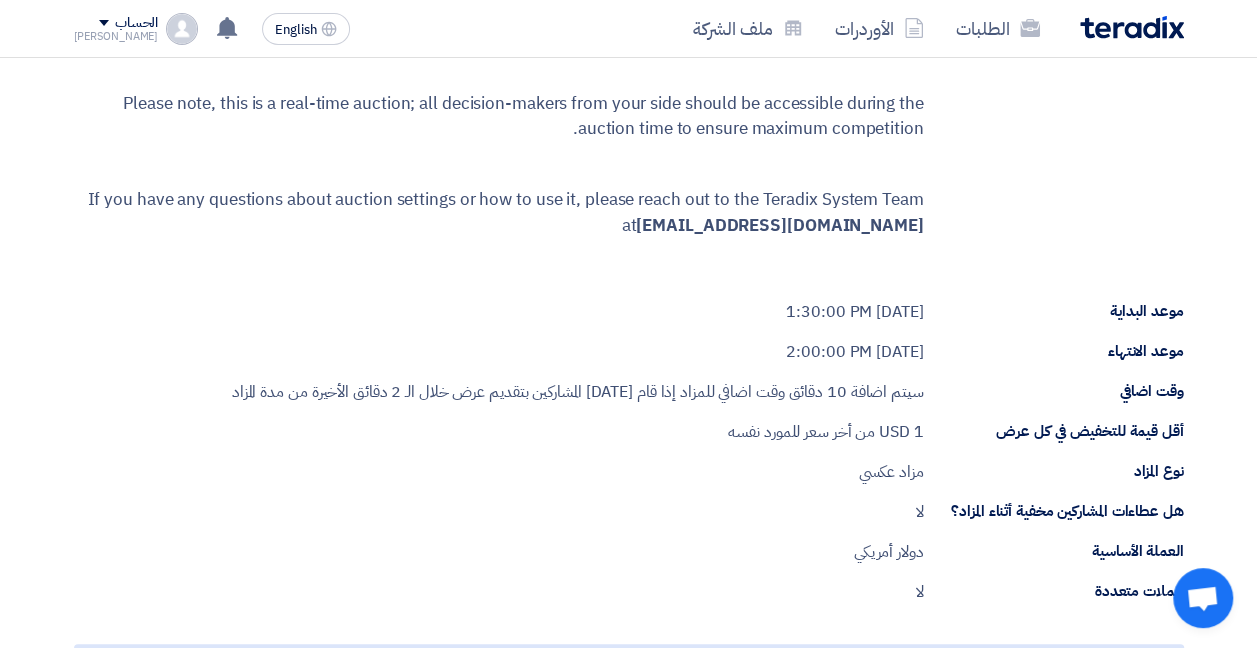 scroll, scrollTop: 700, scrollLeft: 0, axis: vertical 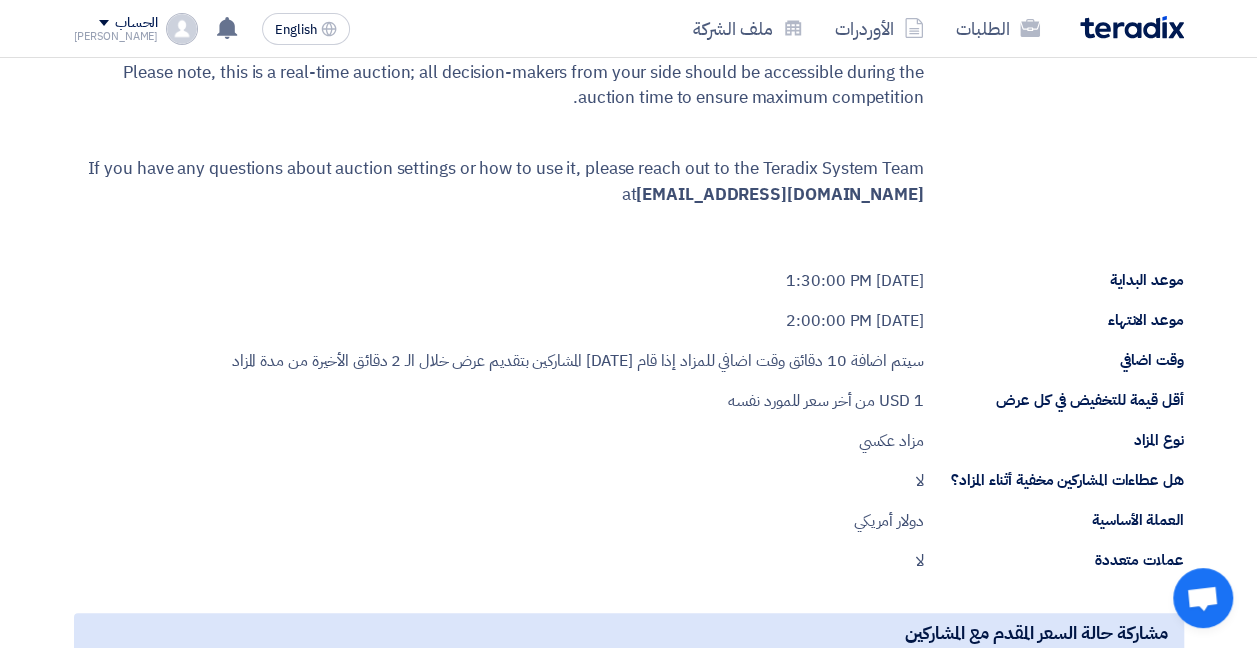 drag, startPoint x: 748, startPoint y: 402, endPoint x: 903, endPoint y: 402, distance: 155 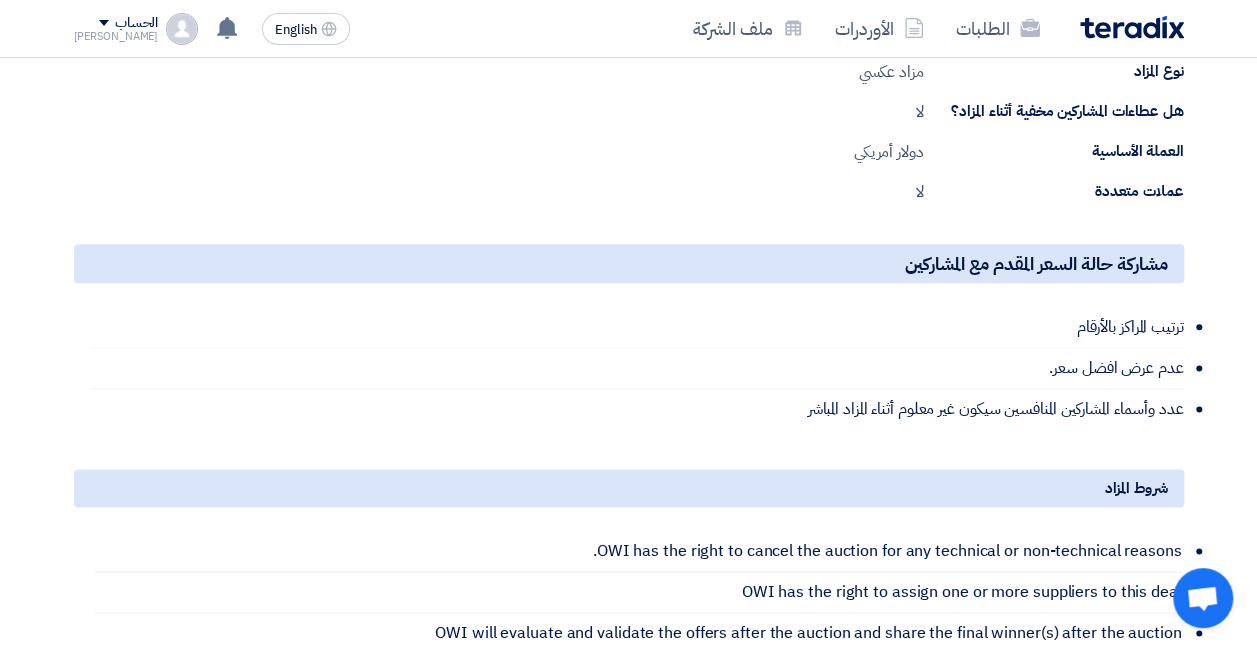 scroll, scrollTop: 1200, scrollLeft: 0, axis: vertical 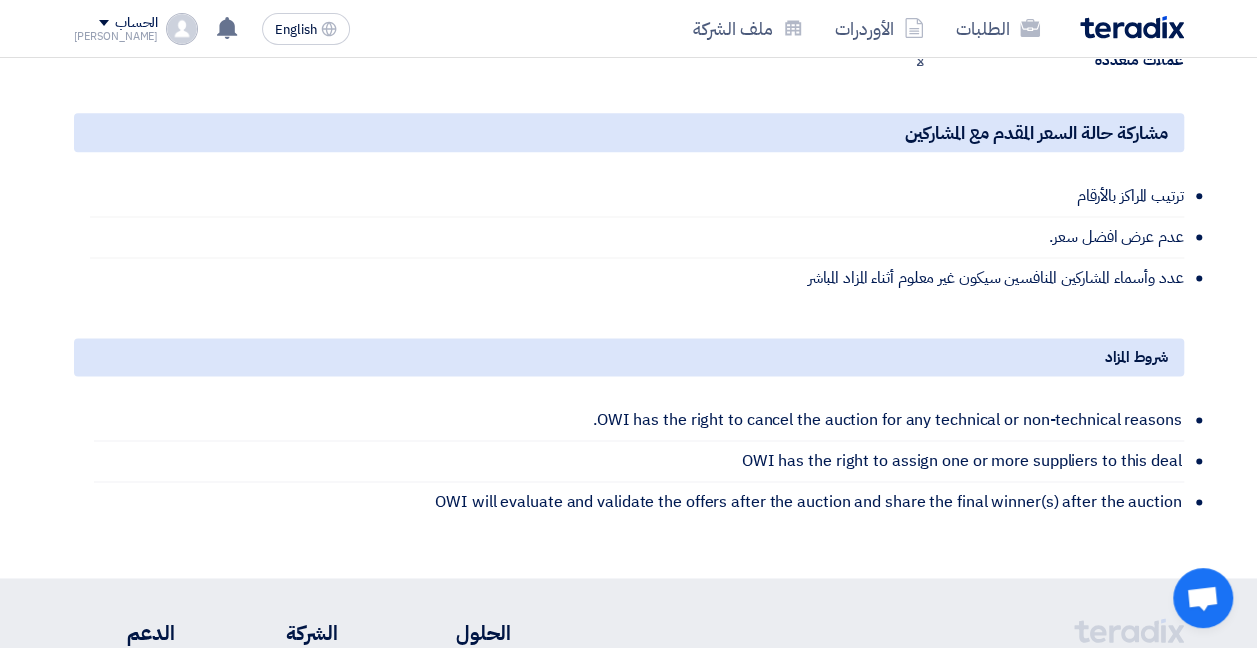 click on "عدم عرض افضل سعر." 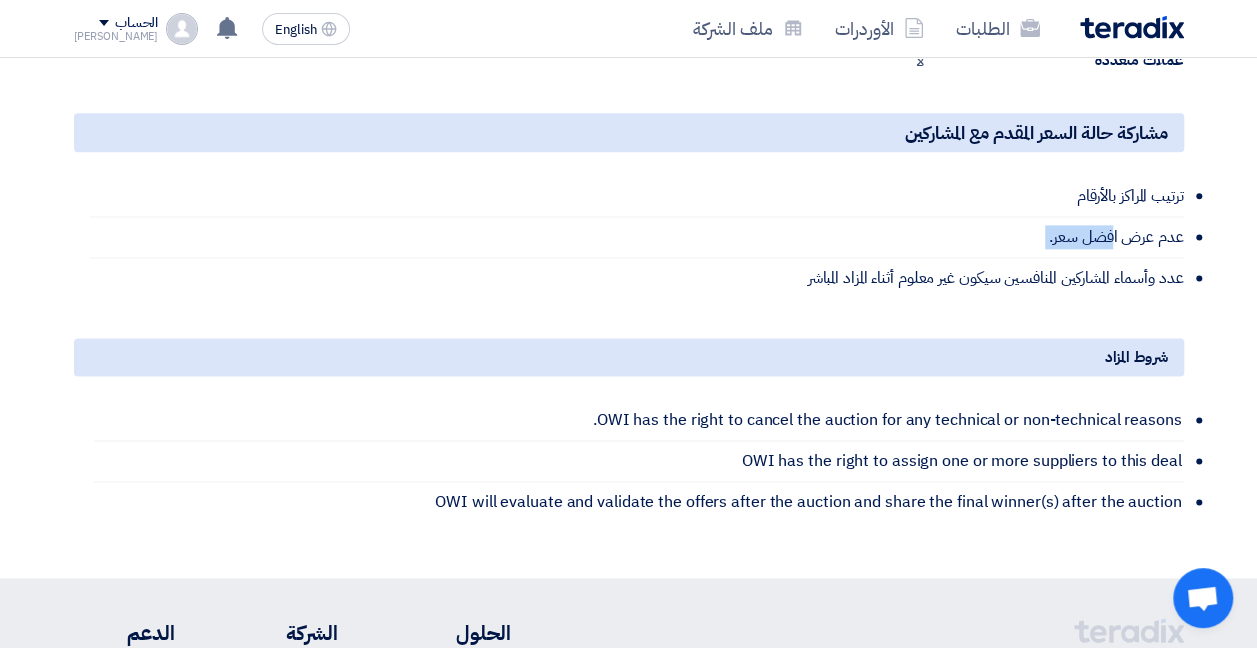 click on "عدم عرض افضل سعر." 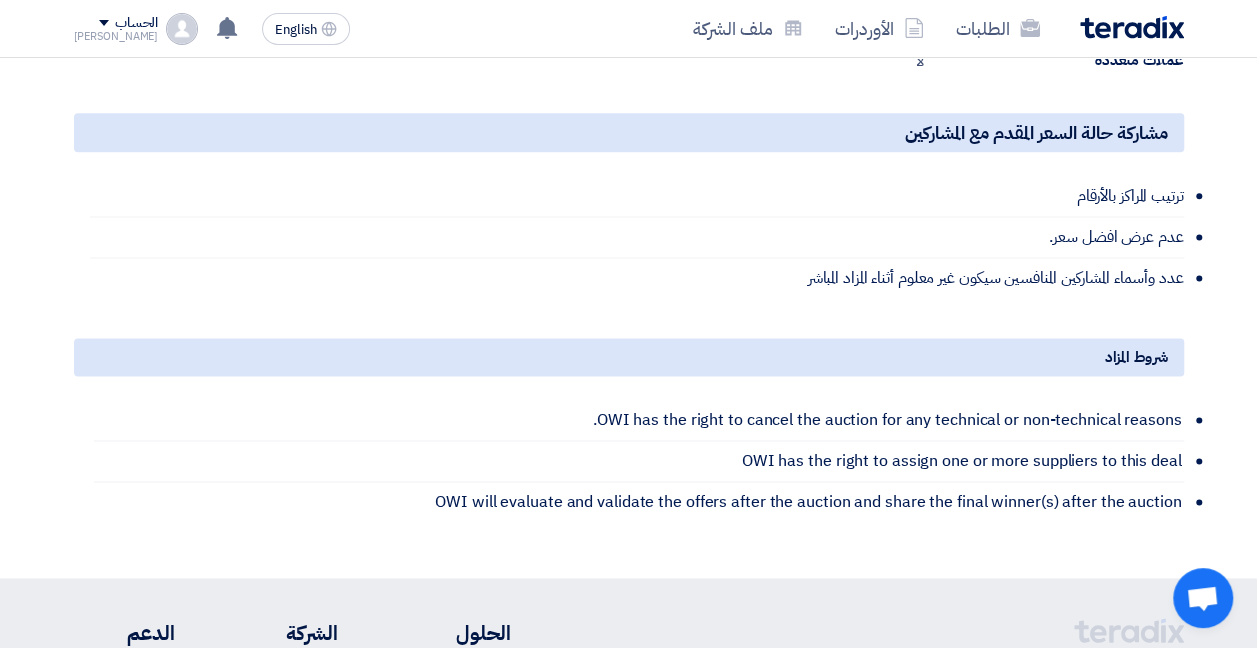 click on "ترتيب المراكز بالأرقام" 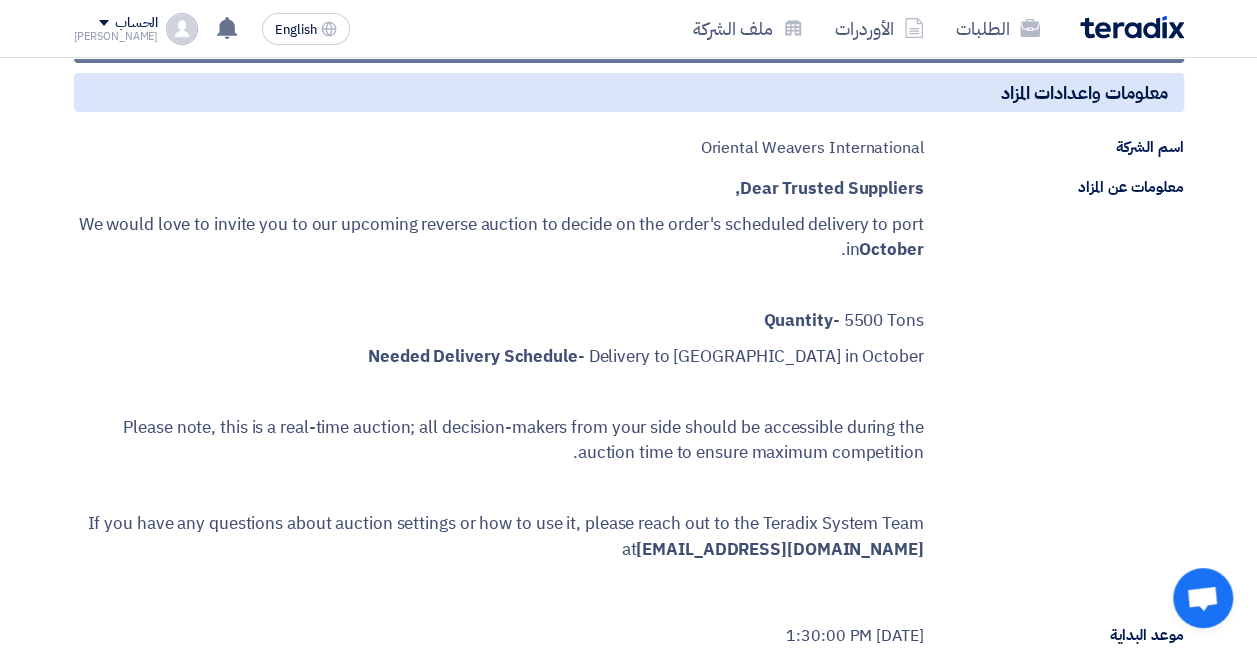 scroll, scrollTop: 0, scrollLeft: 0, axis: both 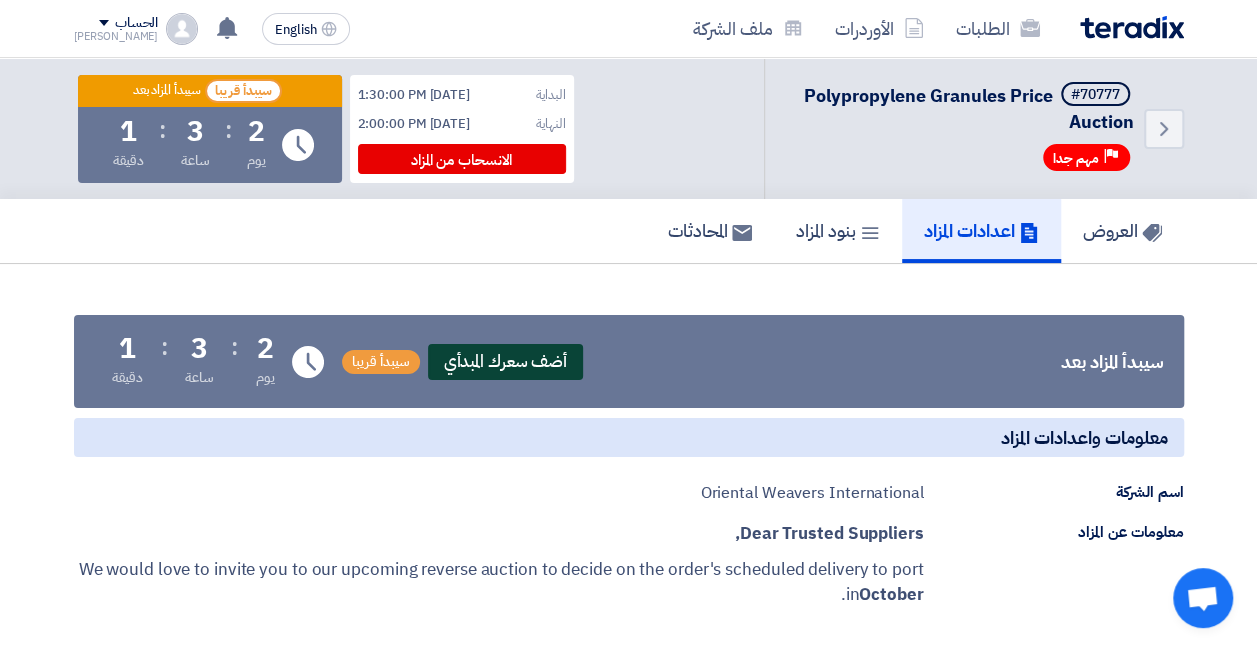 click on "أضف سعرك المبدأي" 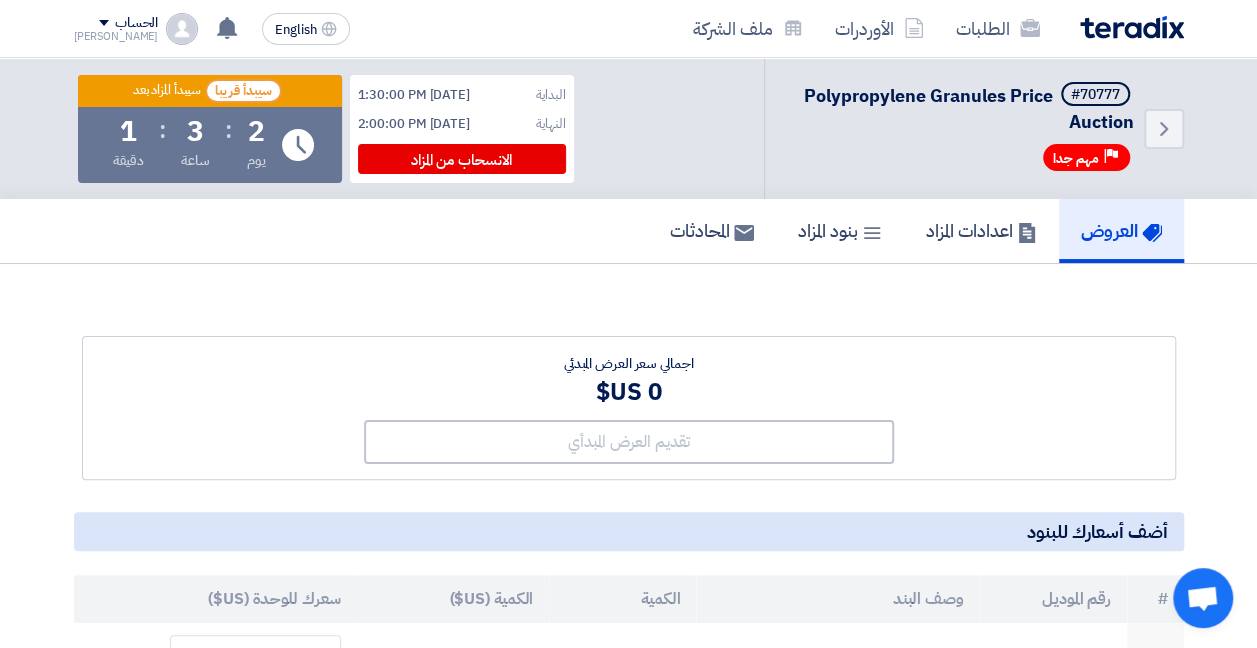 scroll, scrollTop: 200, scrollLeft: 0, axis: vertical 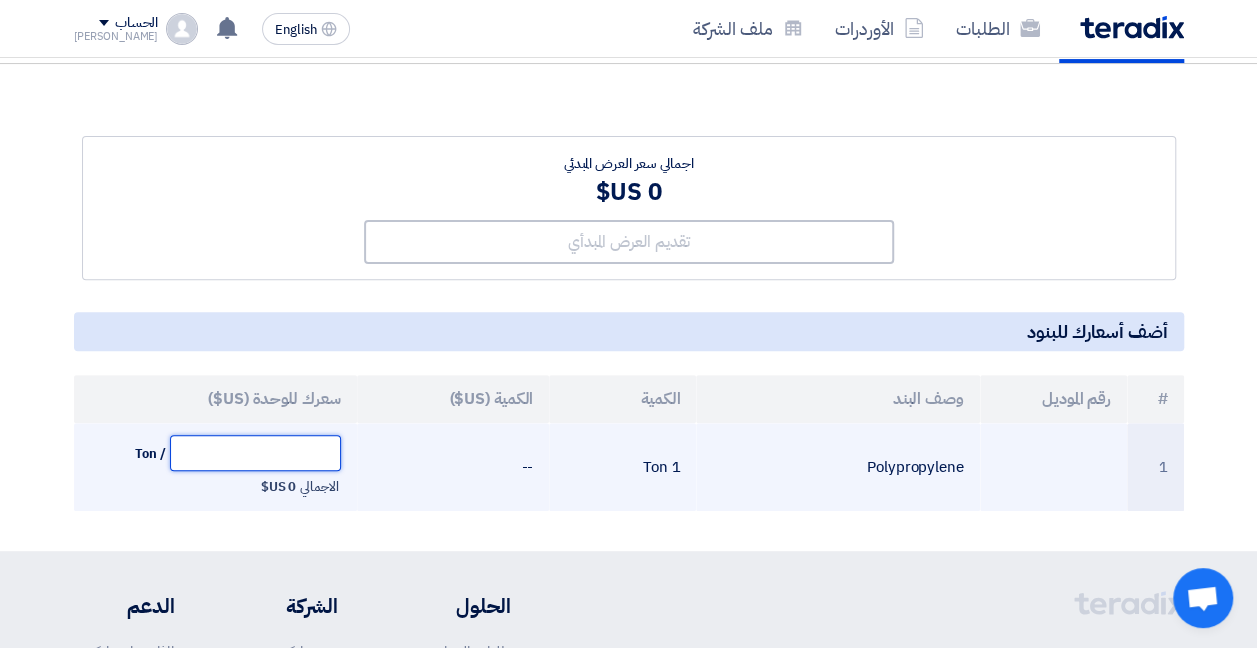 click 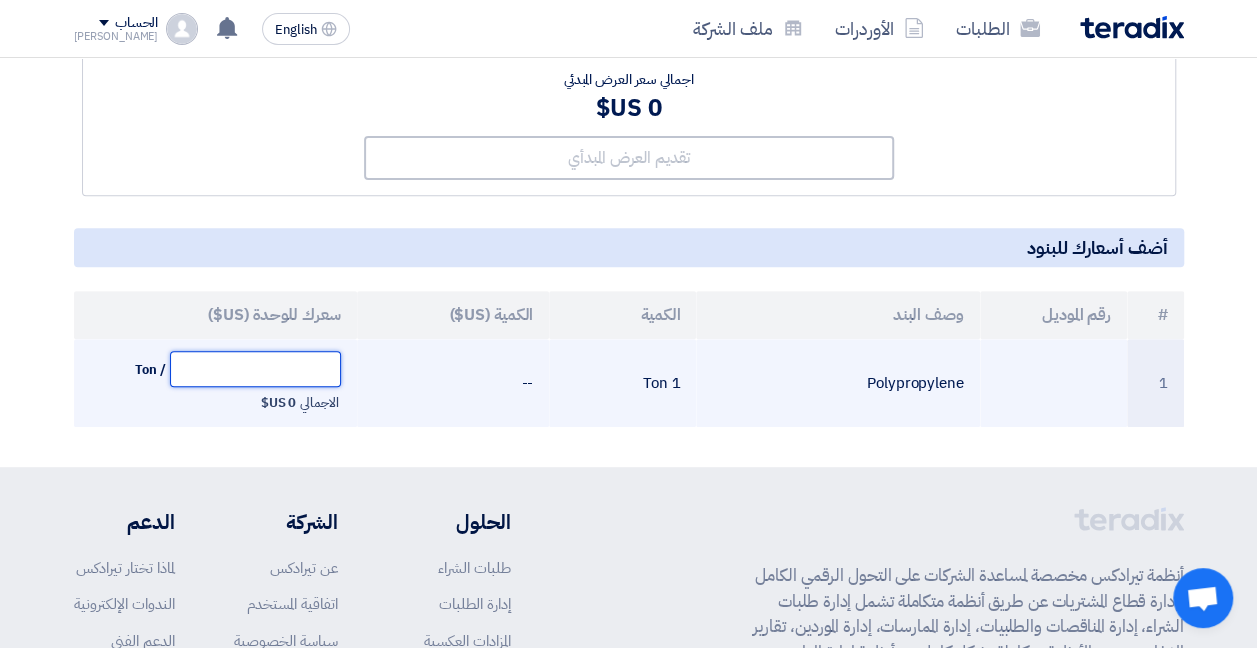 scroll, scrollTop: 500, scrollLeft: 0, axis: vertical 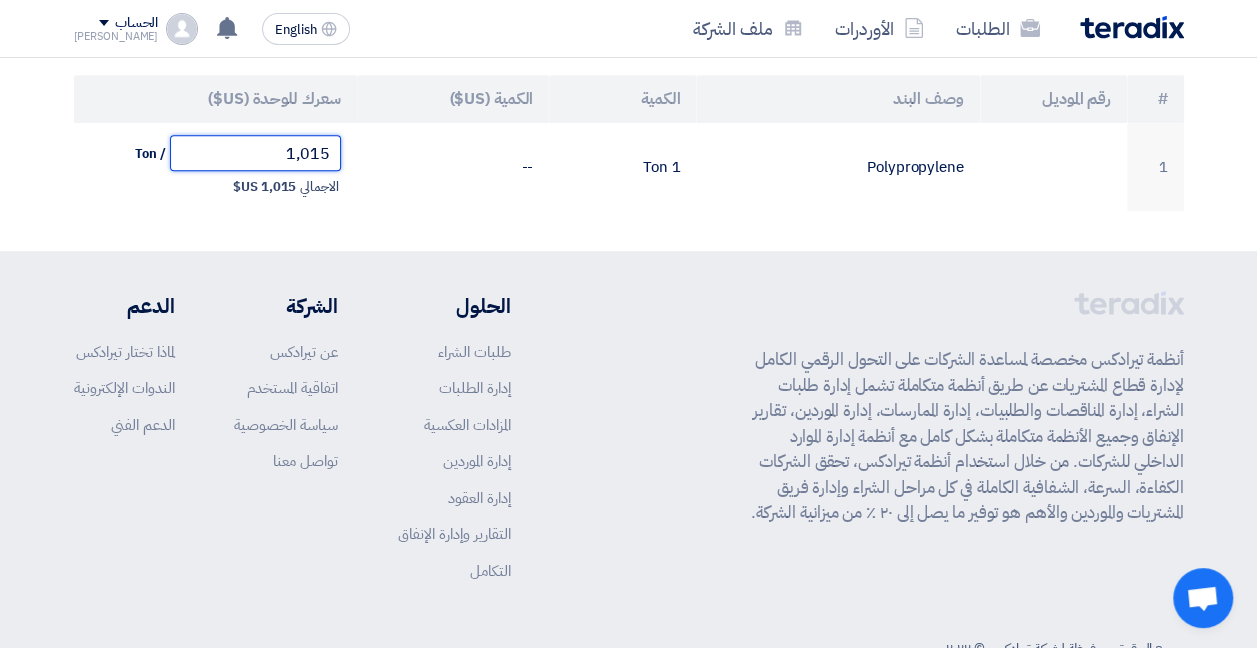 type on "1,015" 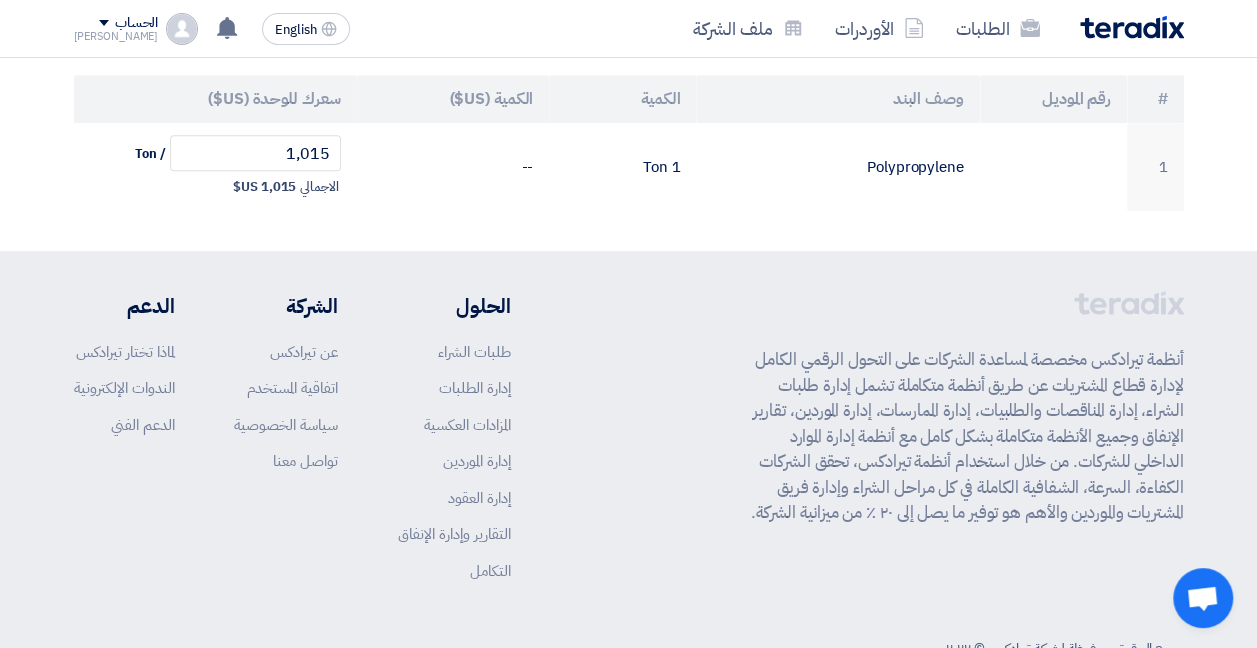click on "اجمالي سعر العرض المبدئي
1,015
US$
تقديم العرض المبدأي
#" 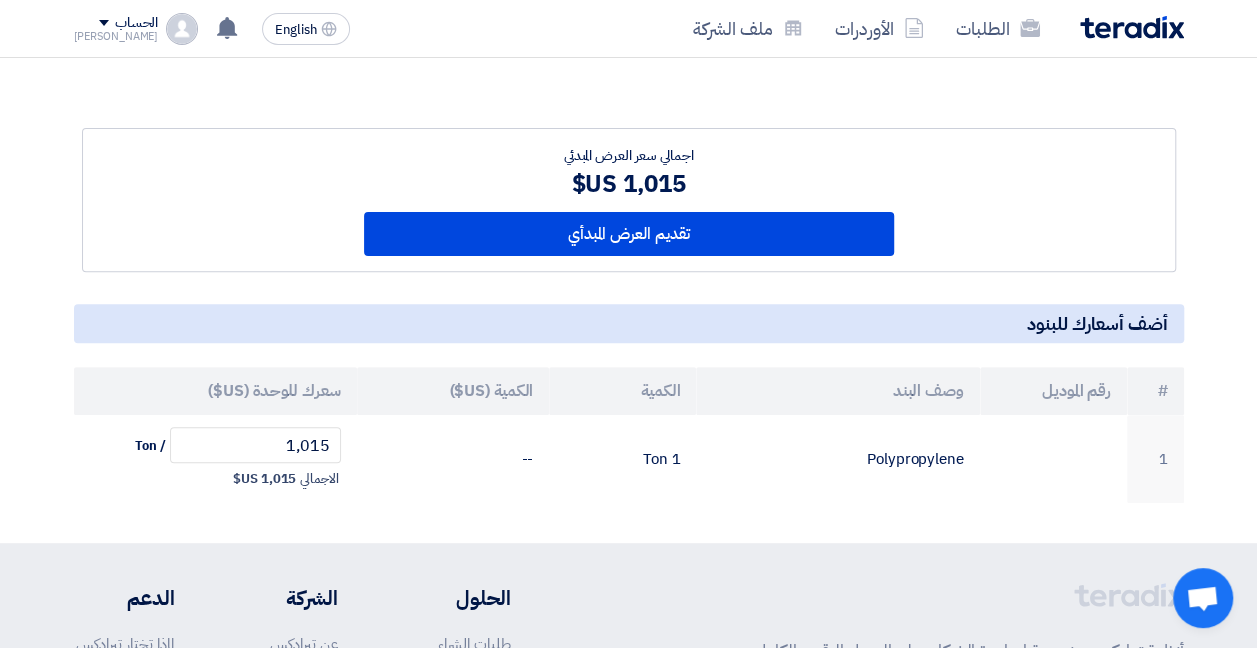 scroll, scrollTop: 200, scrollLeft: 0, axis: vertical 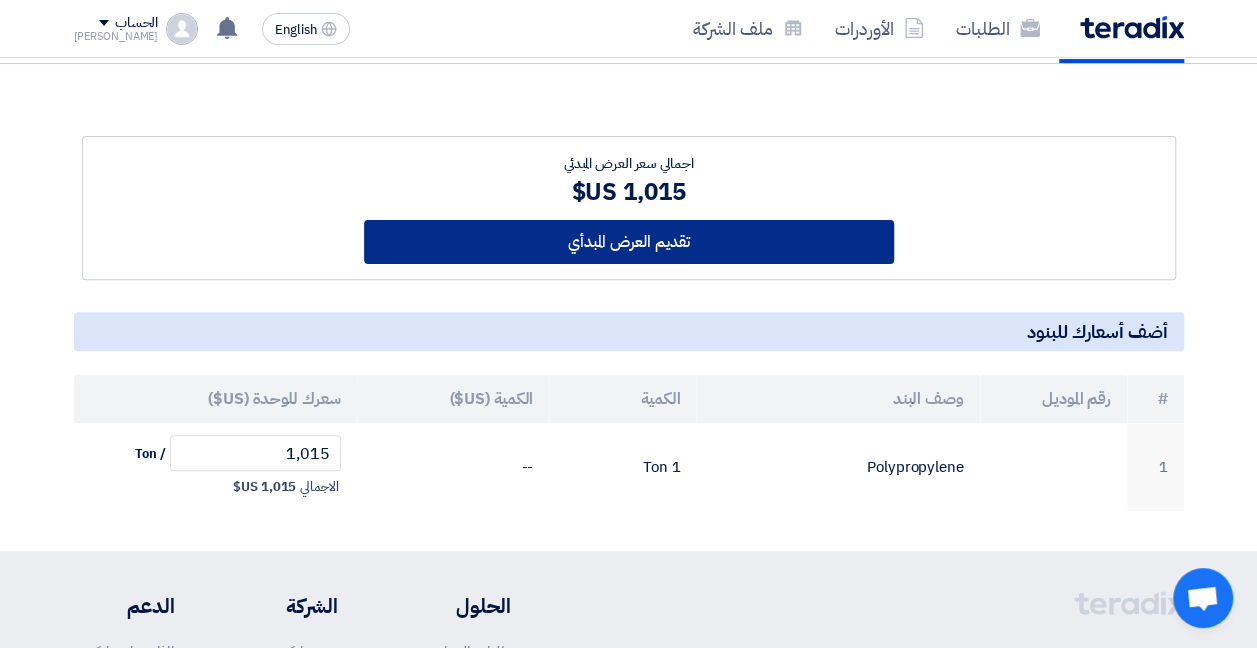 click on "تقديم العرض المبدأي" 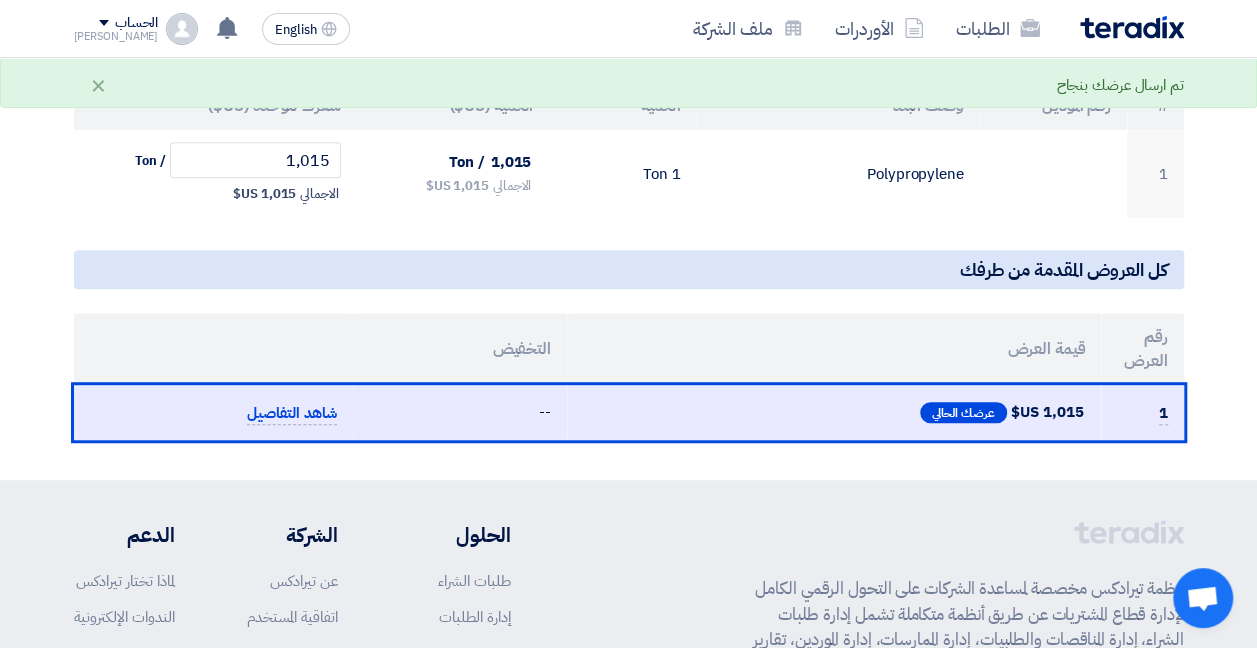 scroll, scrollTop: 500, scrollLeft: 0, axis: vertical 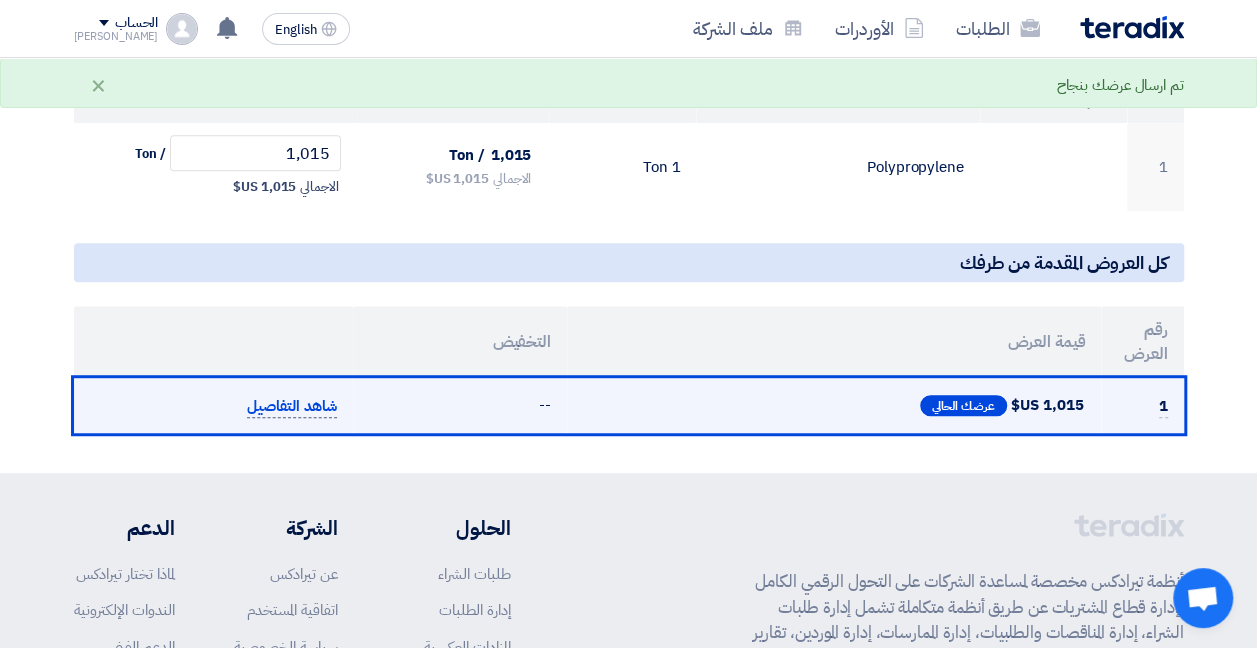 click on "شاهد التفاصيل" 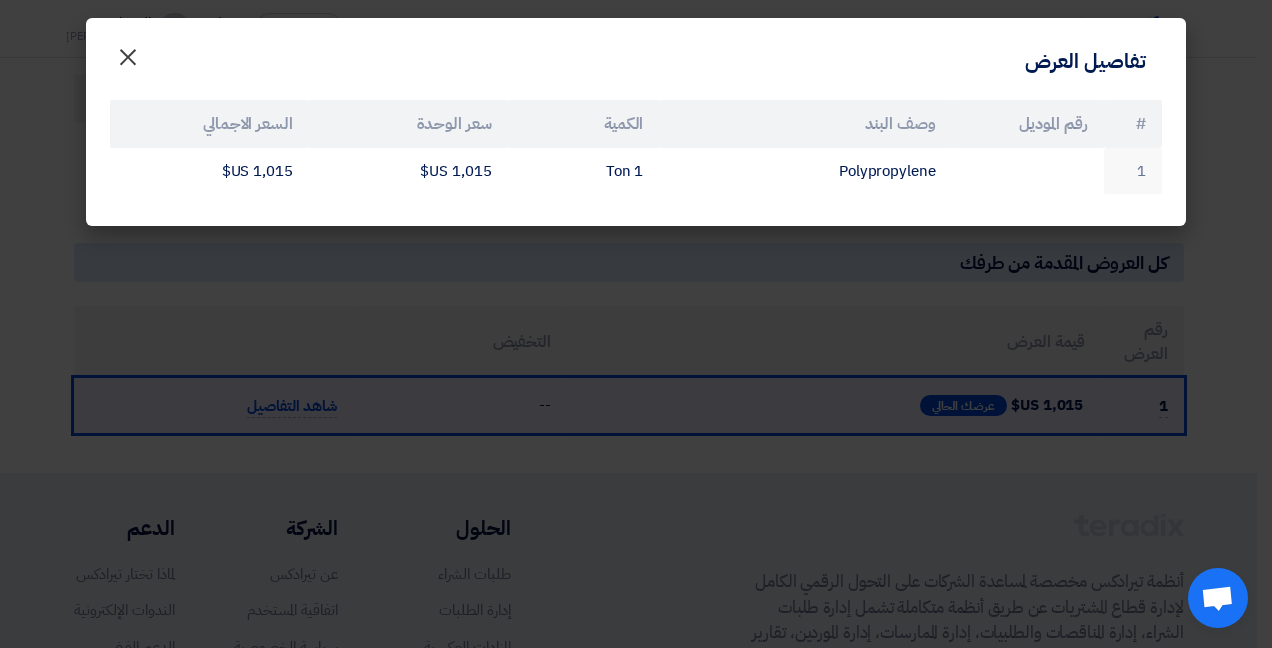 click on "×" 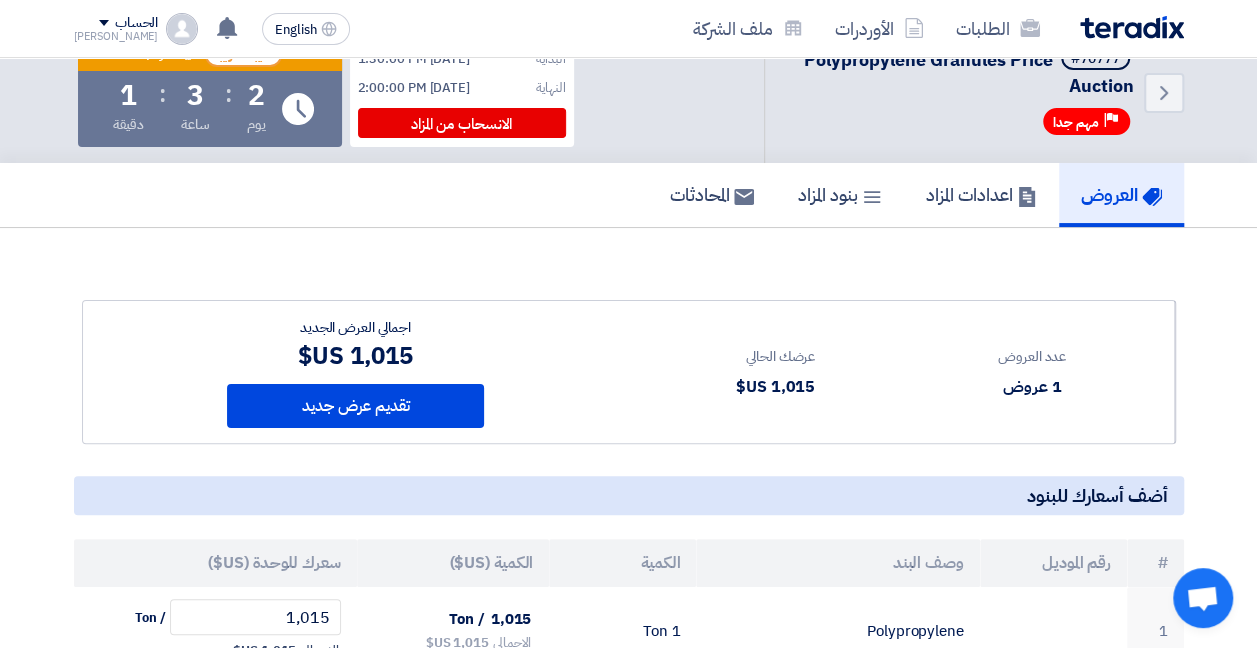 scroll, scrollTop: 0, scrollLeft: 0, axis: both 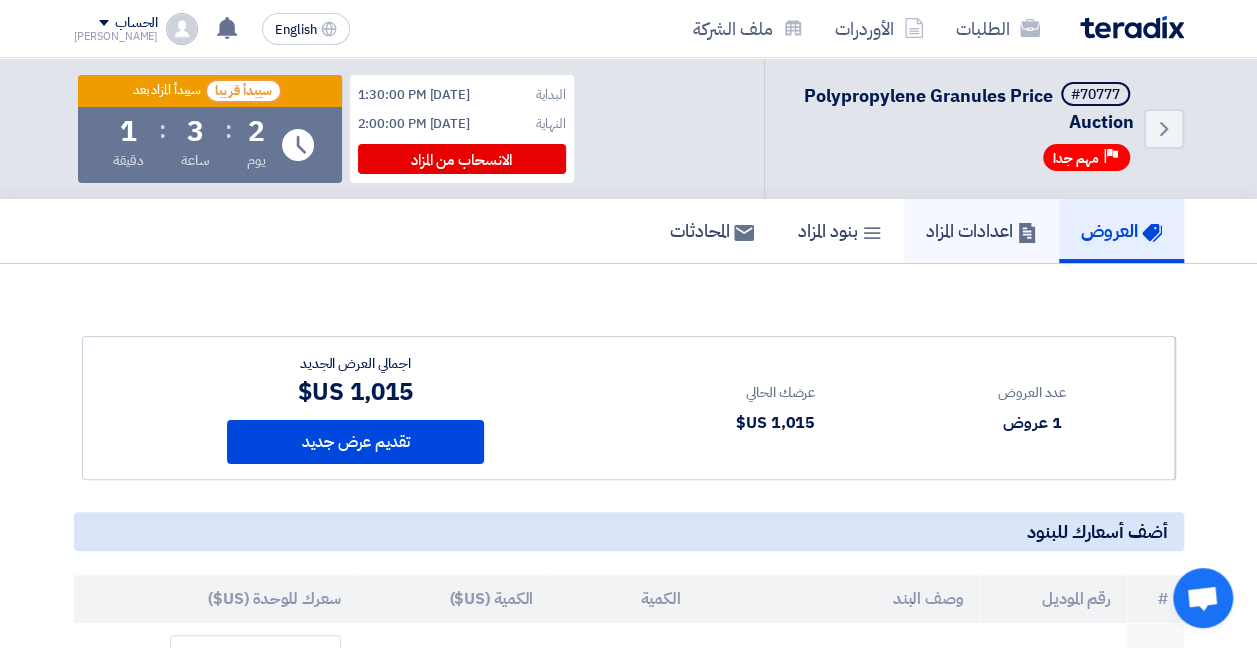click on "اعدادات المزاد" 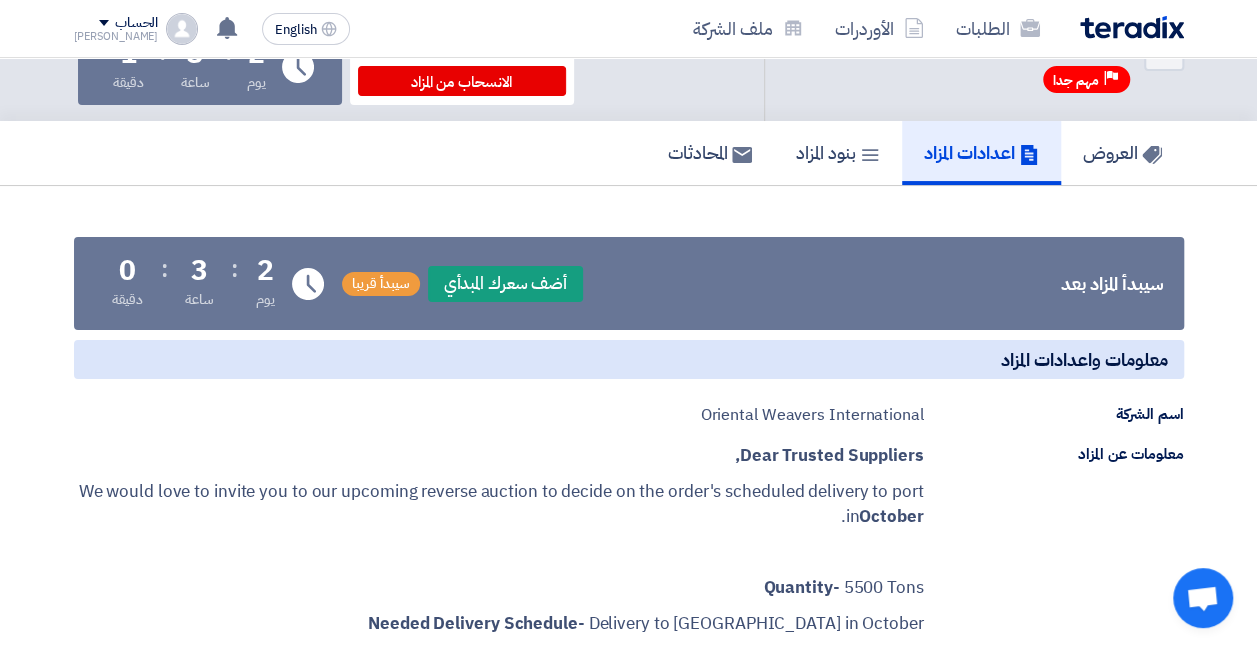 scroll, scrollTop: 0, scrollLeft: 0, axis: both 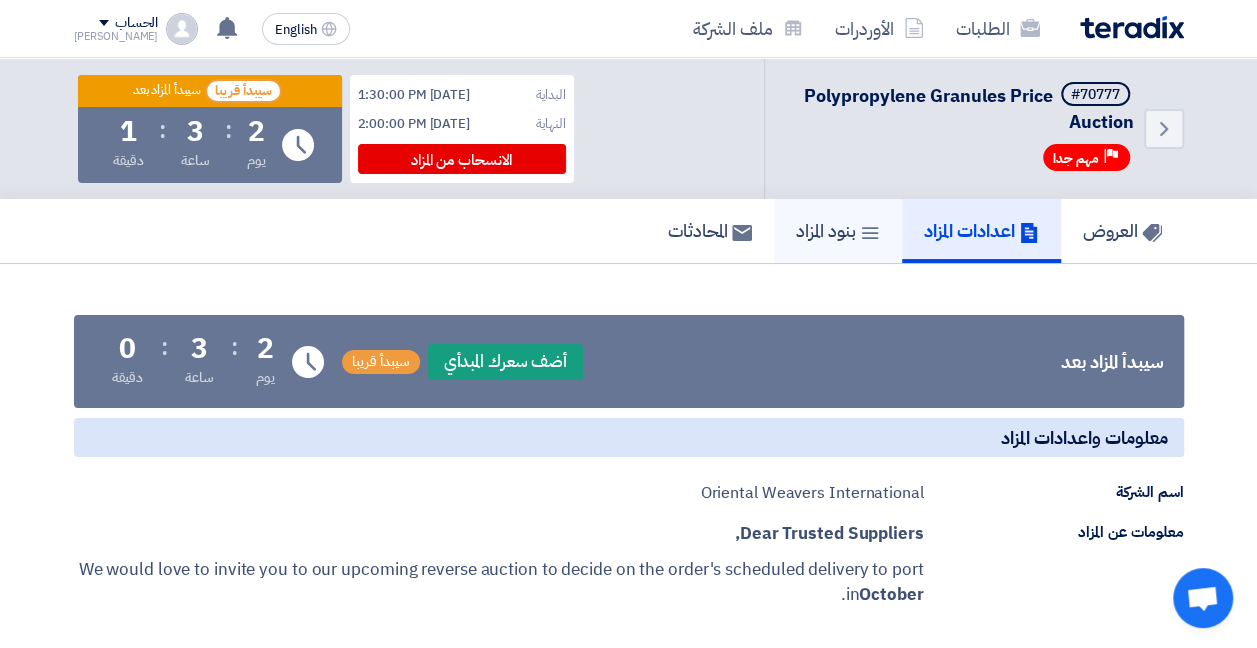 click on "بنود المزاد" 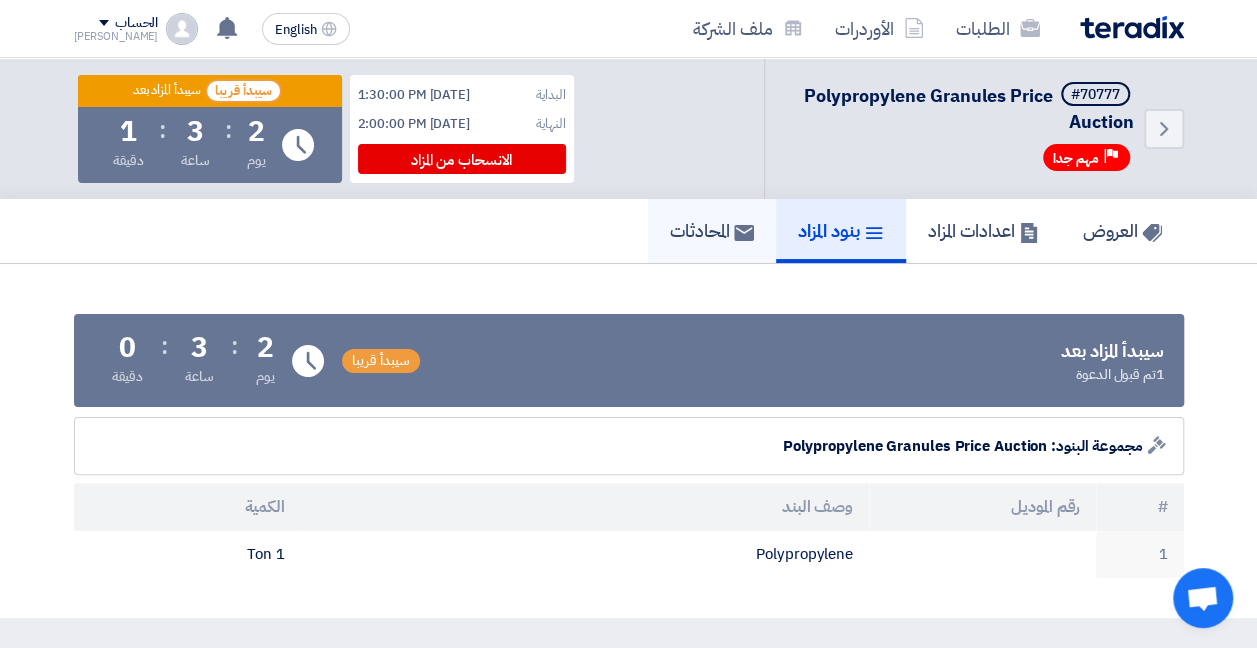 click on "المحادثات" 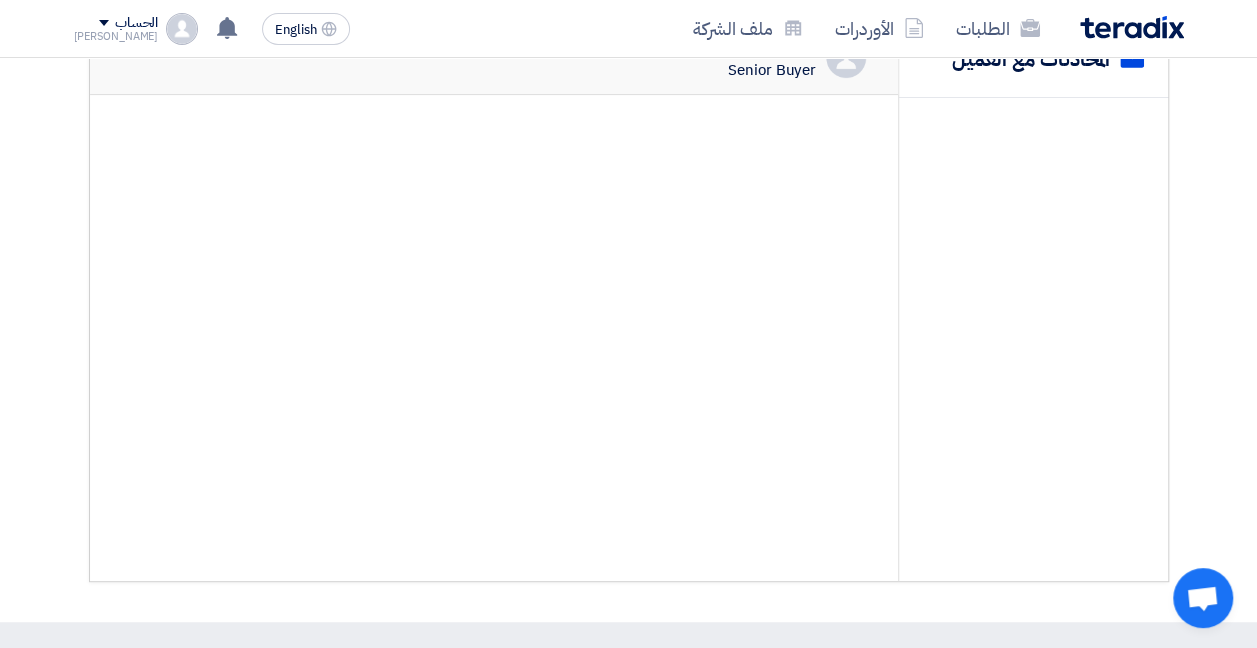 scroll, scrollTop: 300, scrollLeft: 0, axis: vertical 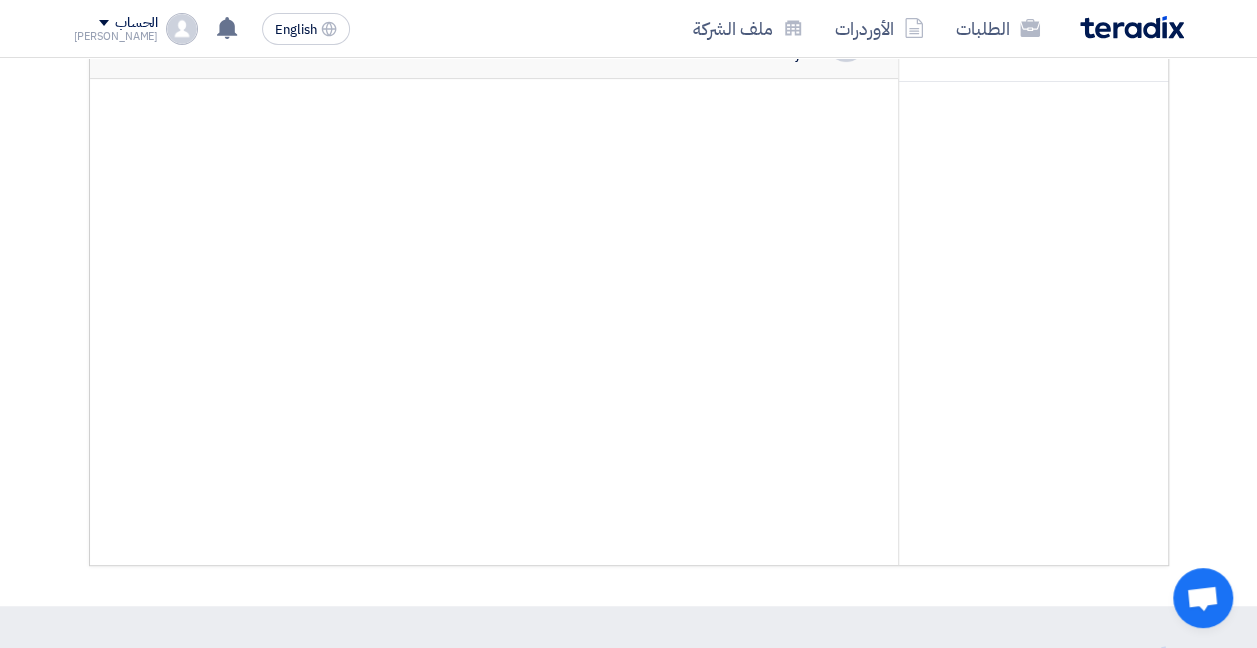 click on "Sreejith  from
Oriental Weavers International
Senior Buyer" 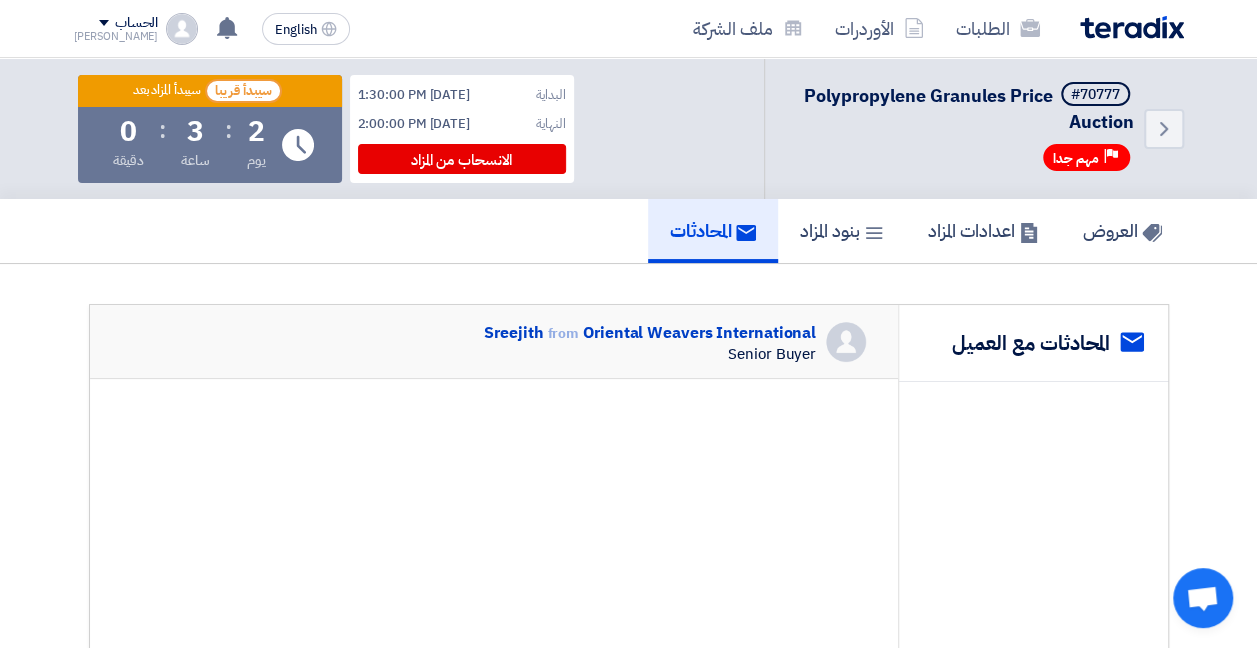 scroll, scrollTop: 0, scrollLeft: 0, axis: both 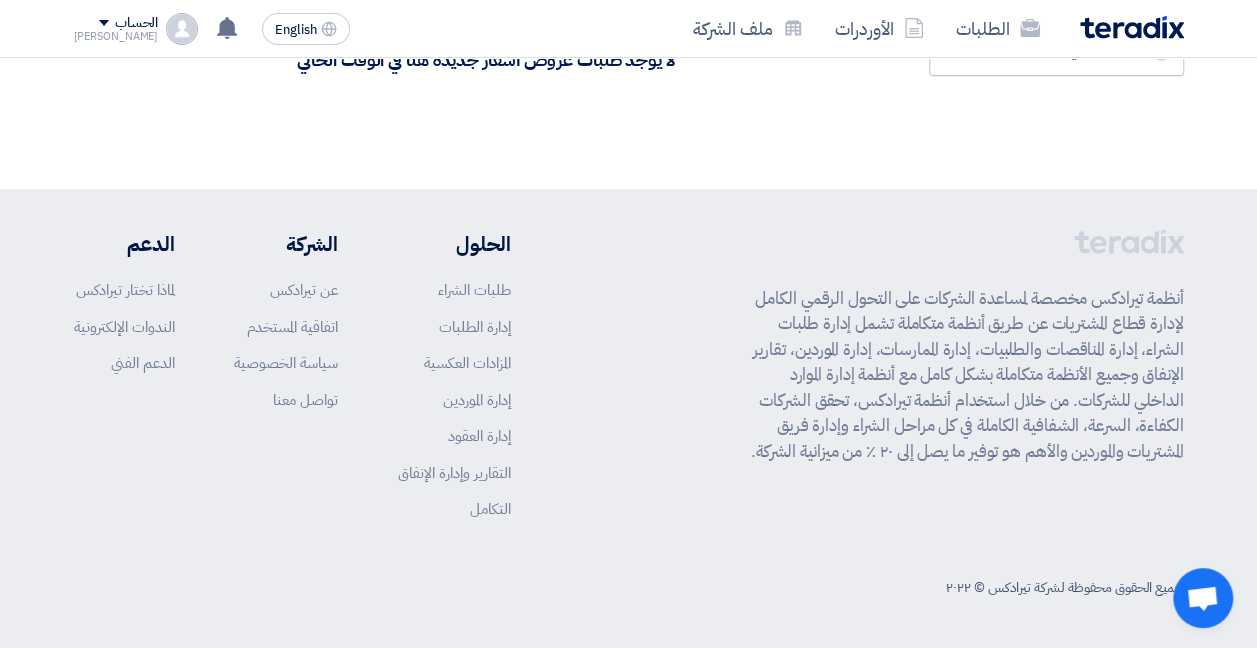 click on "أنظمة تيرادكس مخصصة لمساعدة الشركات على التحول الرقمي الكامل لإدارة قطاع المشتريات عن طريق أنظمة متكاملة تشمل إدارة طلبات الشراء، إدارة المناقصات والطلبيات، إدارة الممارسات، إدارة الموردين، تقارير الإنفاق وجميع الأنظمة متكاملة بشكل كامل مع أنظمة إدارة الموارد الداخلي للشركات. من خلال استخدام أنظمة تيرادكس، تحقق الشركات الكفاءة، السرعة، الشفافية الكاملة في كل مراحل الشراء وإدارة فريق المشتريات والموردين والأهم هو توفير ما يصل إلى ٢٠ ٪ من ميزانية الشركة." 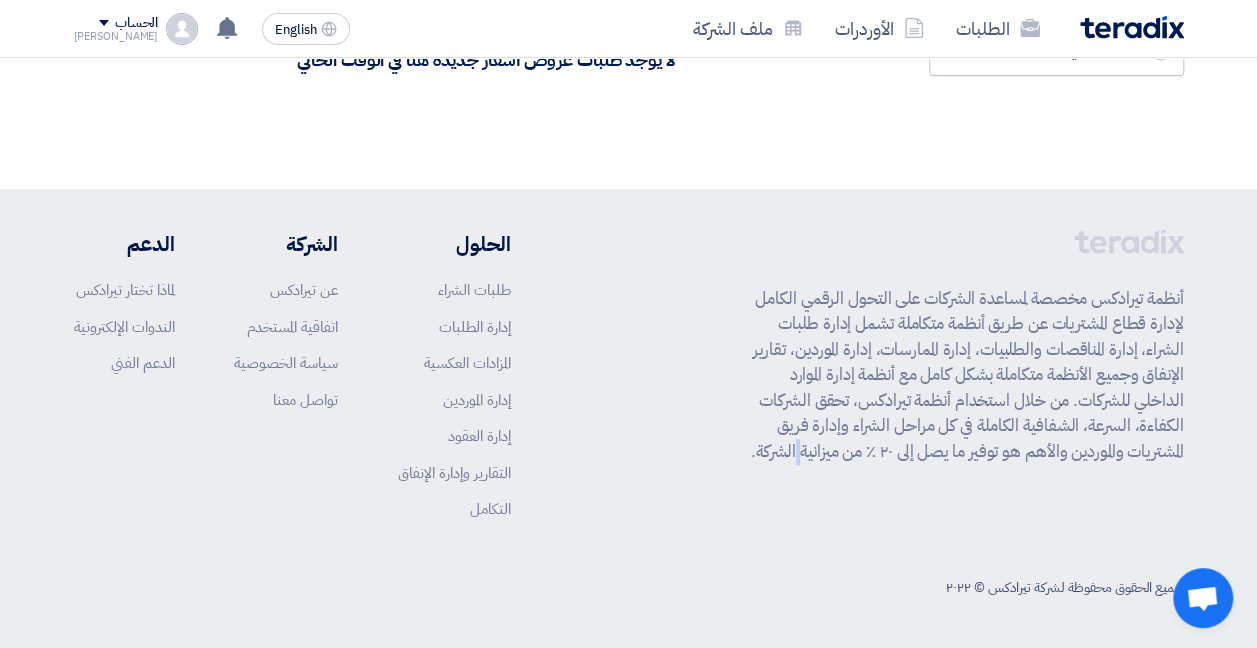 click on "أنظمة تيرادكس مخصصة لمساعدة الشركات على التحول الرقمي الكامل لإدارة قطاع المشتريات عن طريق أنظمة متكاملة تشمل إدارة طلبات الشراء، إدارة المناقصات والطلبيات، إدارة الممارسات، إدارة الموردين، تقارير الإنفاق وجميع الأنظمة متكاملة بشكل كامل مع أنظمة إدارة الموارد الداخلي للشركات. من خلال استخدام أنظمة تيرادكس، تحقق الشركات الكفاءة، السرعة، الشفافية الكاملة في كل مراحل الشراء وإدارة فريق المشتريات والموردين والأهم هو توفير ما يصل إلى ٢٠ ٪ من ميزانية الشركة." 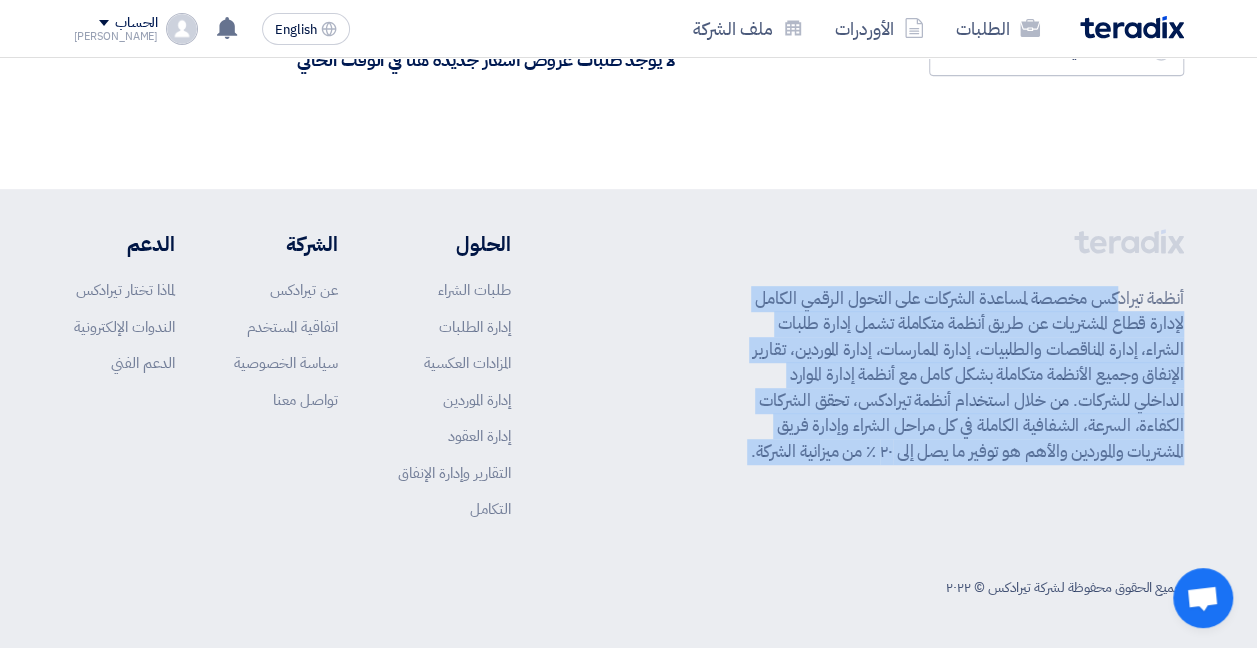 click on "أنظمة تيرادكس مخصصة لمساعدة الشركات على التحول الرقمي الكامل لإدارة قطاع المشتريات عن طريق أنظمة متكاملة تشمل إدارة طلبات الشراء، إدارة المناقصات والطلبيات، إدارة الممارسات، إدارة الموردين، تقارير الإنفاق وجميع الأنظمة متكاملة بشكل كامل مع أنظمة إدارة الموارد الداخلي للشركات. من خلال استخدام أنظمة تيرادكس، تحقق الشركات الكفاءة، السرعة، الشفافية الكاملة في كل مراحل الشراء وإدارة فريق المشتريات والموردين والأهم هو توفير ما يصل إلى ٢٠ ٪ من ميزانية الشركة." 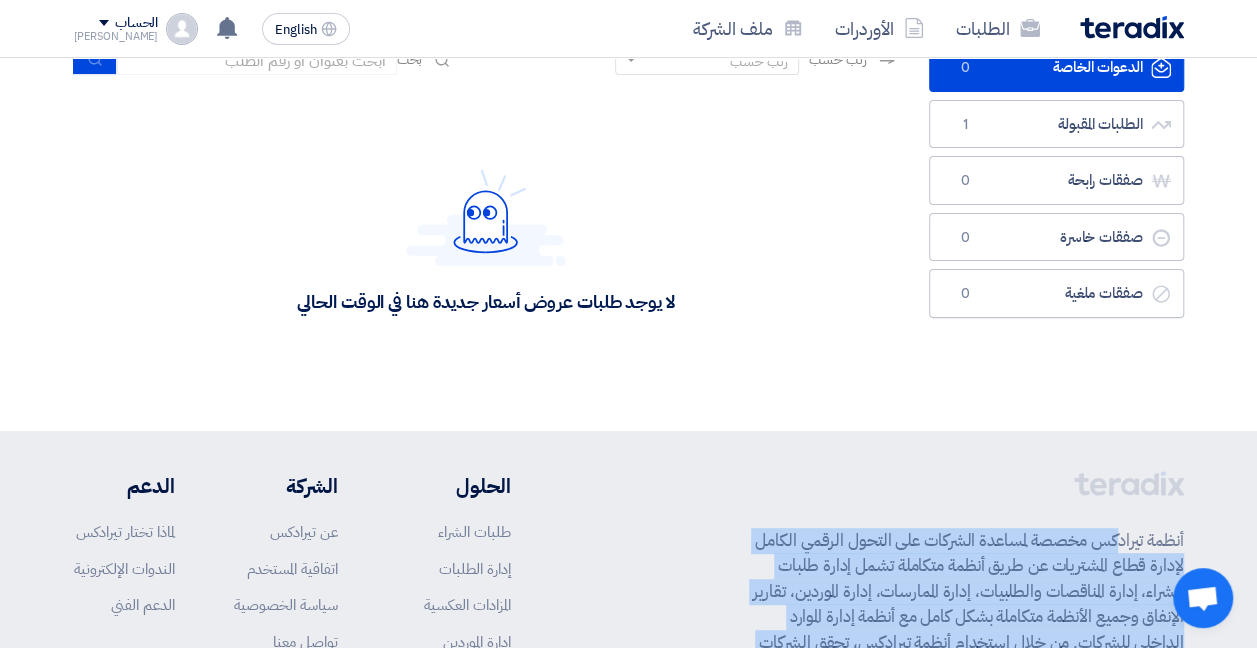 scroll, scrollTop: 0, scrollLeft: 0, axis: both 